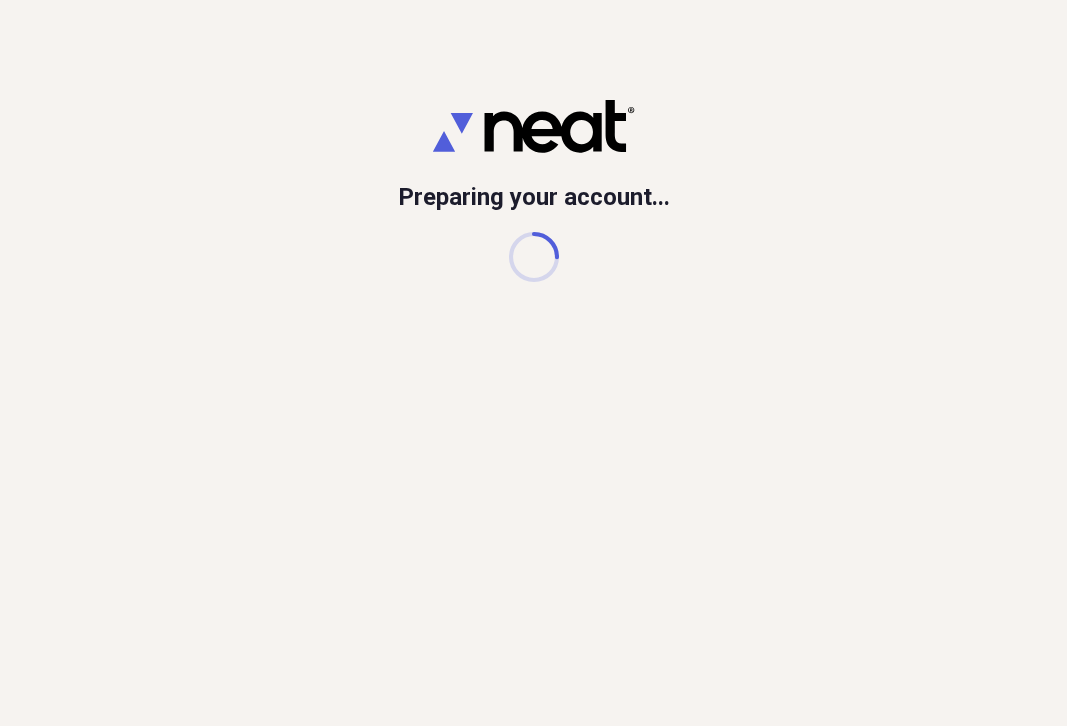 scroll, scrollTop: 0, scrollLeft: 0, axis: both 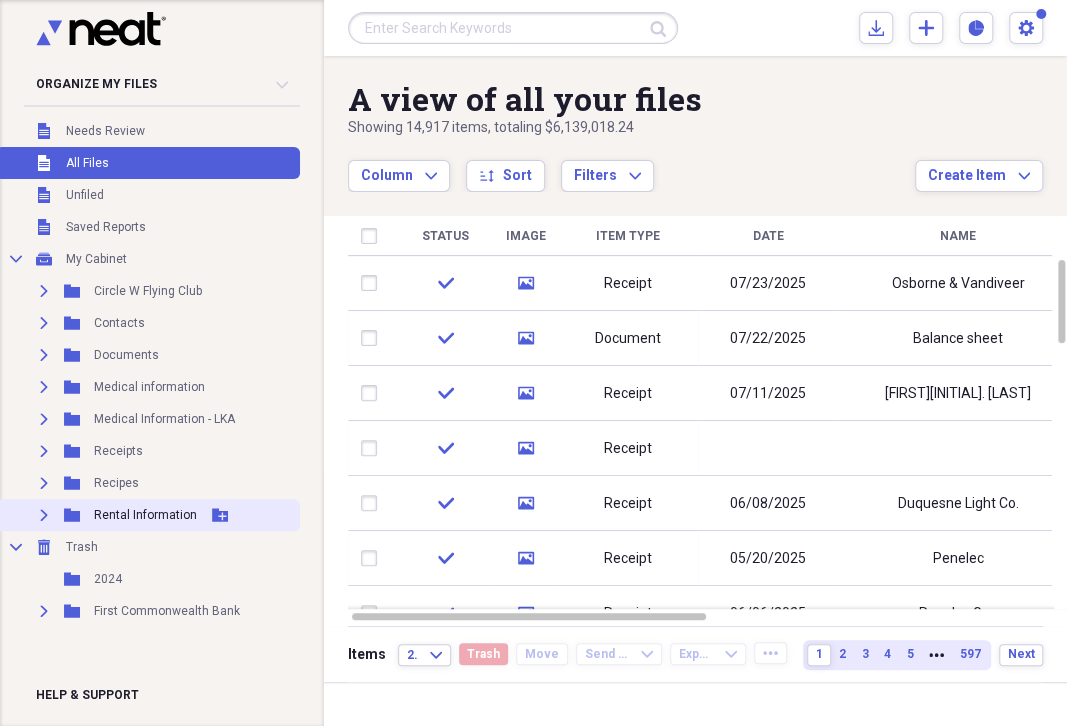 drag, startPoint x: 312, startPoint y: 168, endPoint x: 254, endPoint y: 516, distance: 352.80023 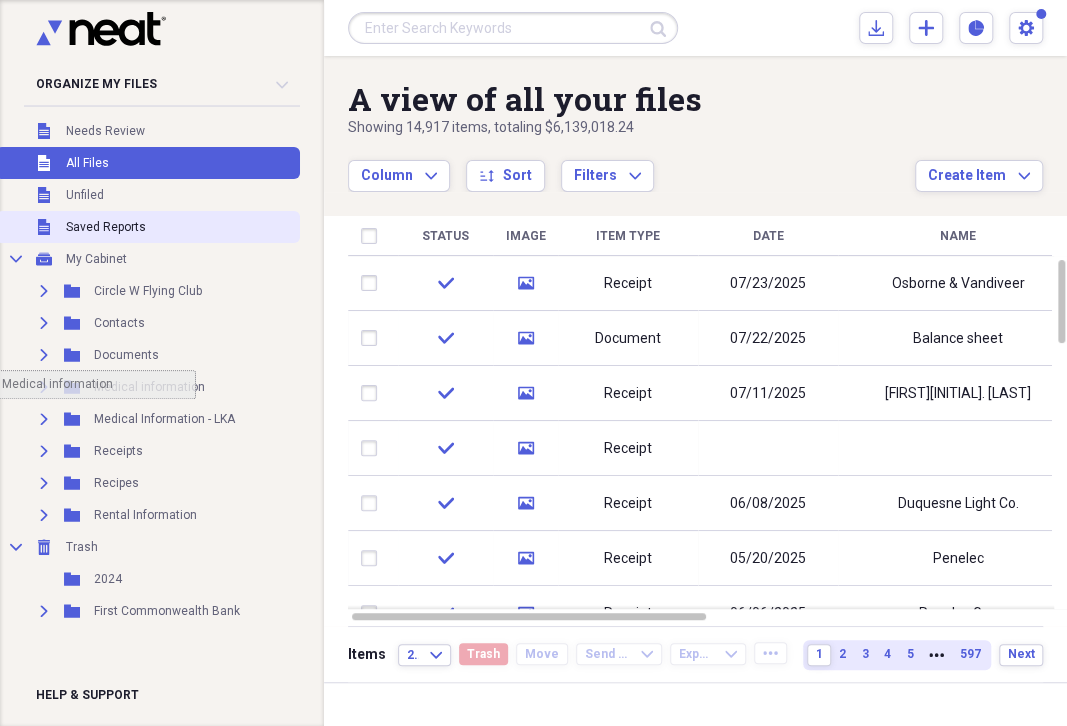 click on "Organize My Files Collapse" at bounding box center (162, 84) 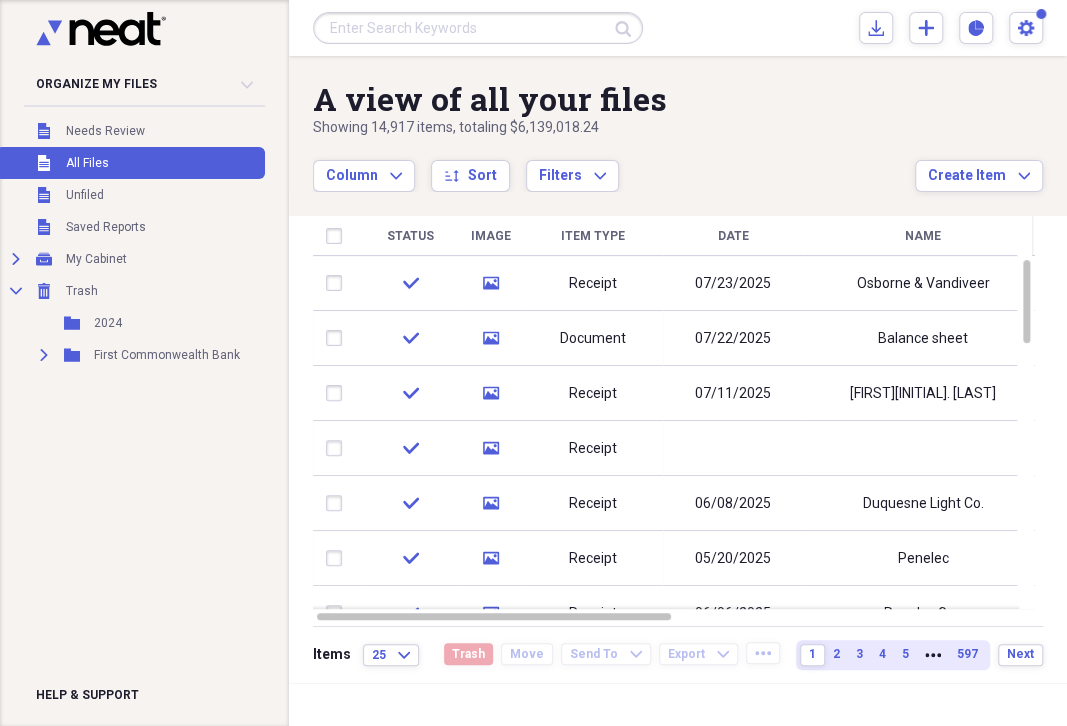 drag, startPoint x: 274, startPoint y: 239, endPoint x: 278, endPoint y: 215, distance: 24.33105 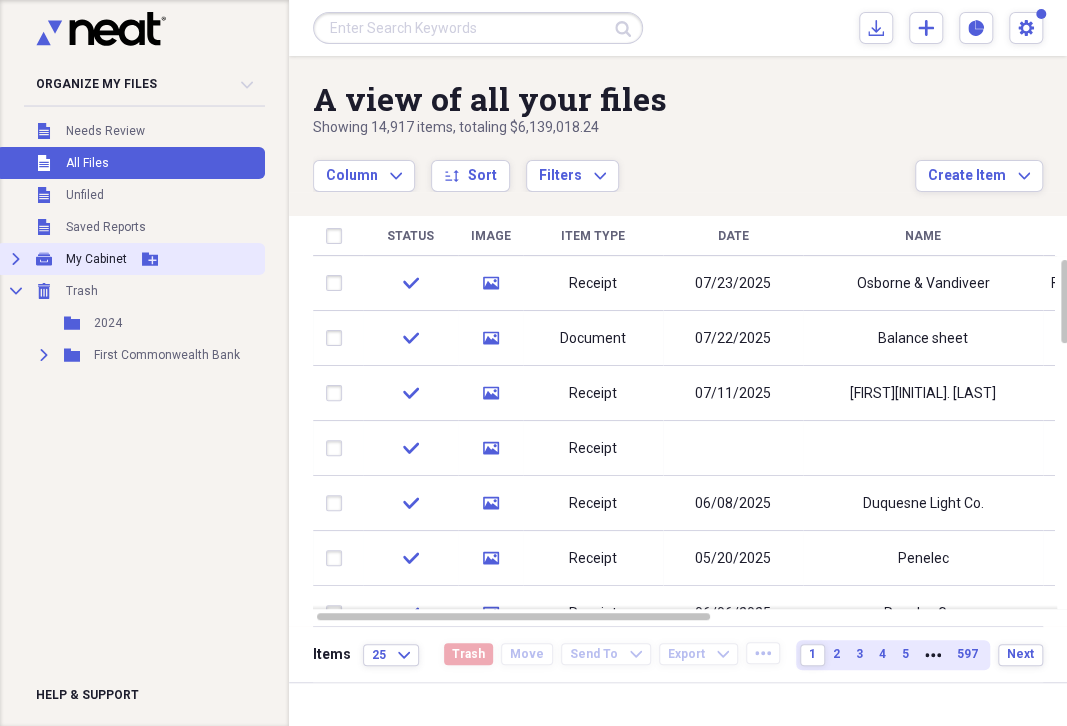click 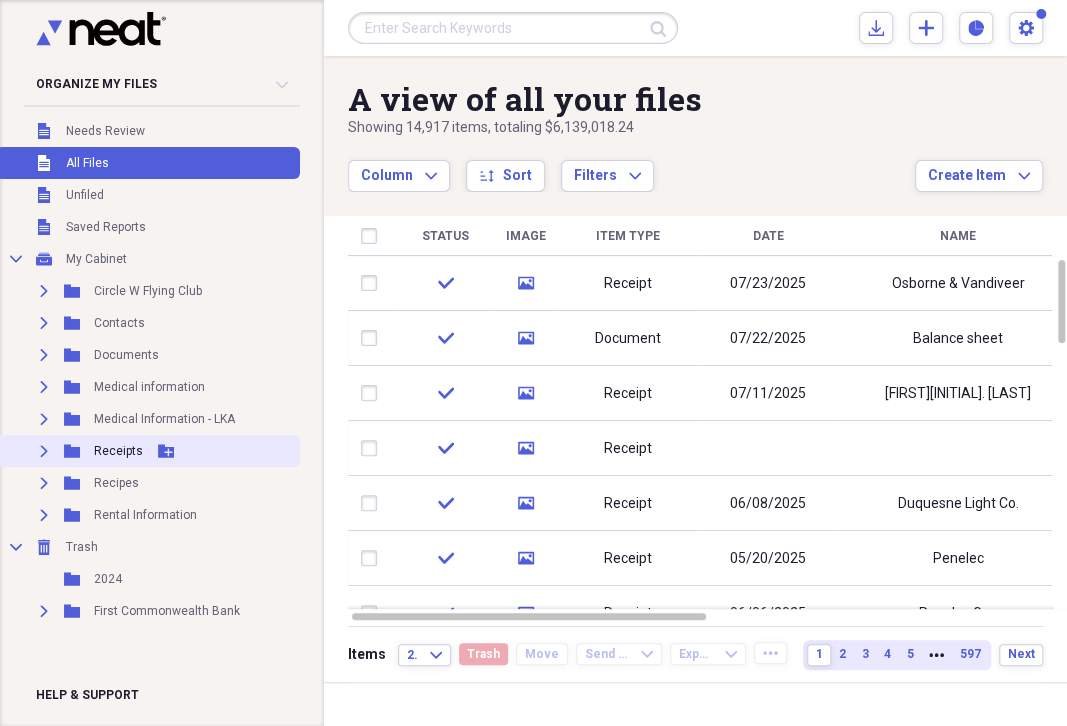 click on "Expand" 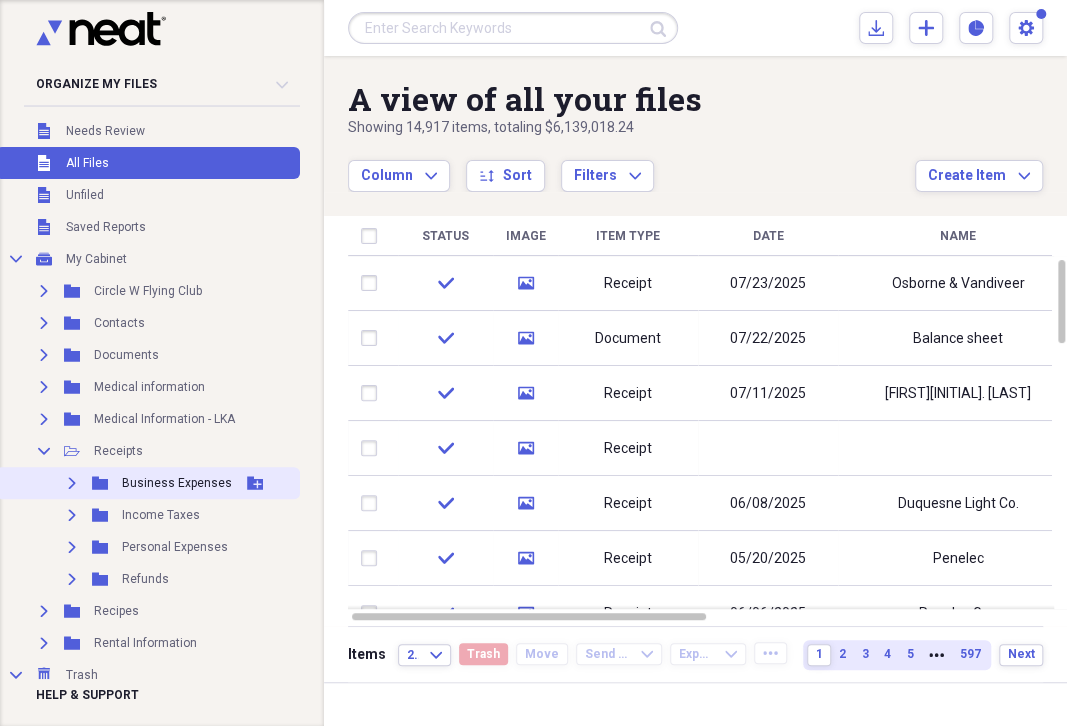 click on "Expand" 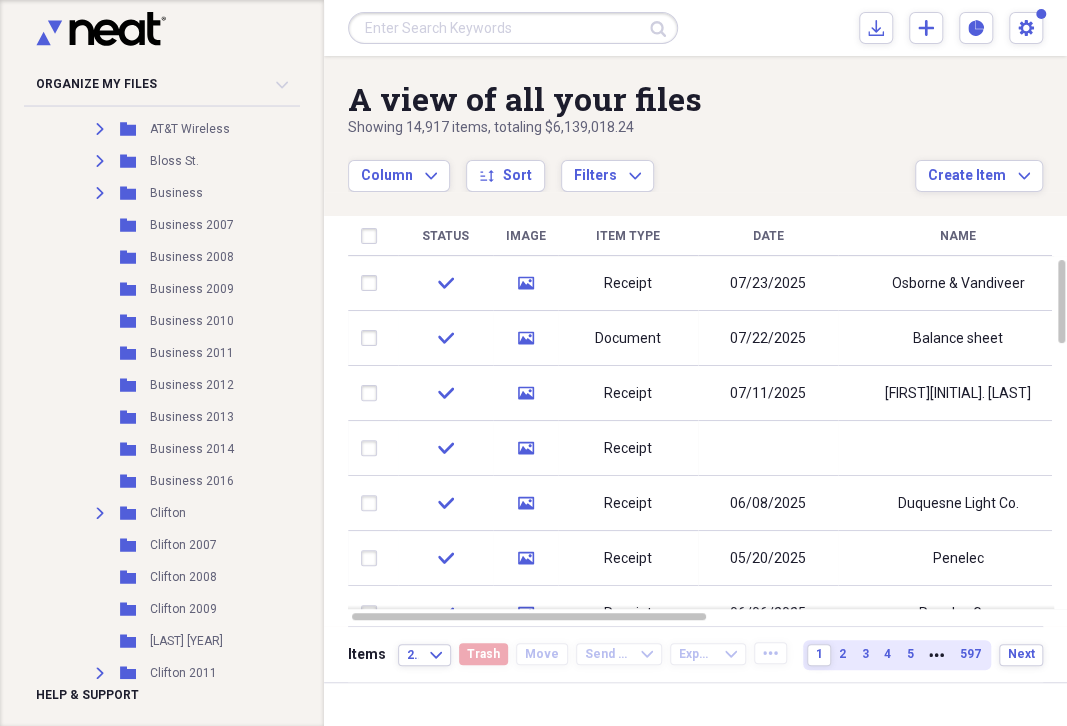scroll, scrollTop: 900, scrollLeft: 0, axis: vertical 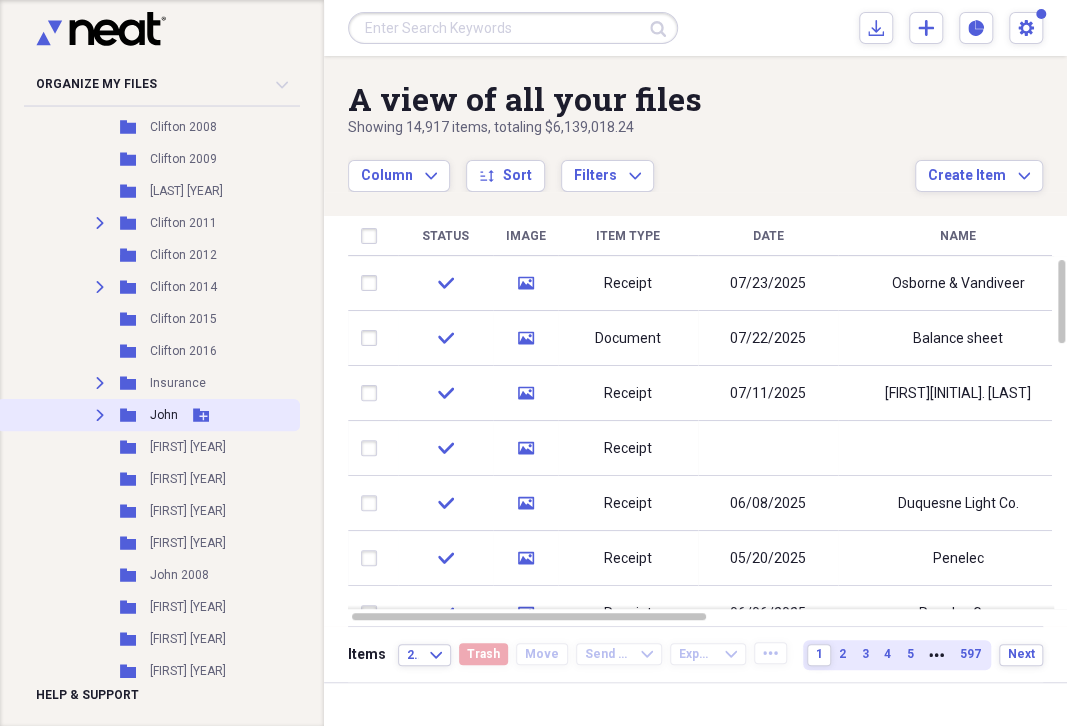 click on "Expand" 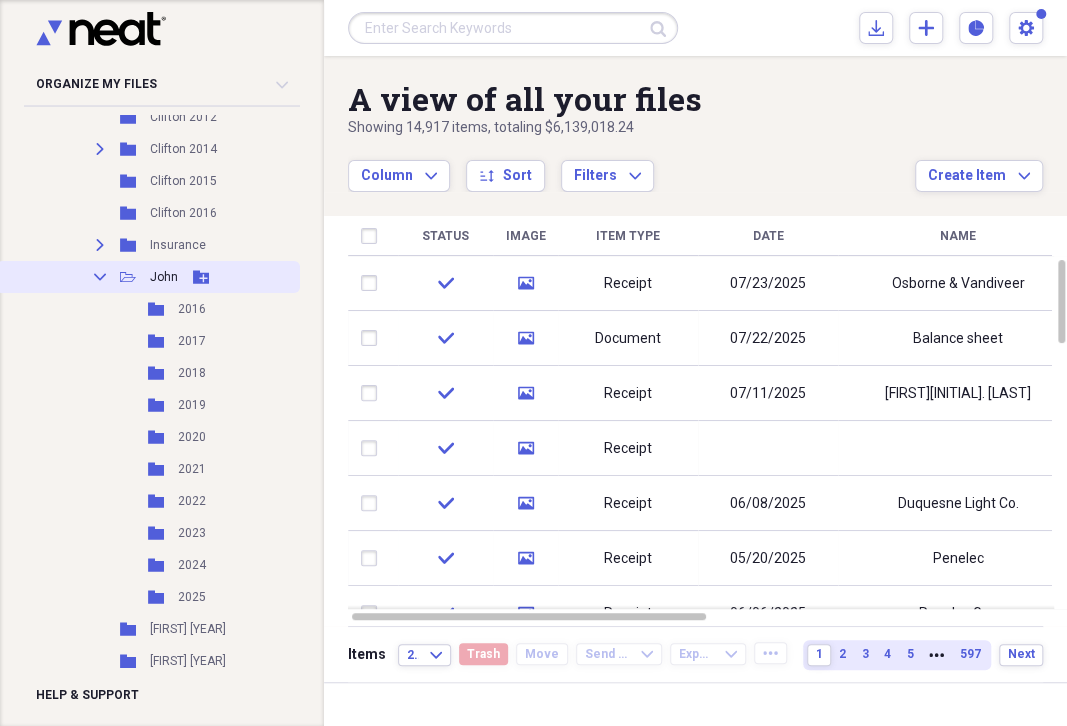 scroll, scrollTop: 1170, scrollLeft: 0, axis: vertical 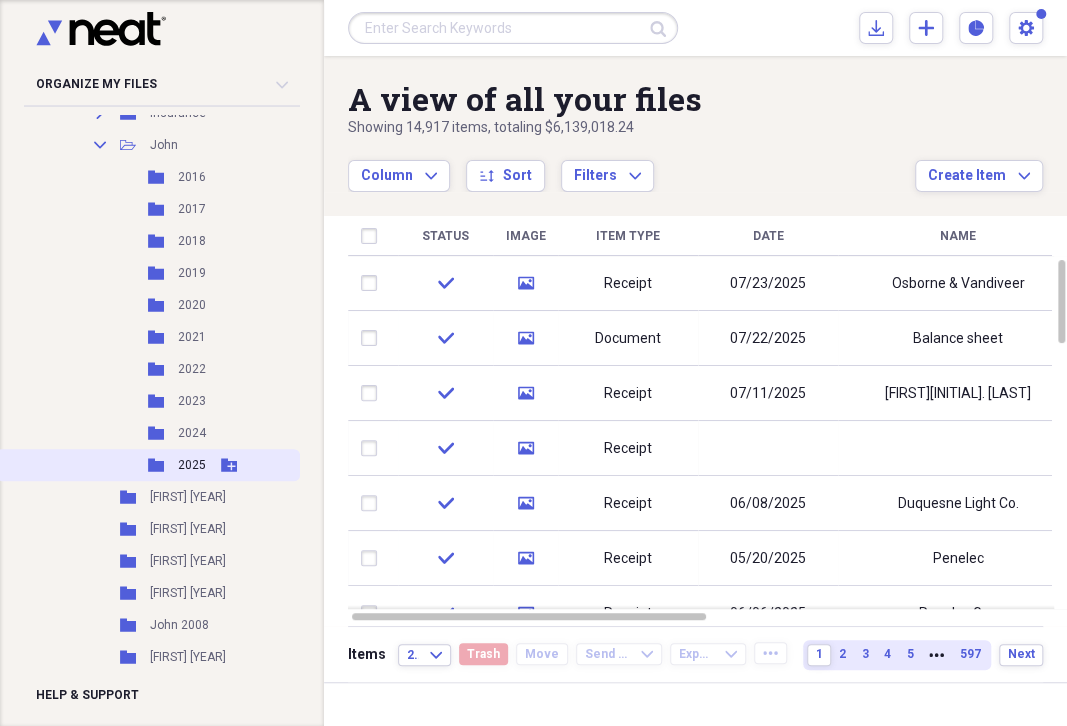 click on "Folder 2025 Add Folder" at bounding box center [148, 465] 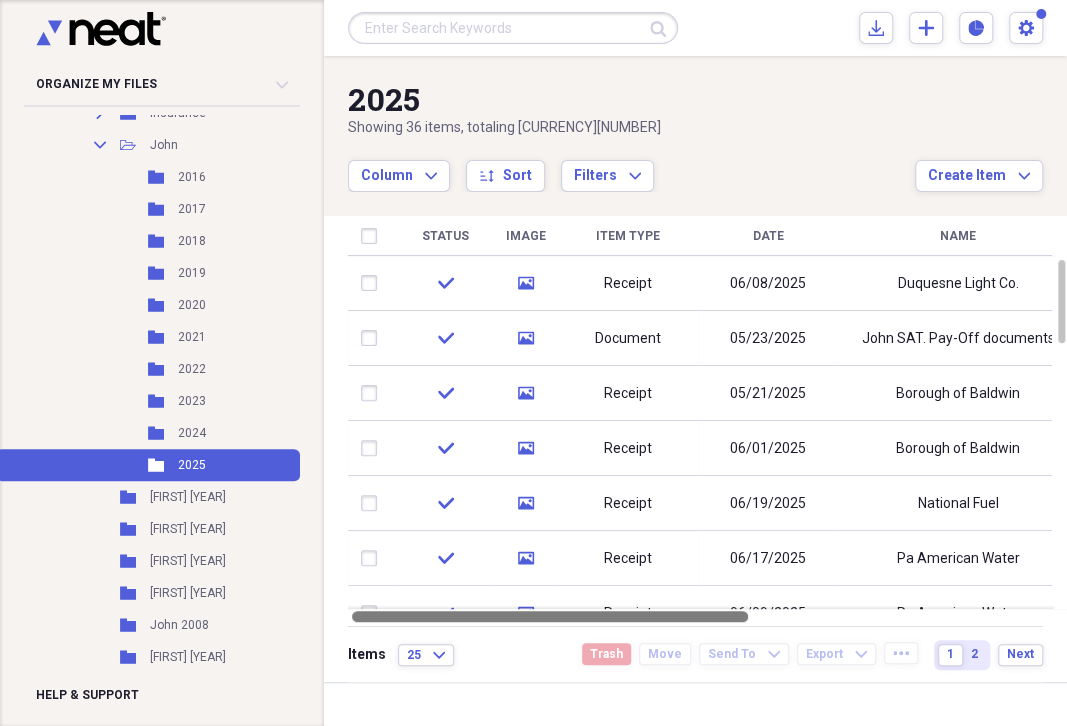 drag, startPoint x: 623, startPoint y: 617, endPoint x: 287, endPoint y: 619, distance: 336.00595 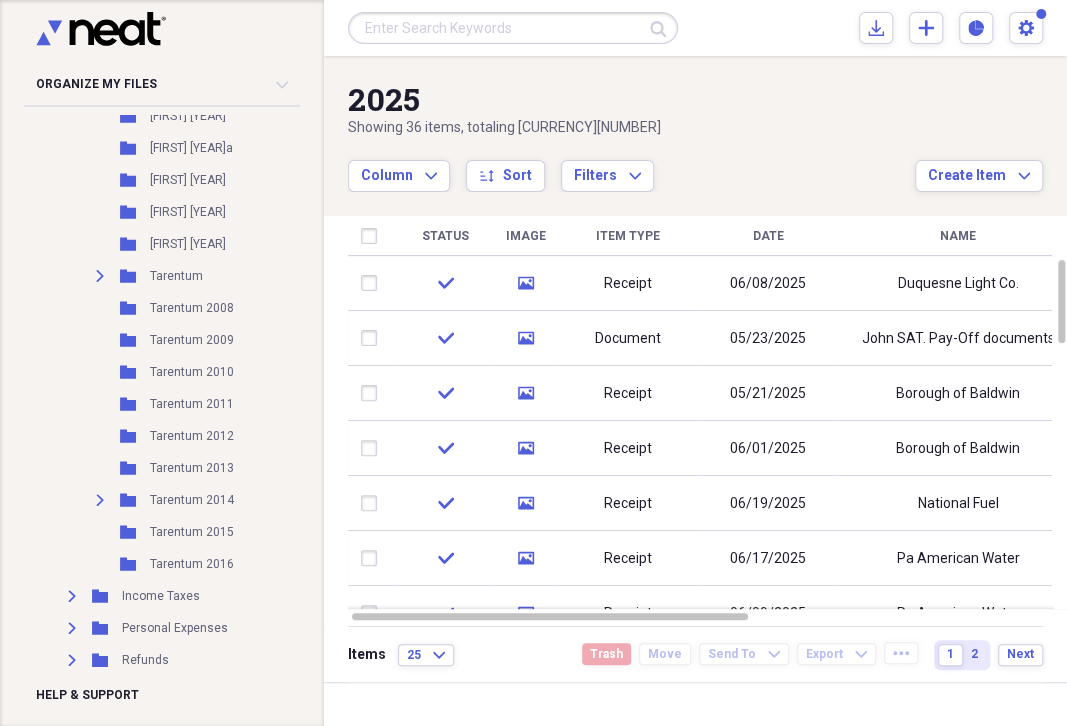 scroll, scrollTop: 1839, scrollLeft: 0, axis: vertical 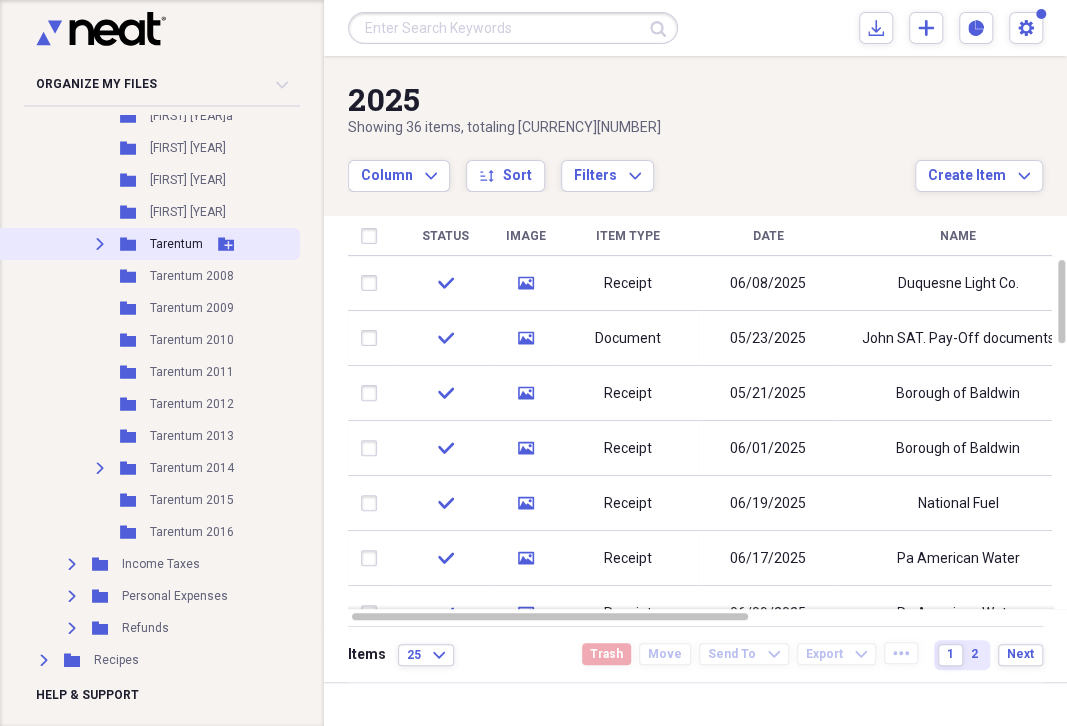 click on "Expand" 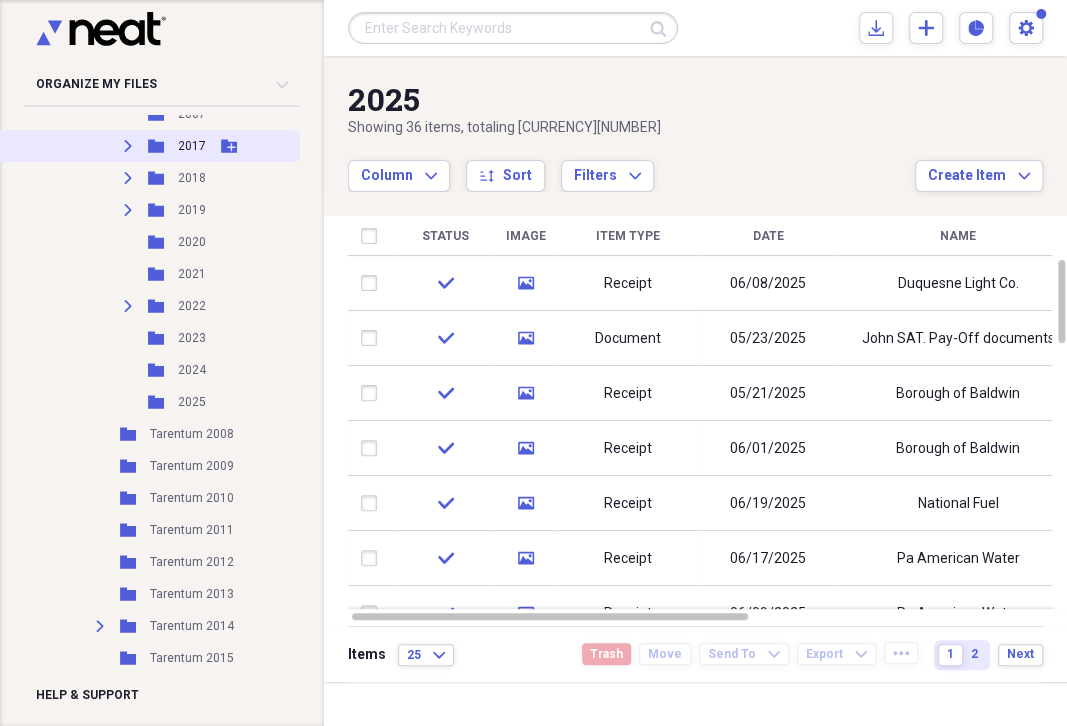 scroll, scrollTop: 2019, scrollLeft: 0, axis: vertical 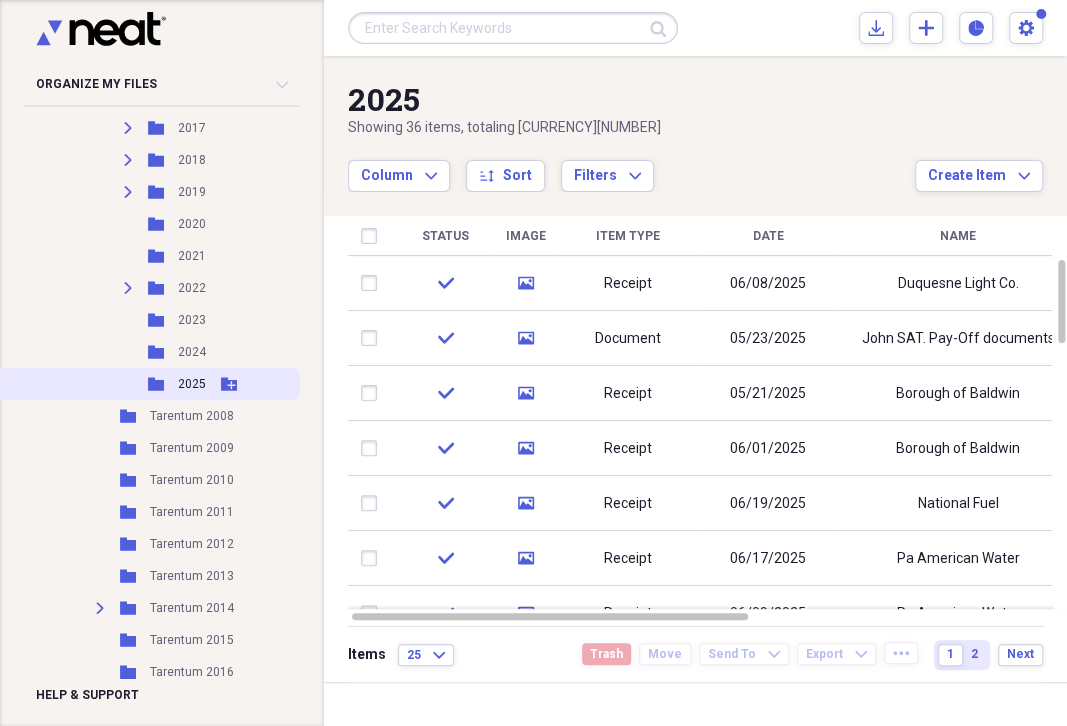 click on "2025" at bounding box center [192, 384] 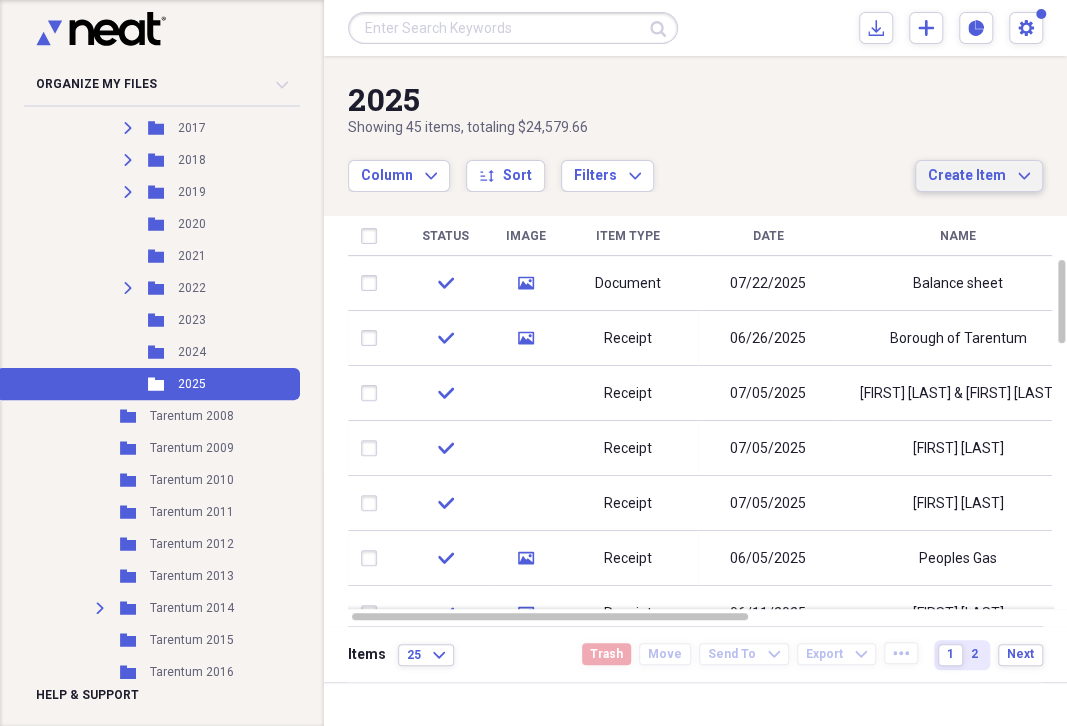 drag, startPoint x: 983, startPoint y: 174, endPoint x: 984, endPoint y: 185, distance: 11.045361 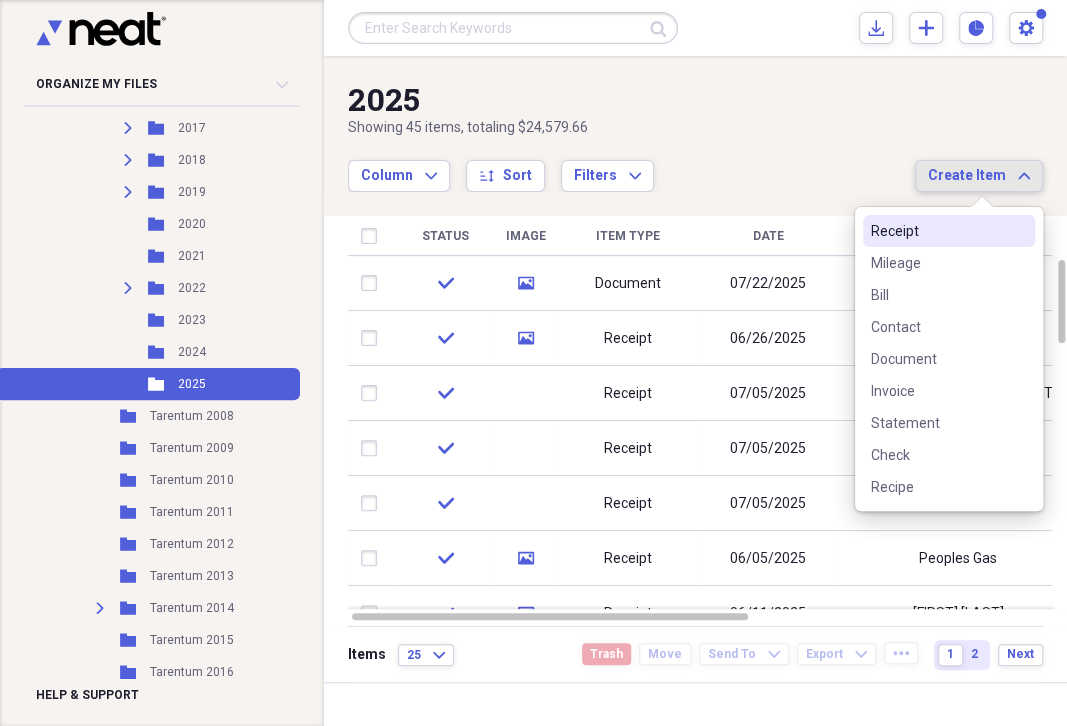 click on "Receipt" at bounding box center (937, 231) 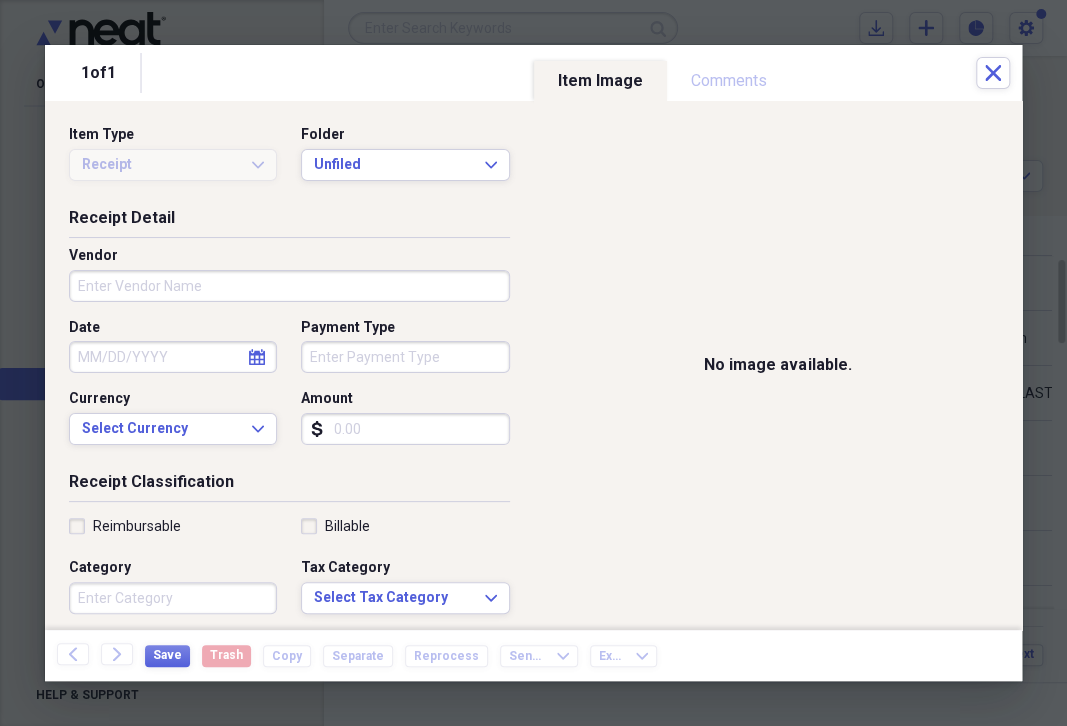 click on "Vendor" at bounding box center (289, 286) 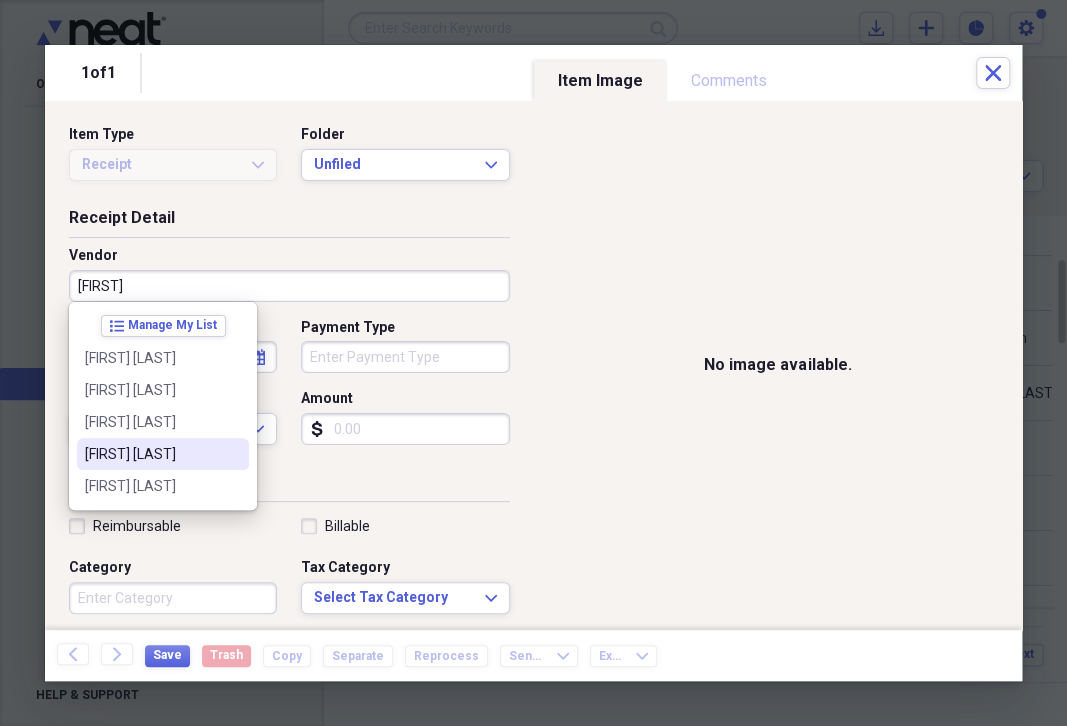 click on "[FIRST] [LAST]" at bounding box center (151, 454) 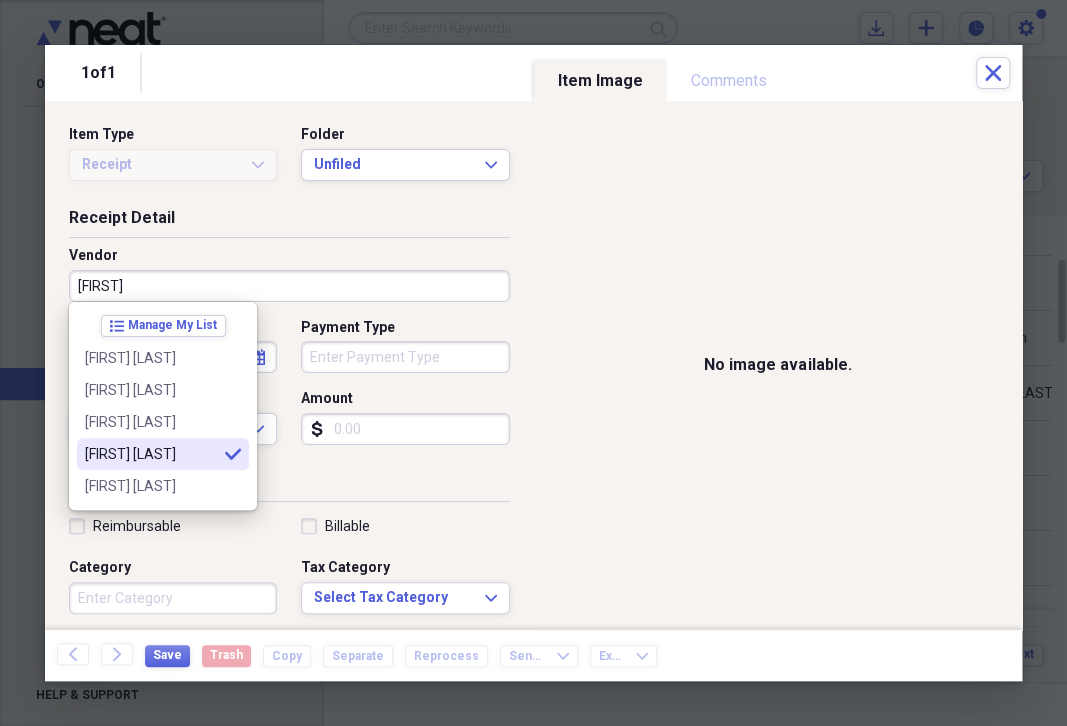 type on "[FIRST] [LAST]" 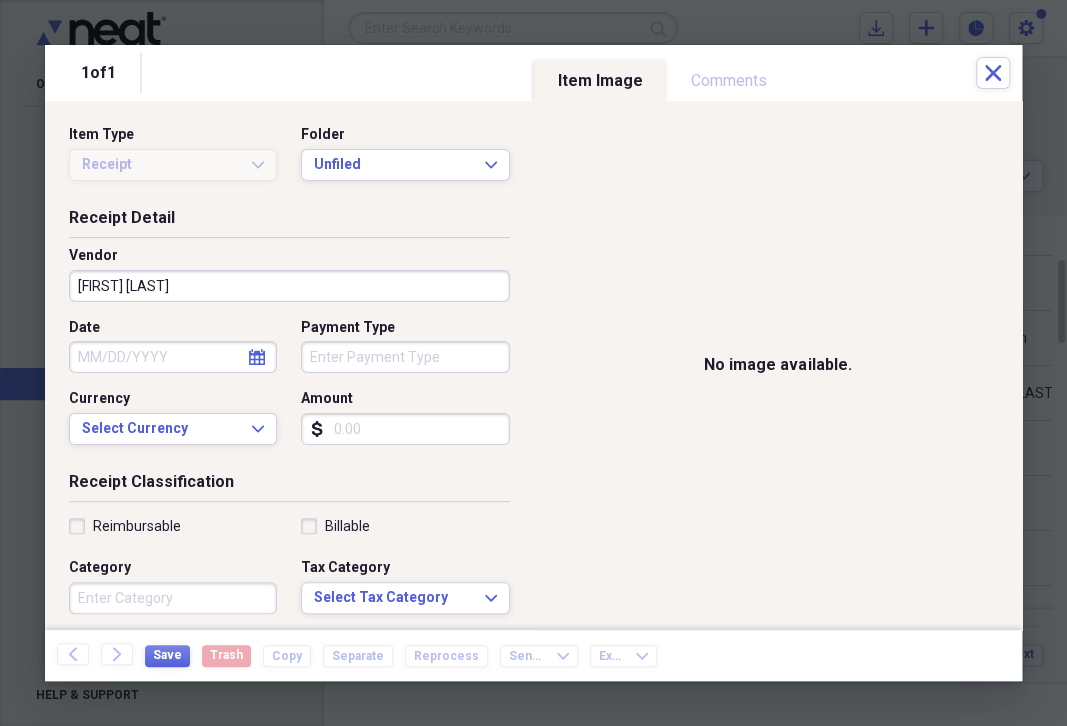 click on "calendar" 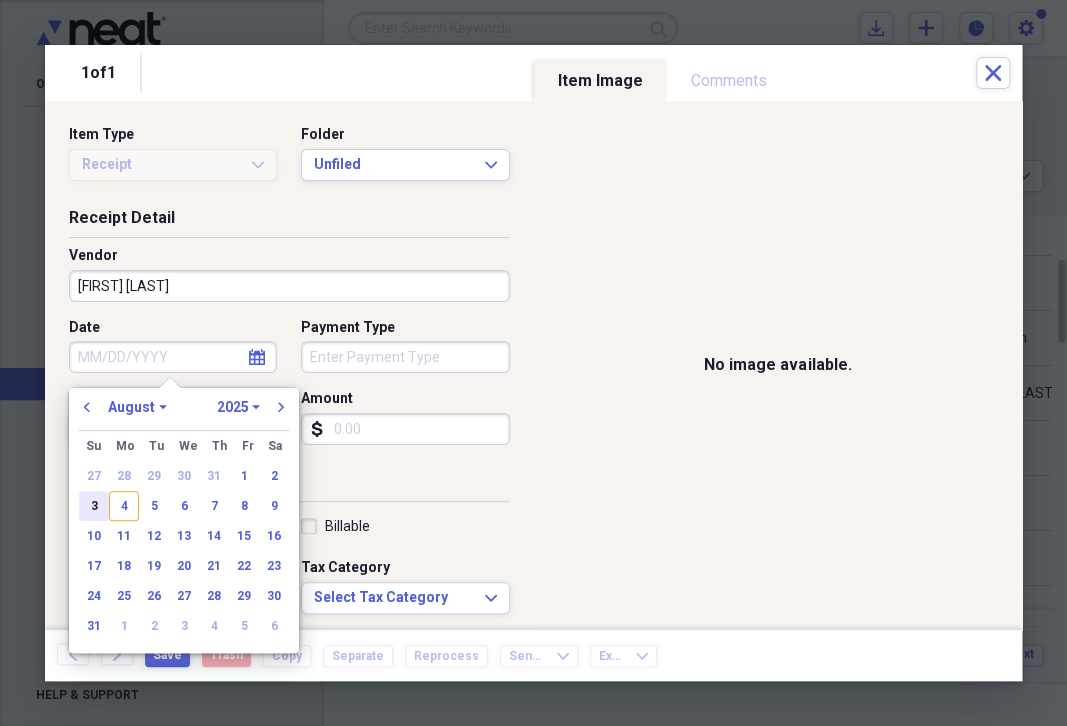 click on "3" at bounding box center [94, 506] 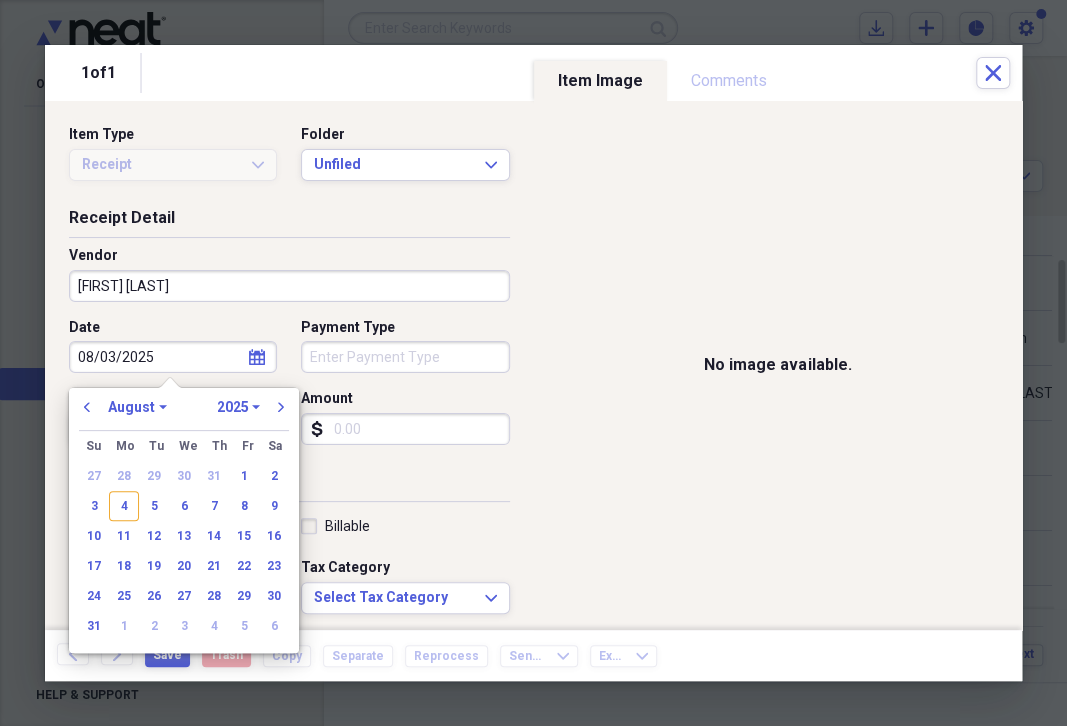 type on "08/03/2025" 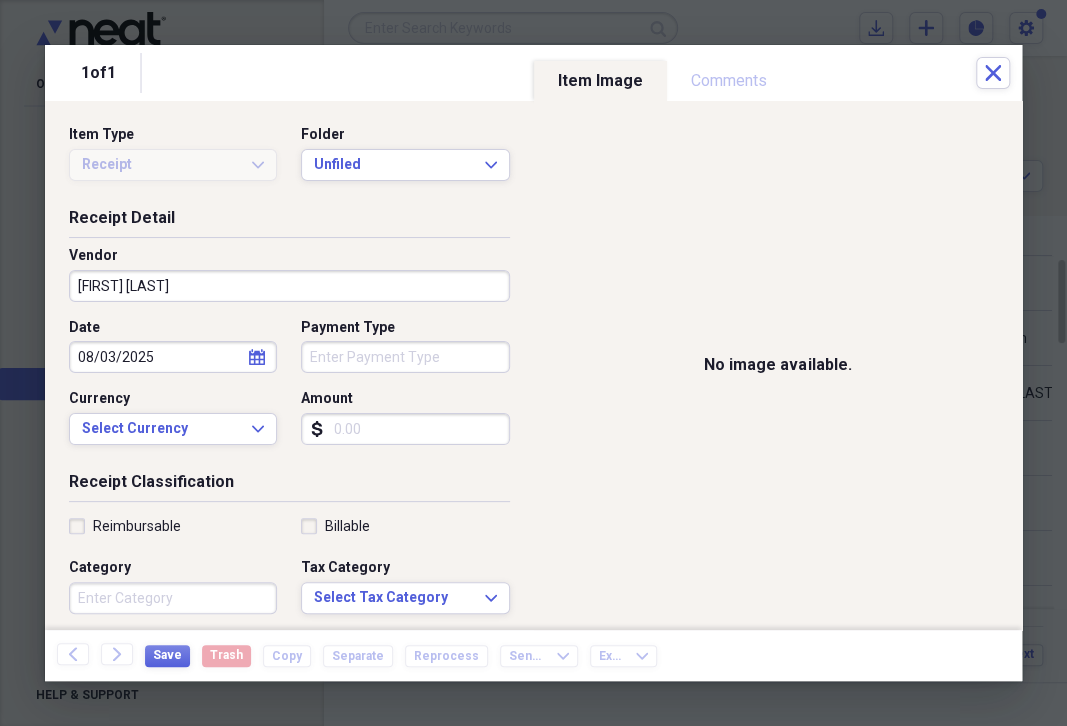 click on "Payment Type" at bounding box center [405, 357] 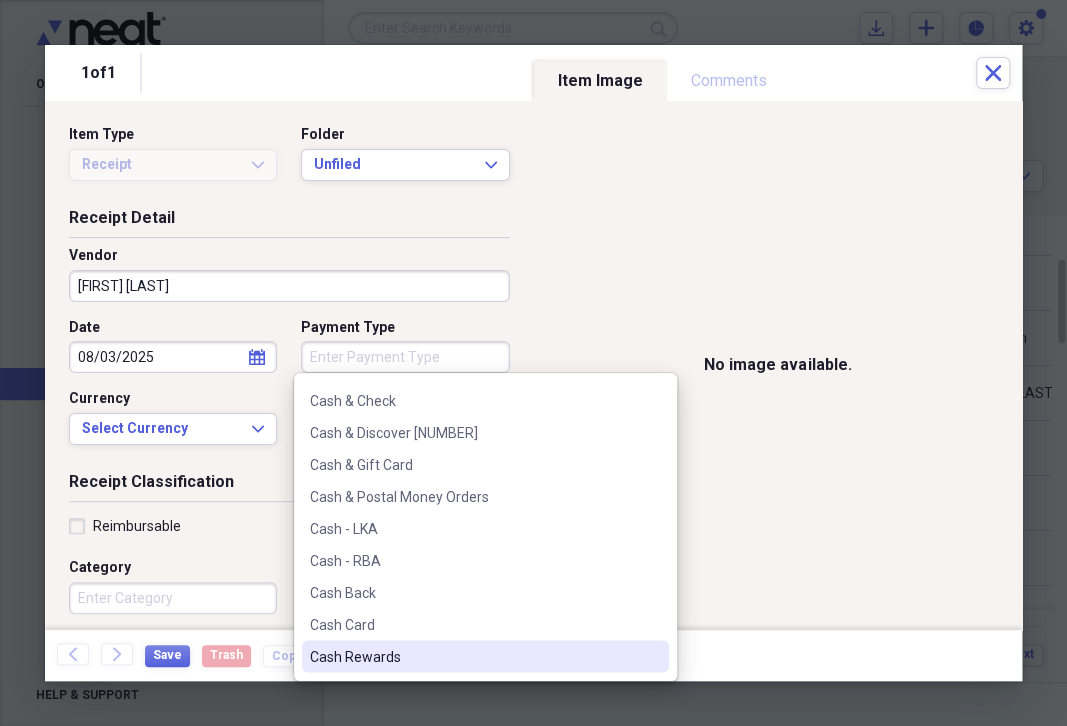 scroll, scrollTop: 1610, scrollLeft: 0, axis: vertical 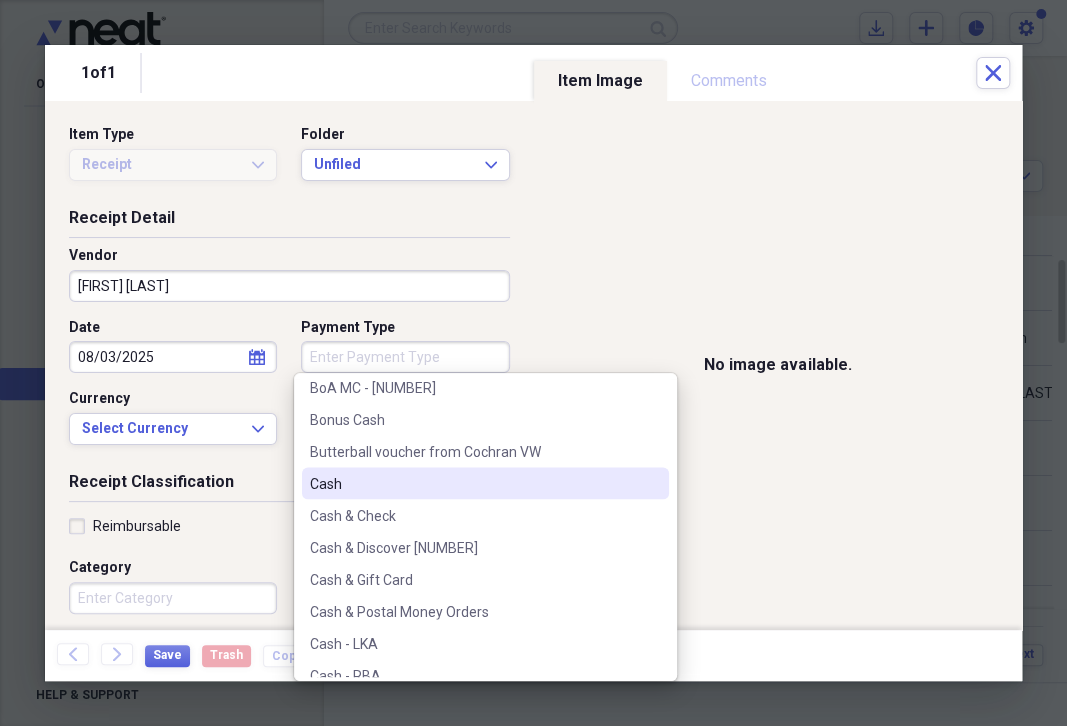 click on "Cash" at bounding box center [473, 483] 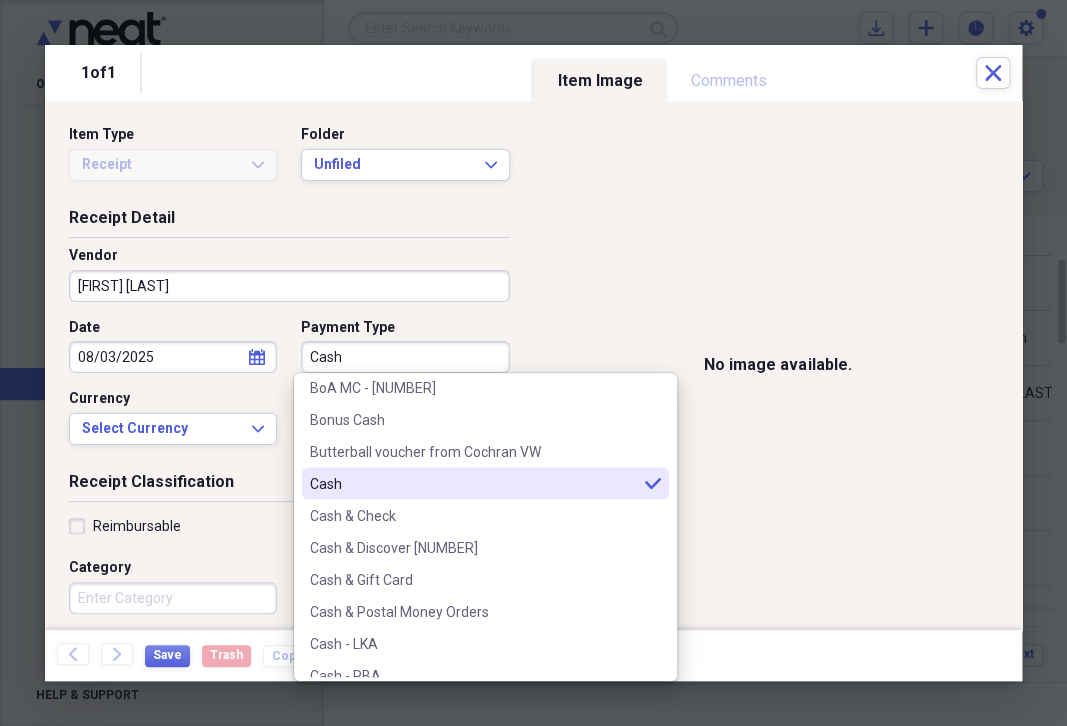 type on "Cash" 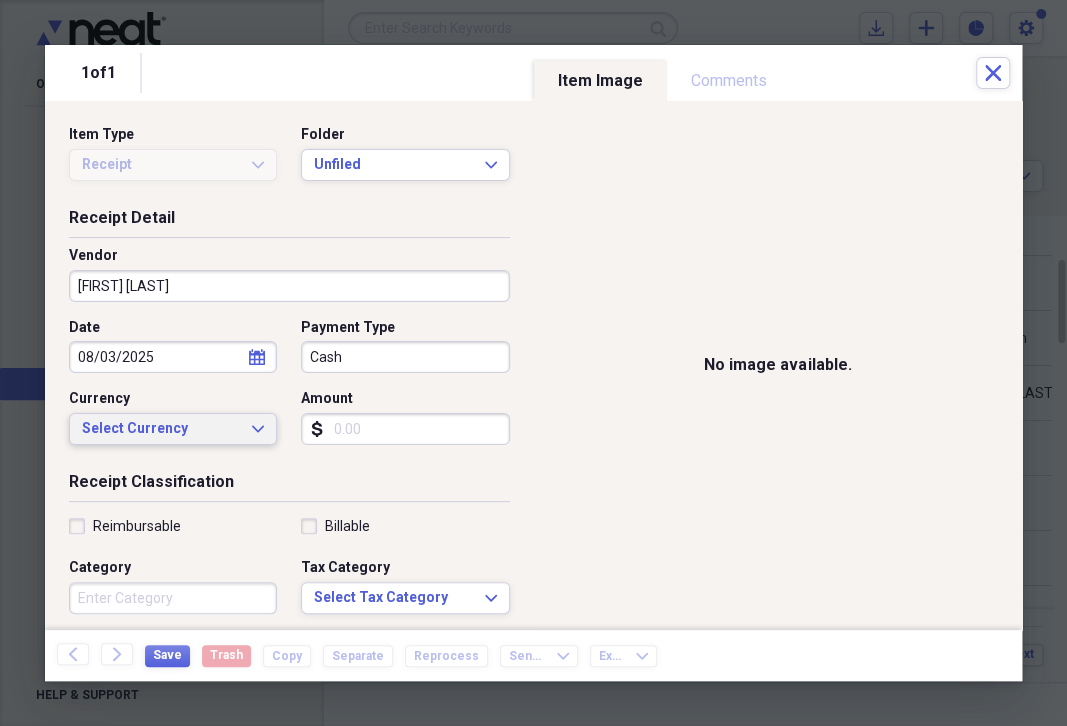 click on "Select Currency Expand" at bounding box center [173, 429] 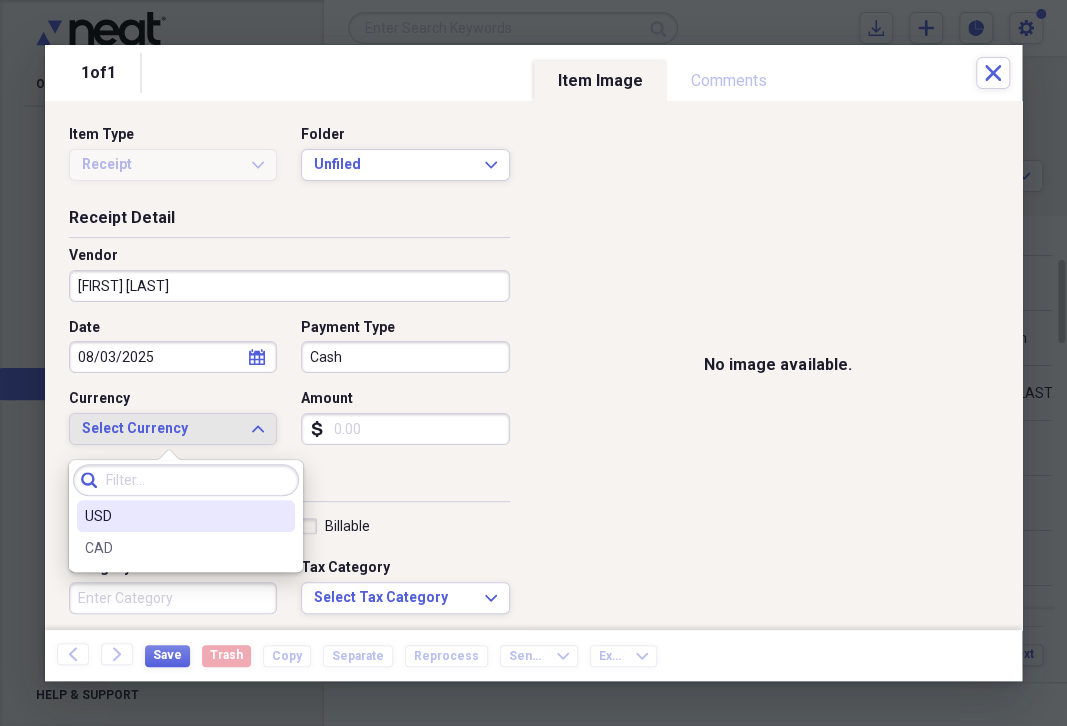 click on "USD" at bounding box center [174, 516] 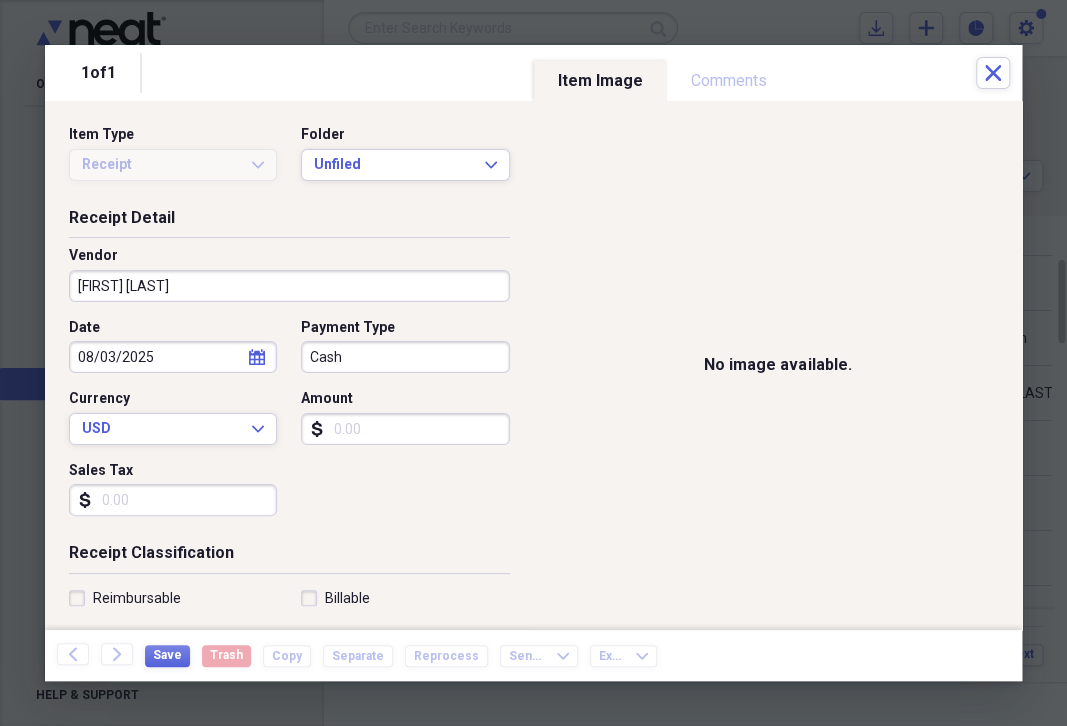 drag, startPoint x: 331, startPoint y: 424, endPoint x: 399, endPoint y: 422, distance: 68.0294 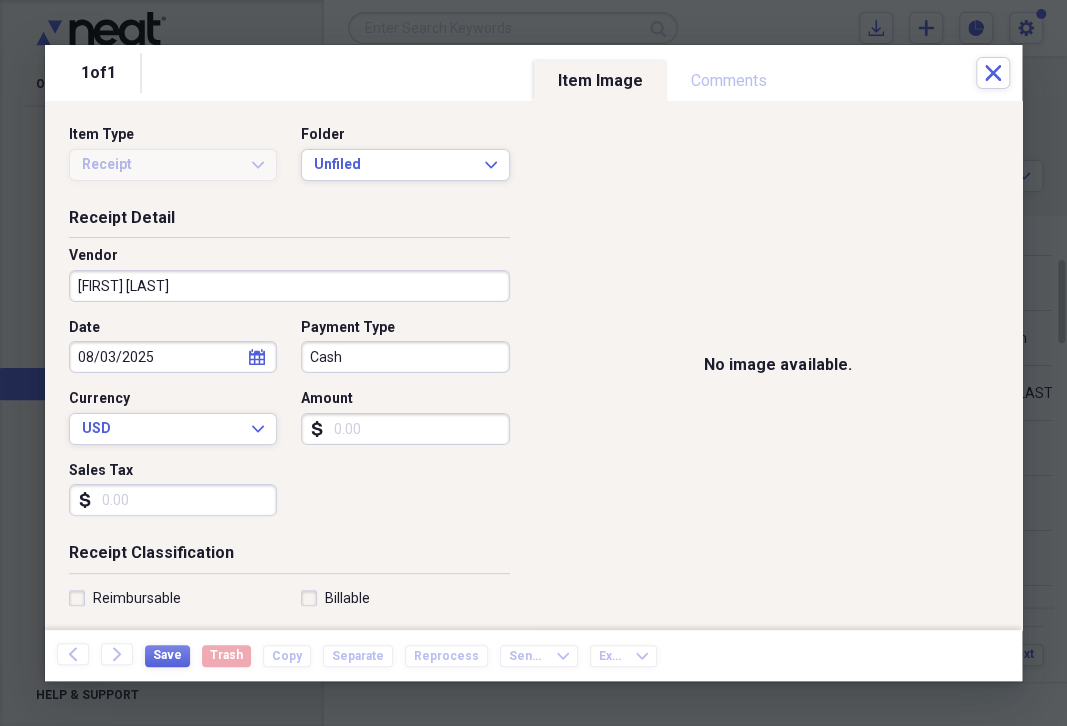 click on "Amount" at bounding box center (405, 429) 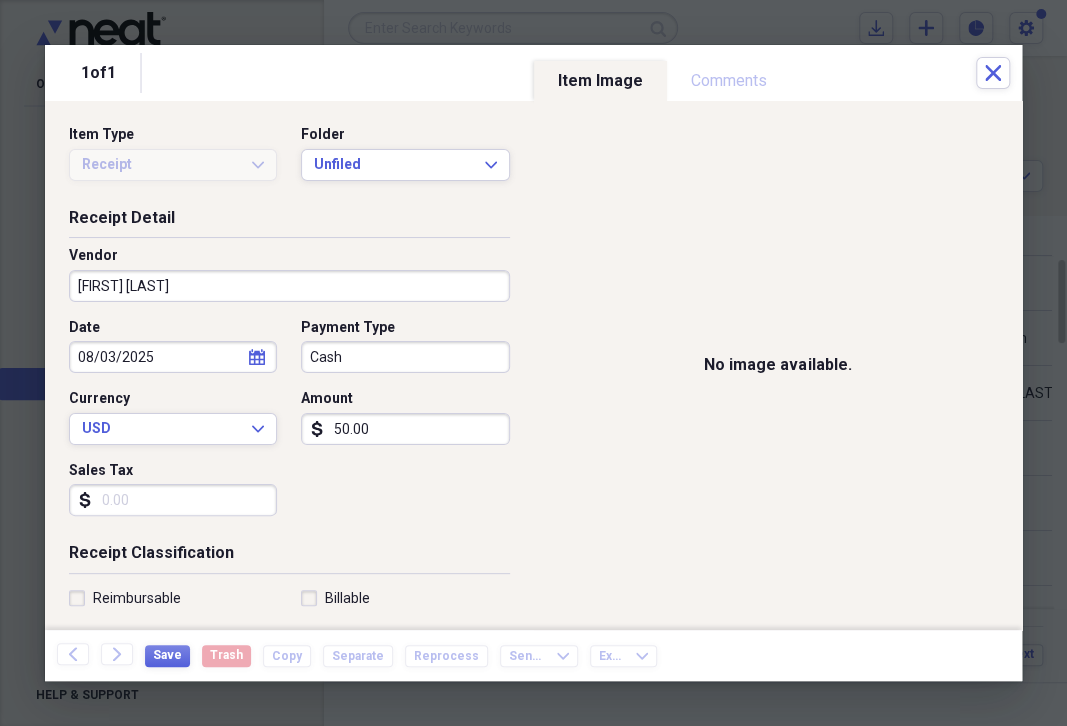 type on "500.00" 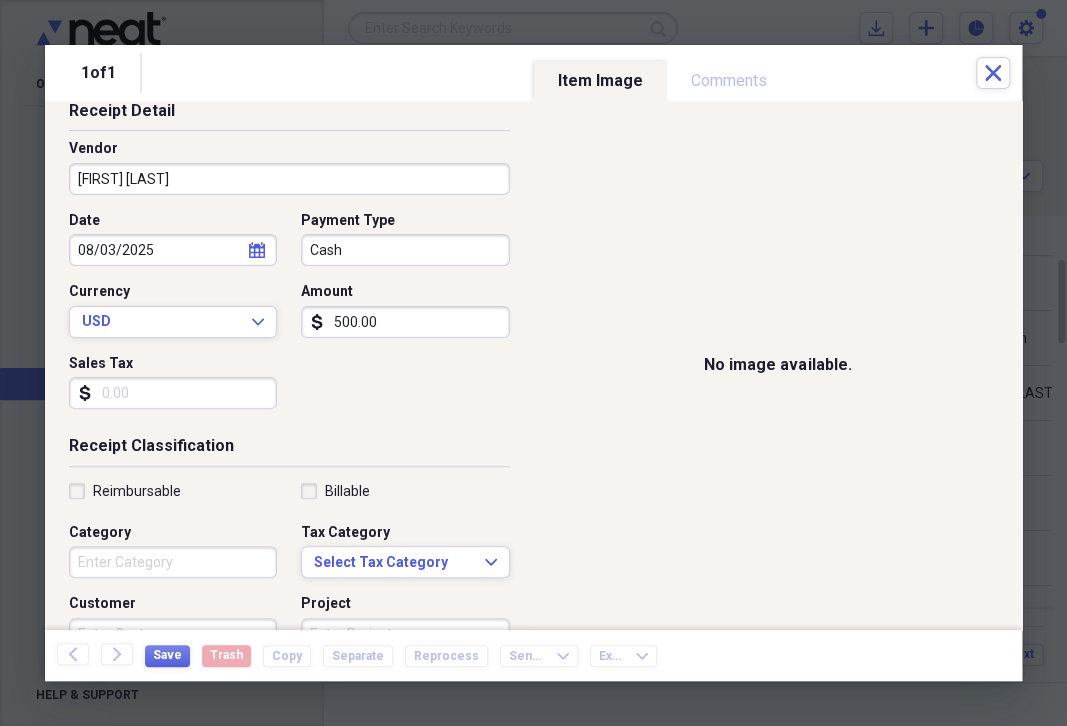 scroll, scrollTop: 230, scrollLeft: 0, axis: vertical 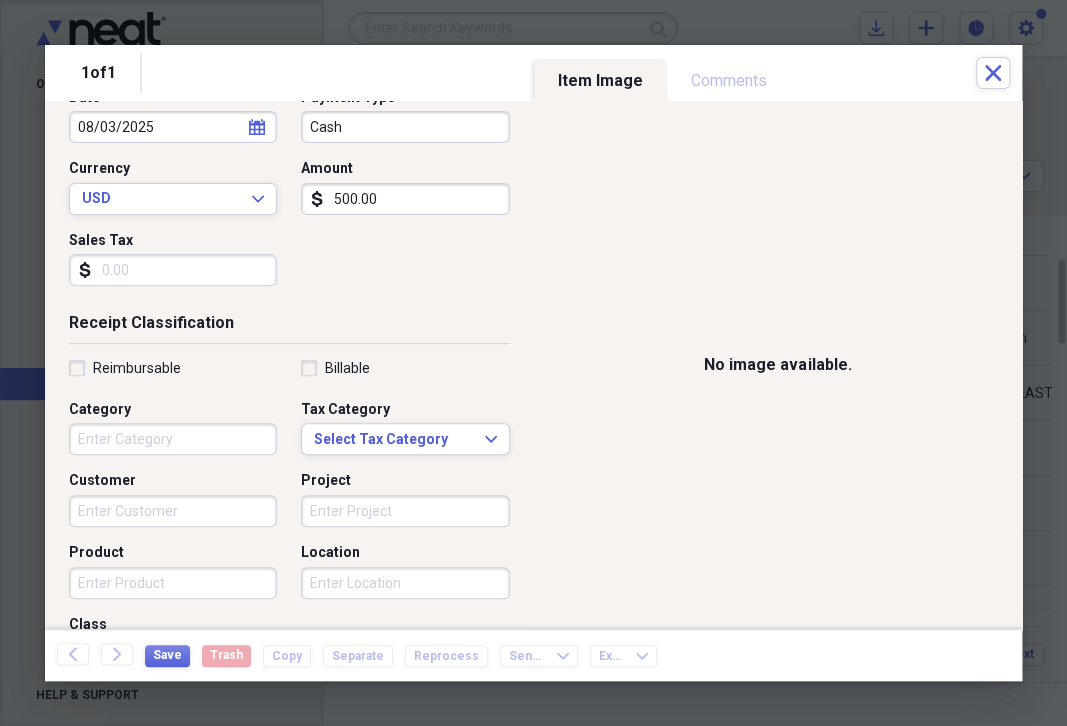 click on "Category" at bounding box center [173, 439] 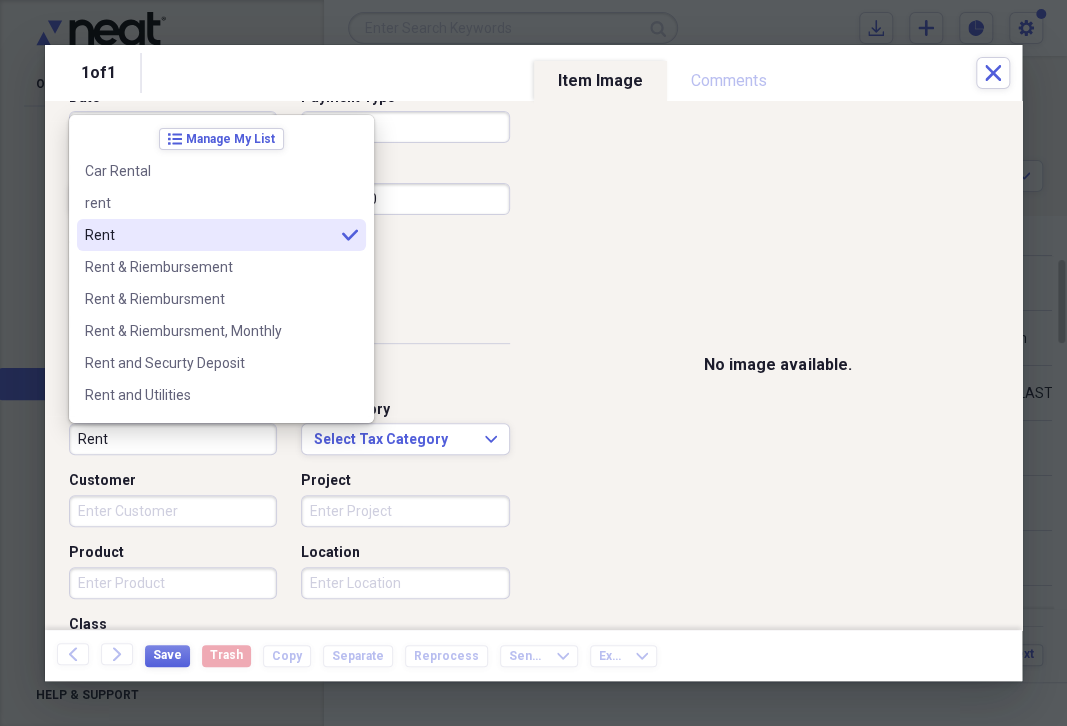 type on "Rent" 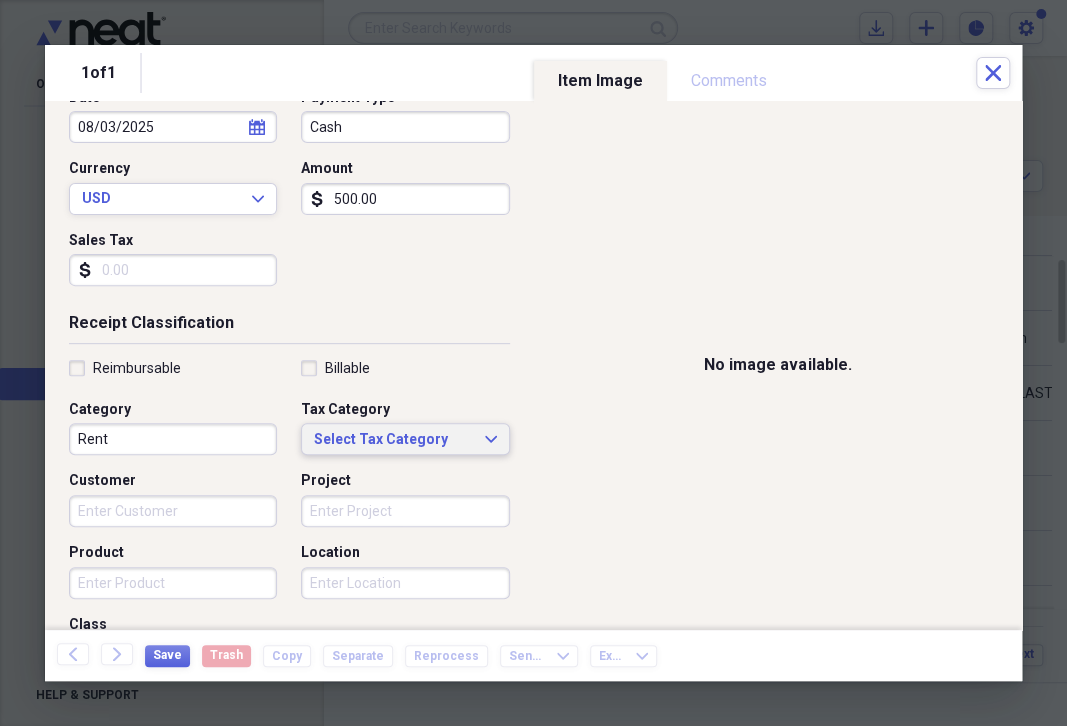click 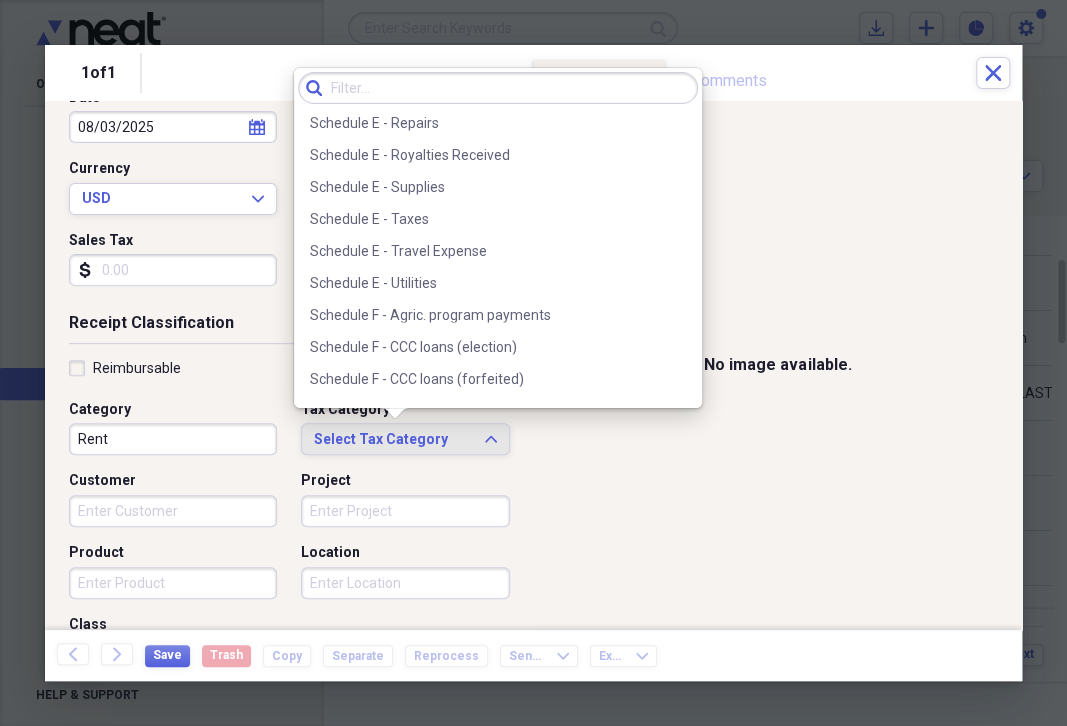 scroll, scrollTop: 4850, scrollLeft: 0, axis: vertical 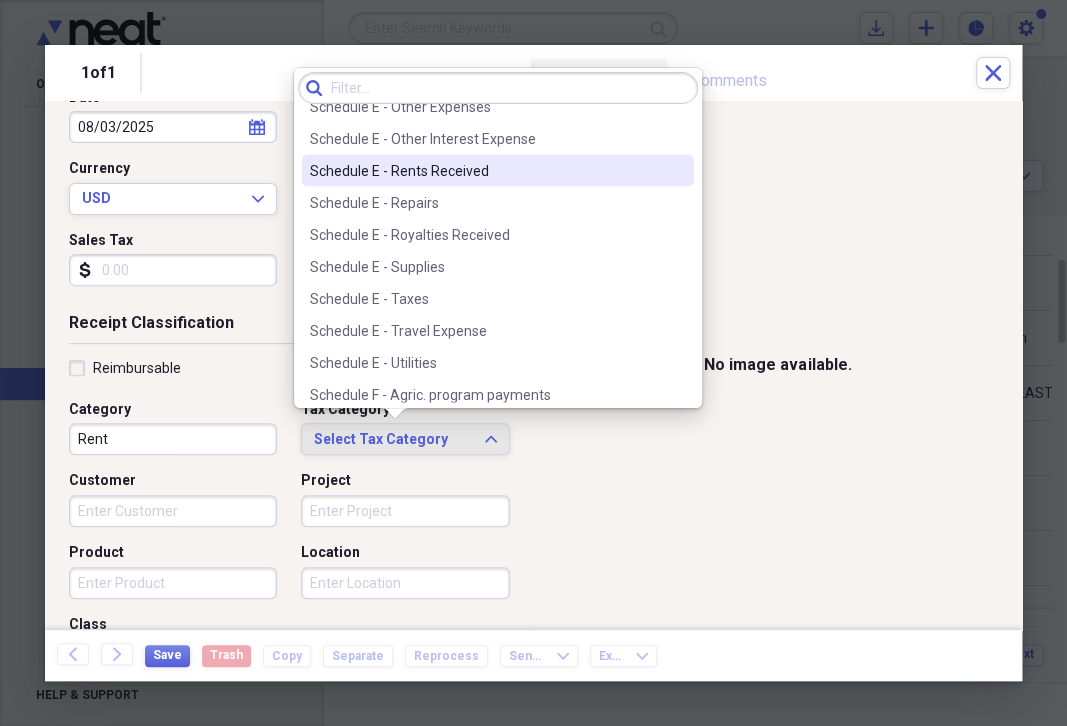 click on "Schedule E - Rents Received" at bounding box center [486, 170] 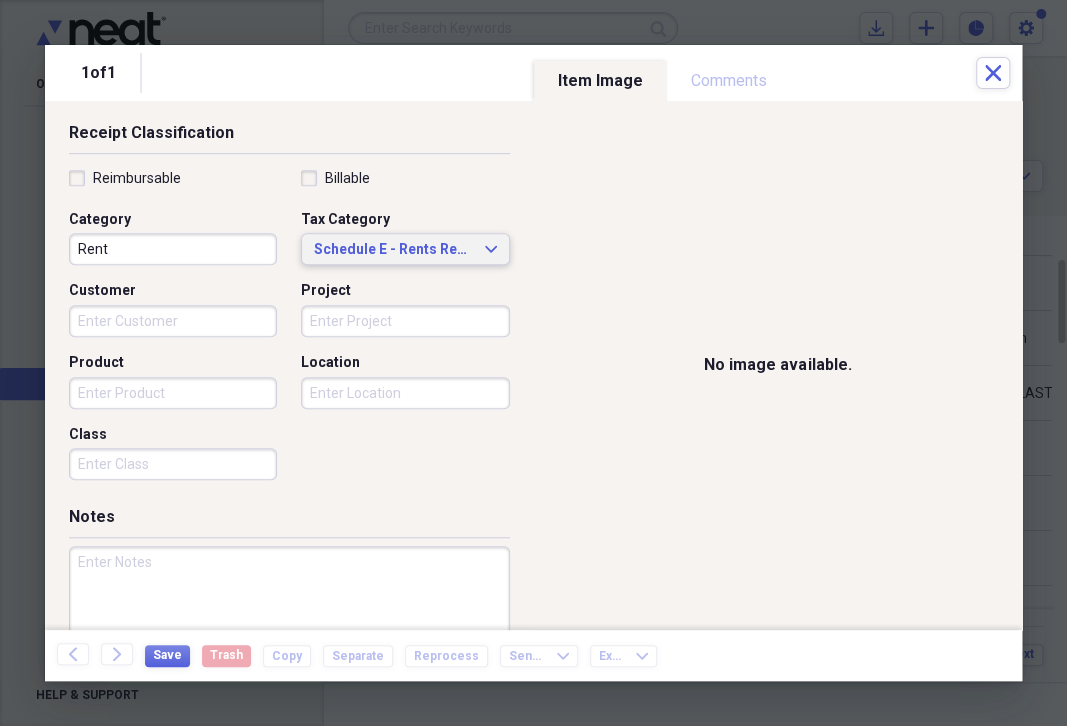 scroll, scrollTop: 490, scrollLeft: 0, axis: vertical 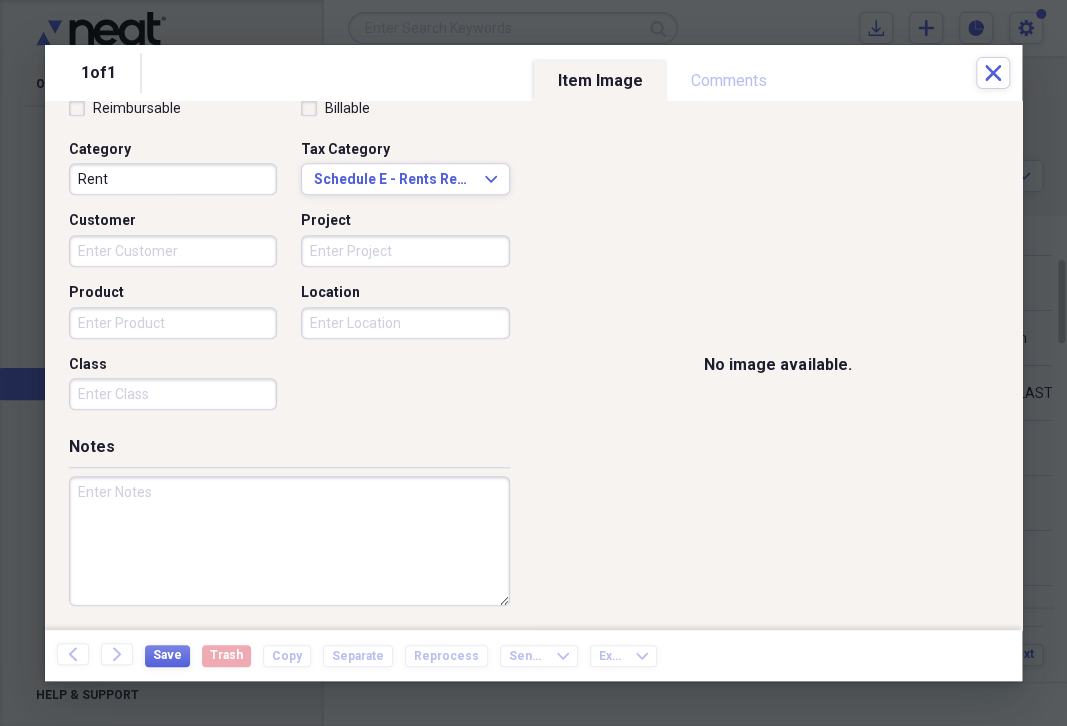 click at bounding box center [289, 541] 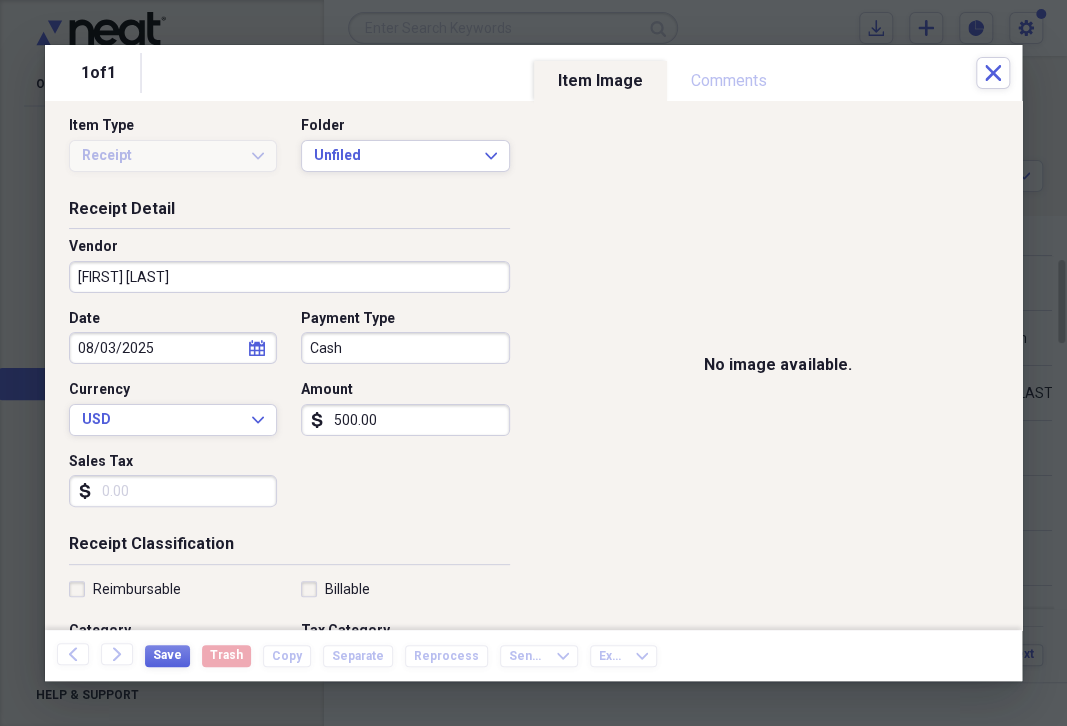 scroll, scrollTop: 0, scrollLeft: 0, axis: both 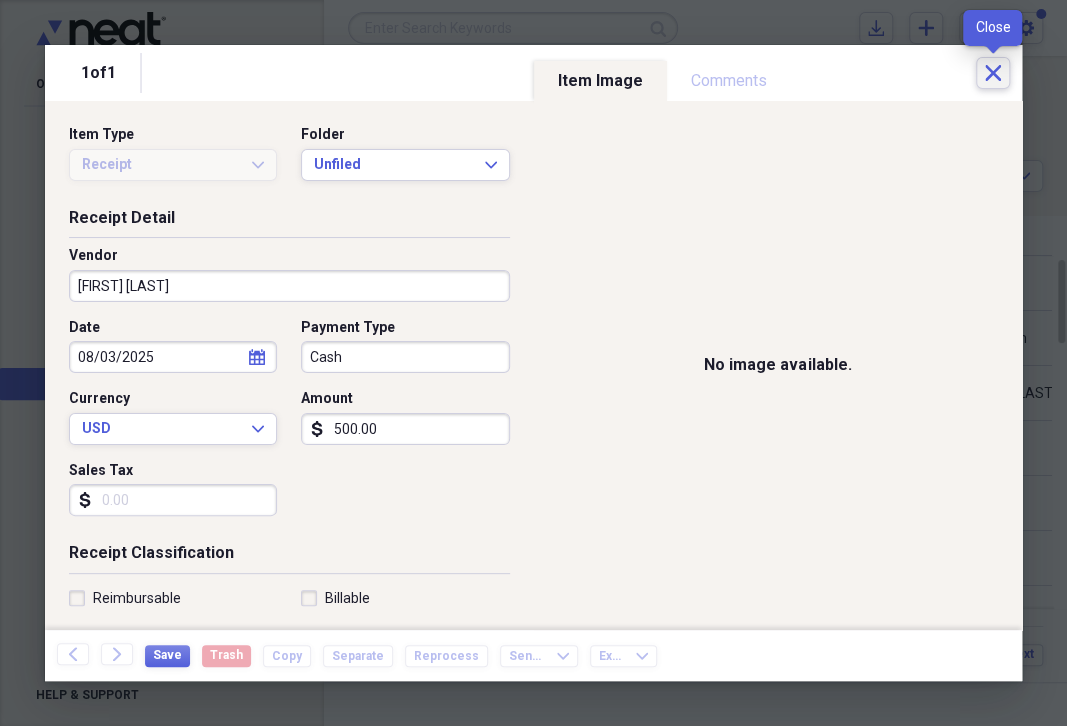 type on "for Aug '[YEAR]" 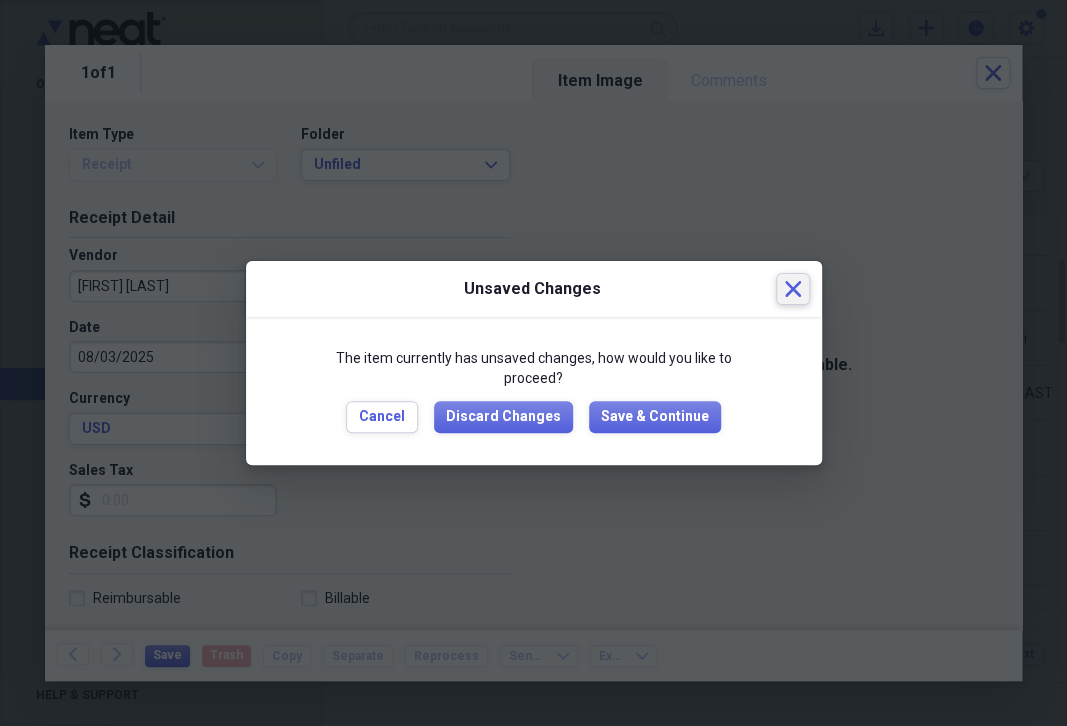click on "Close" at bounding box center [793, 289] 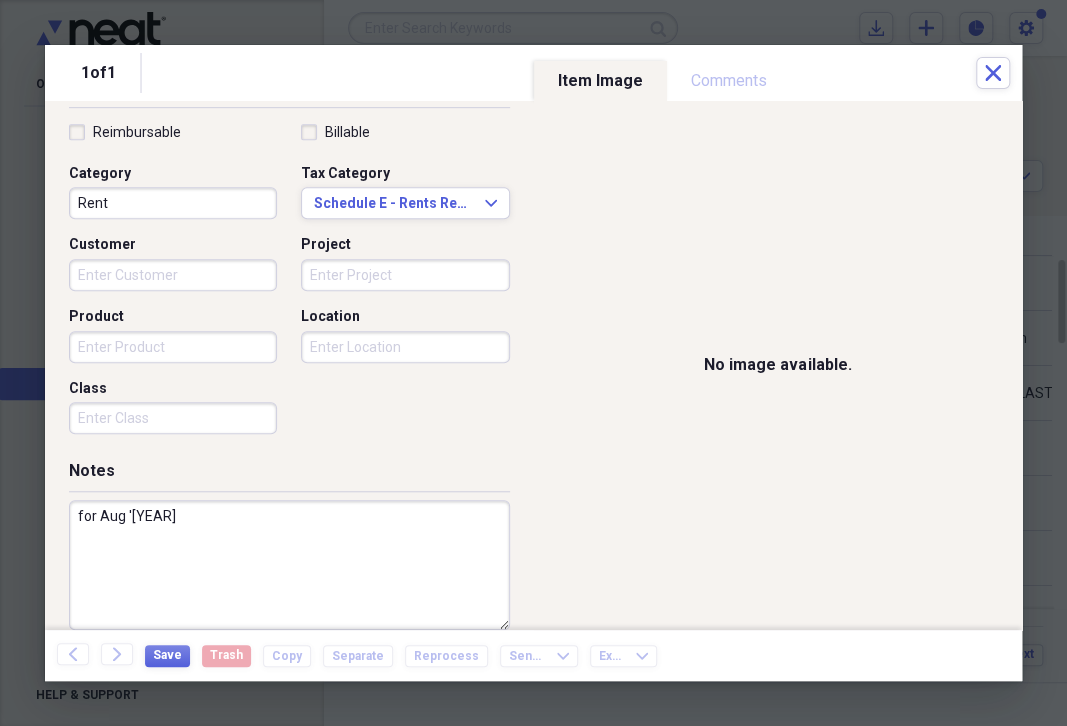 scroll, scrollTop: 490, scrollLeft: 0, axis: vertical 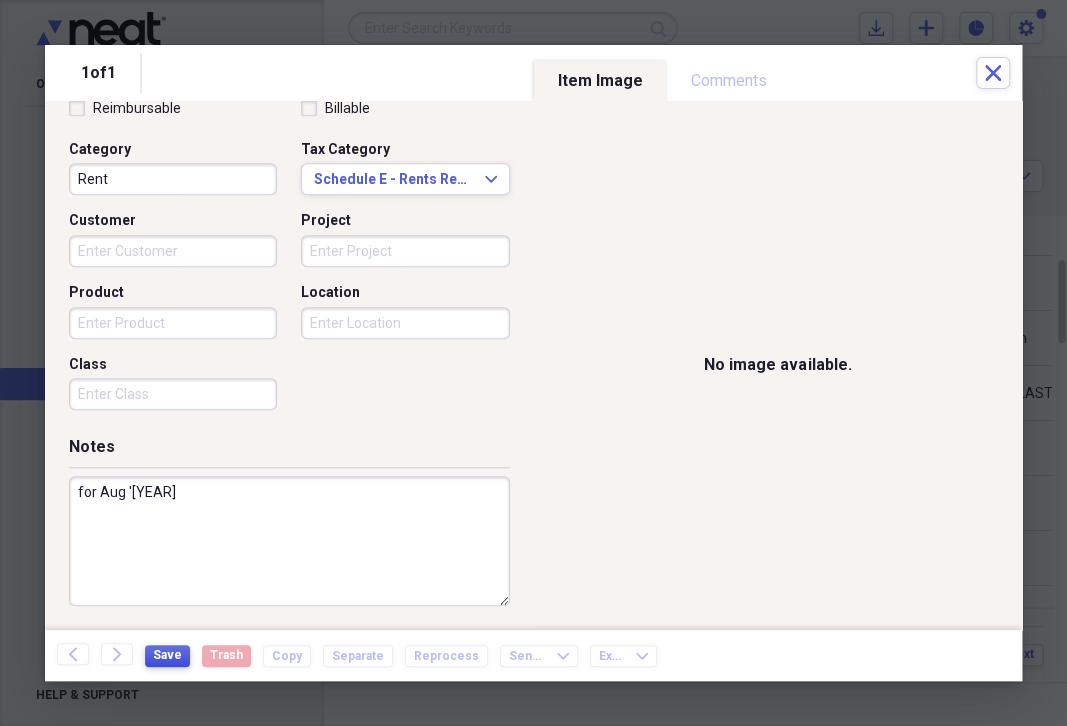 click on "Save" at bounding box center (167, 655) 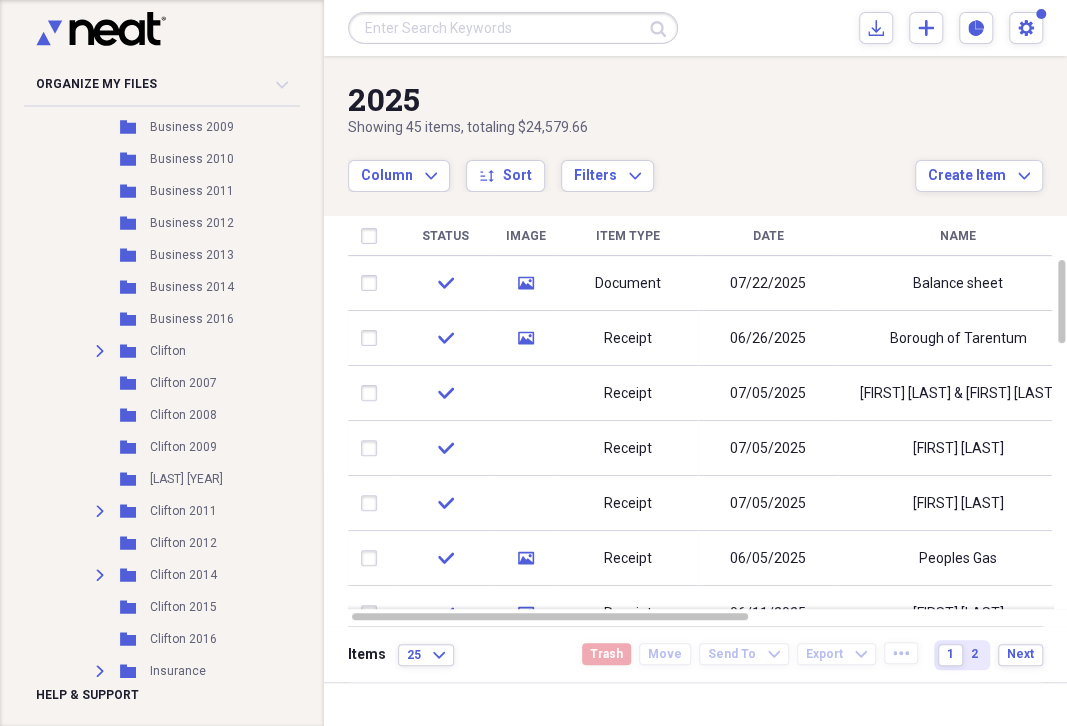 scroll, scrollTop: 0, scrollLeft: 0, axis: both 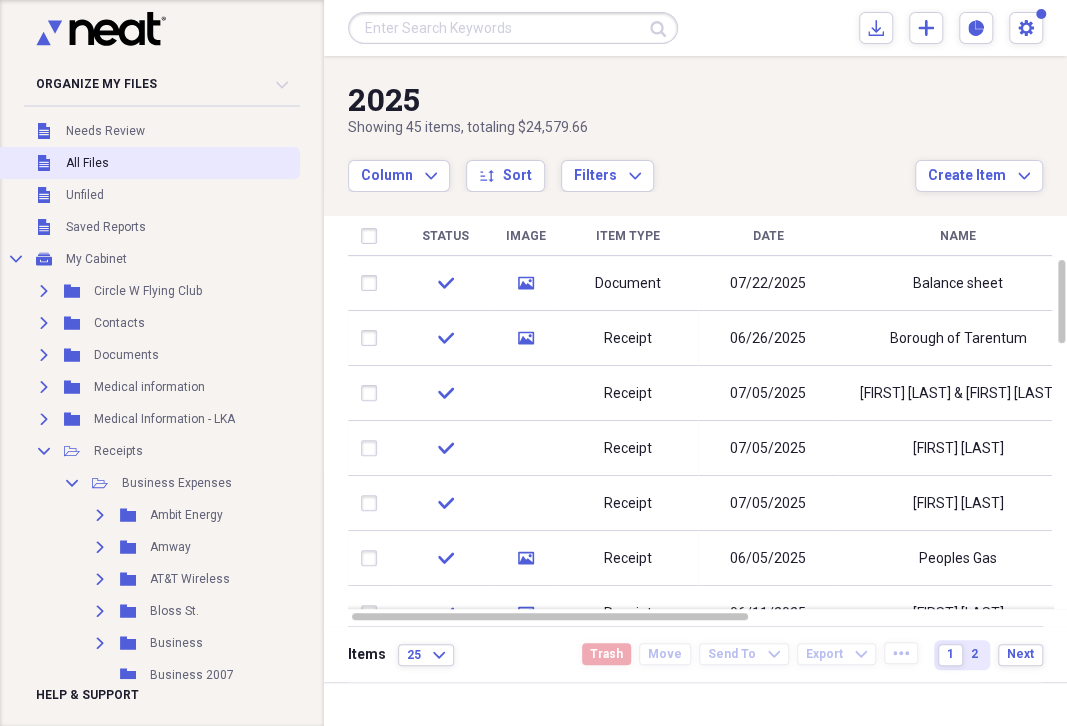 click on "Unfiled All Files" at bounding box center (148, 163) 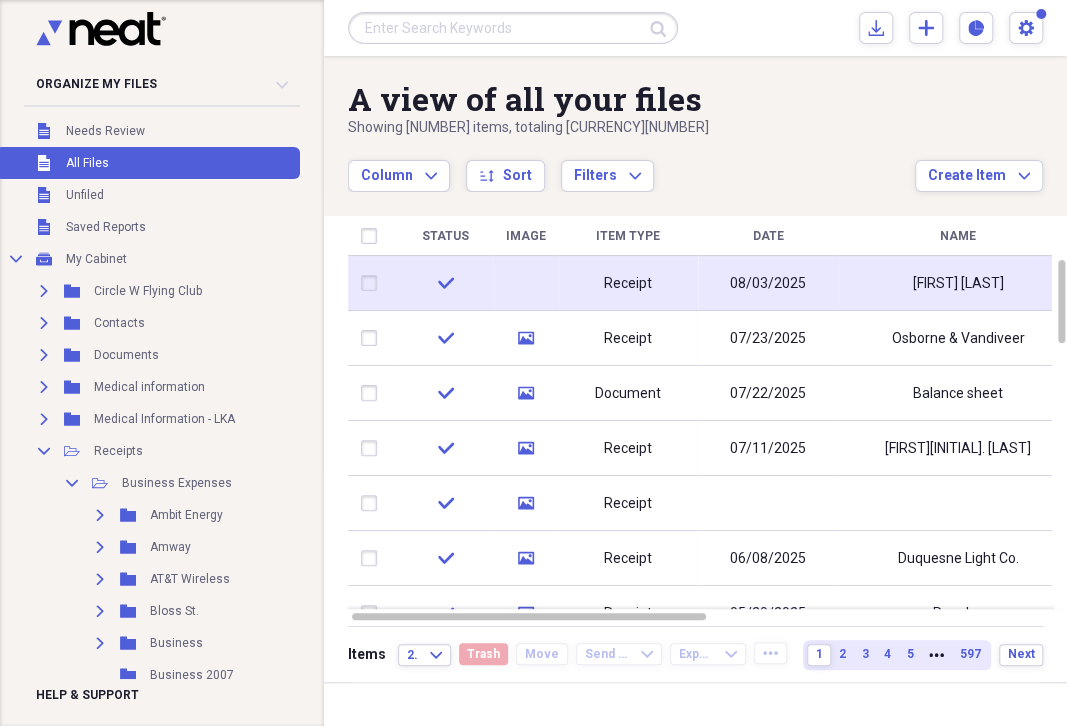 click on "08/03/2025" at bounding box center [768, 284] 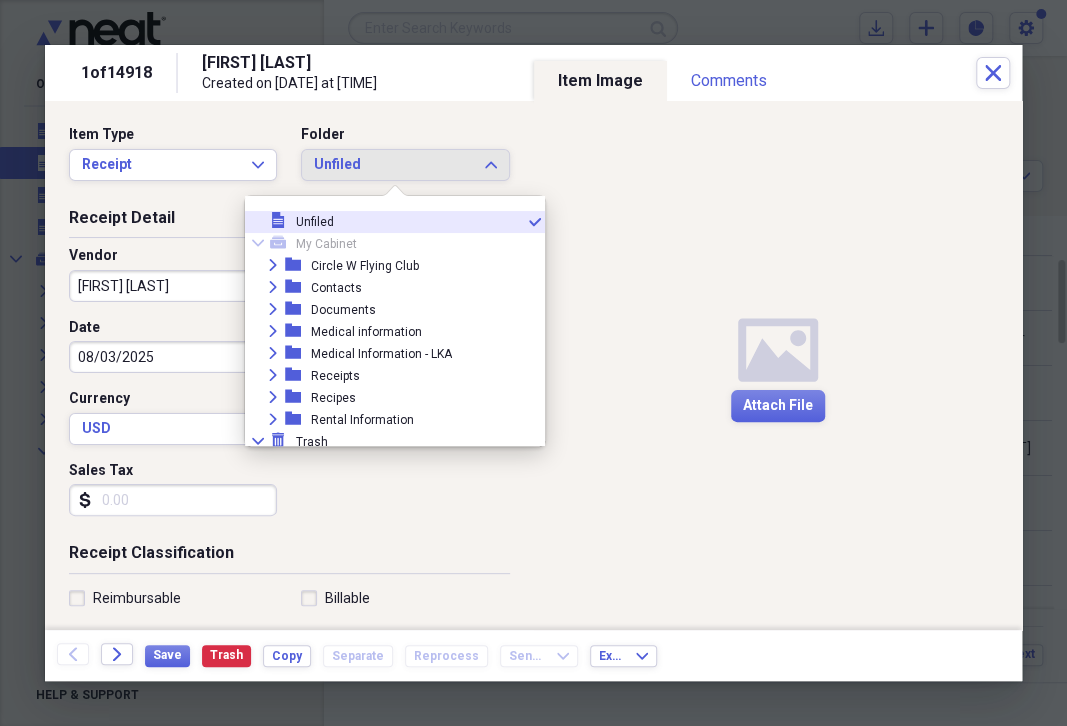 scroll, scrollTop: 5, scrollLeft: 0, axis: vertical 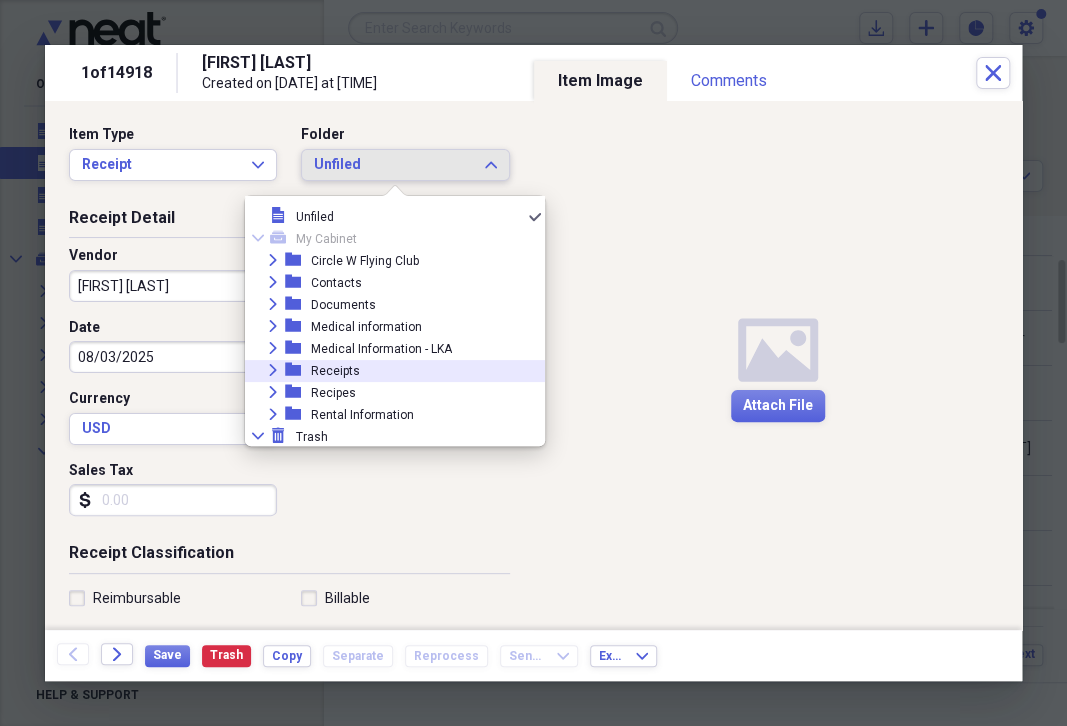 click 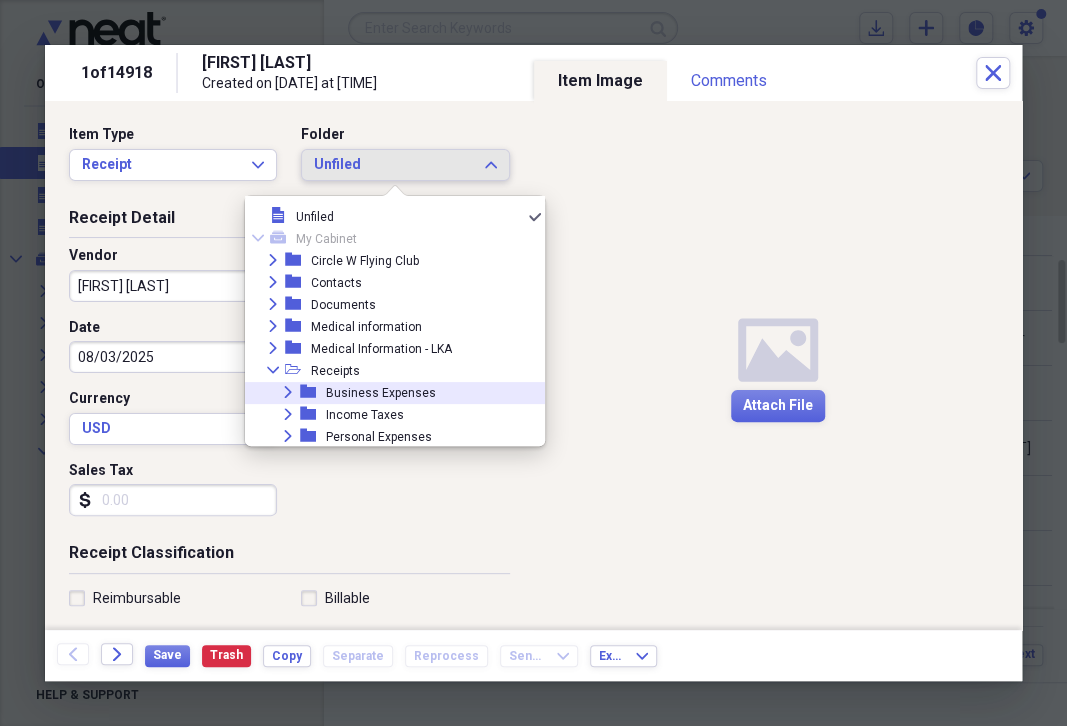 click on "Expand" 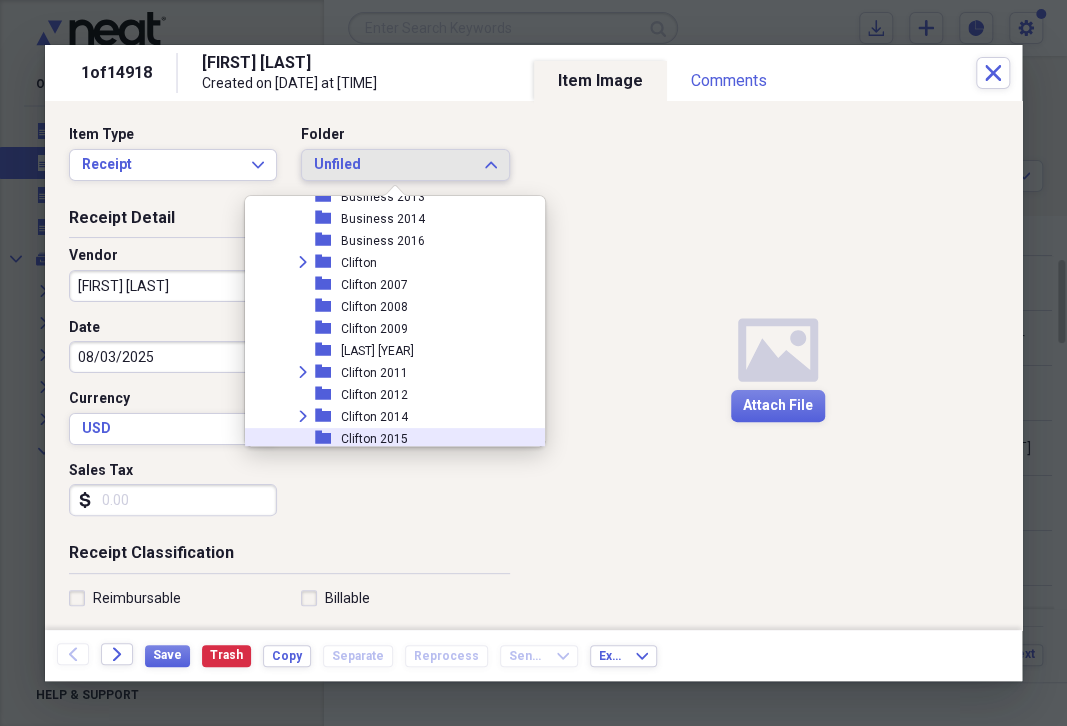 scroll, scrollTop: 1040, scrollLeft: 0, axis: vertical 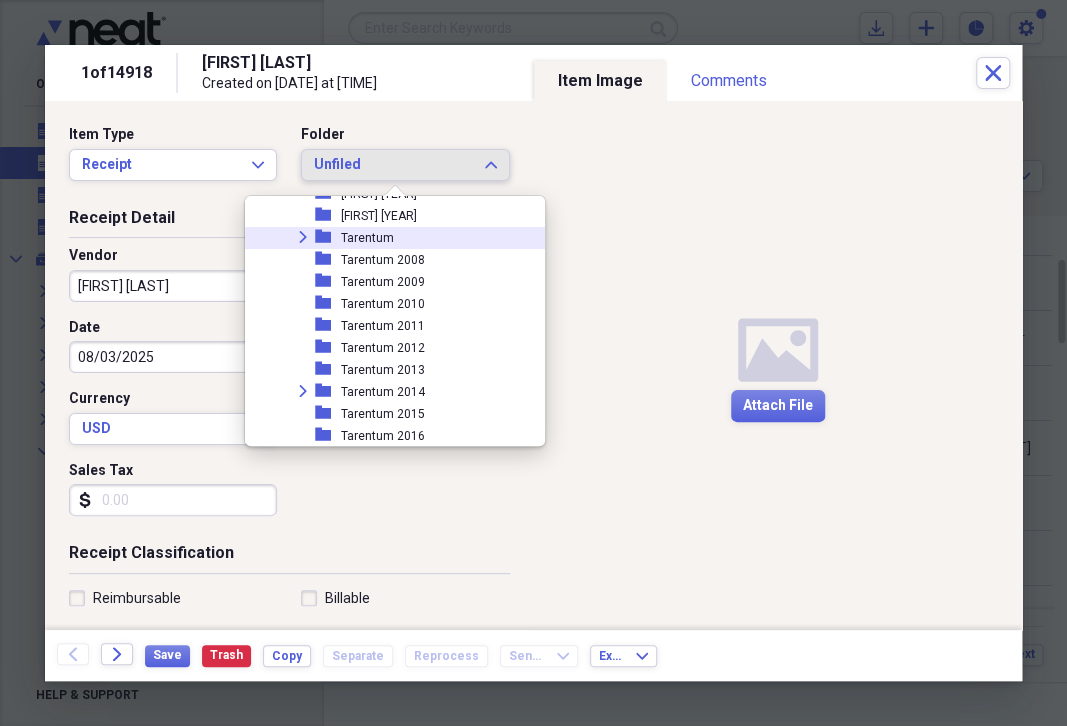 click on "Expand" 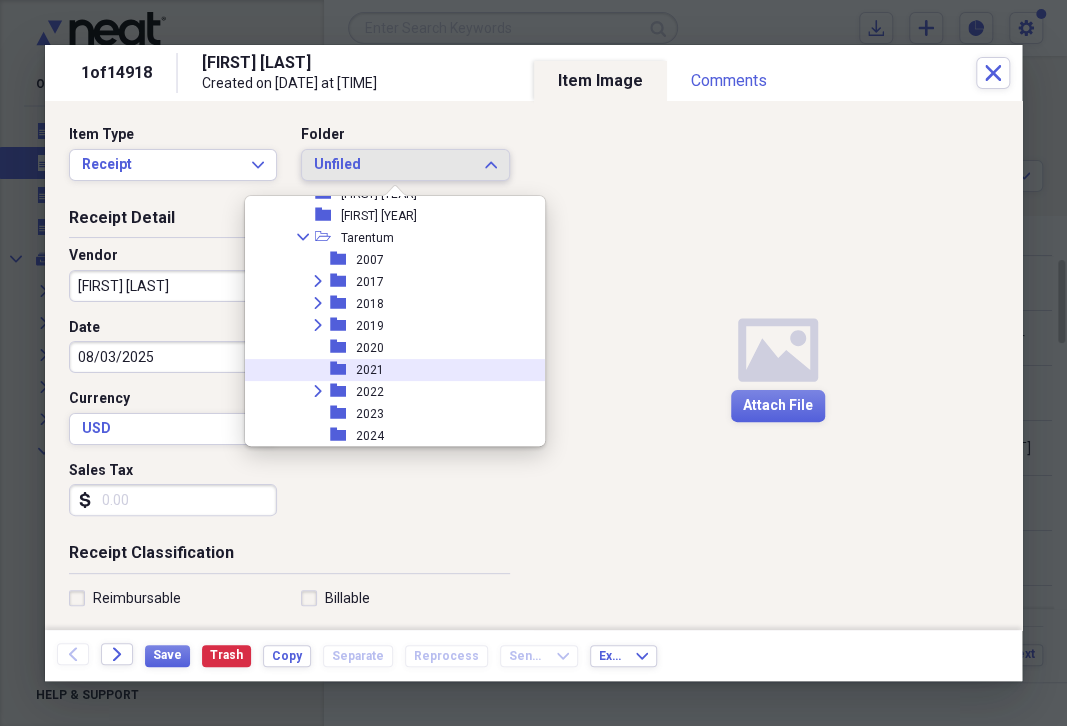 scroll, scrollTop: 1155, scrollLeft: 0, axis: vertical 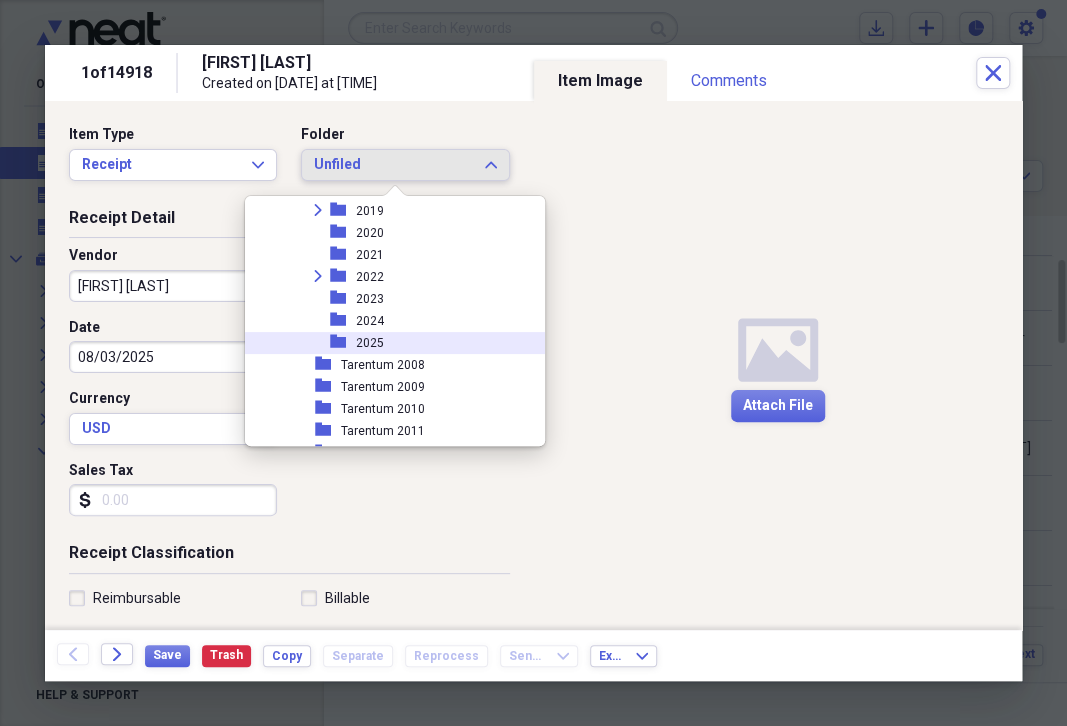 click on "2025" at bounding box center (370, 343) 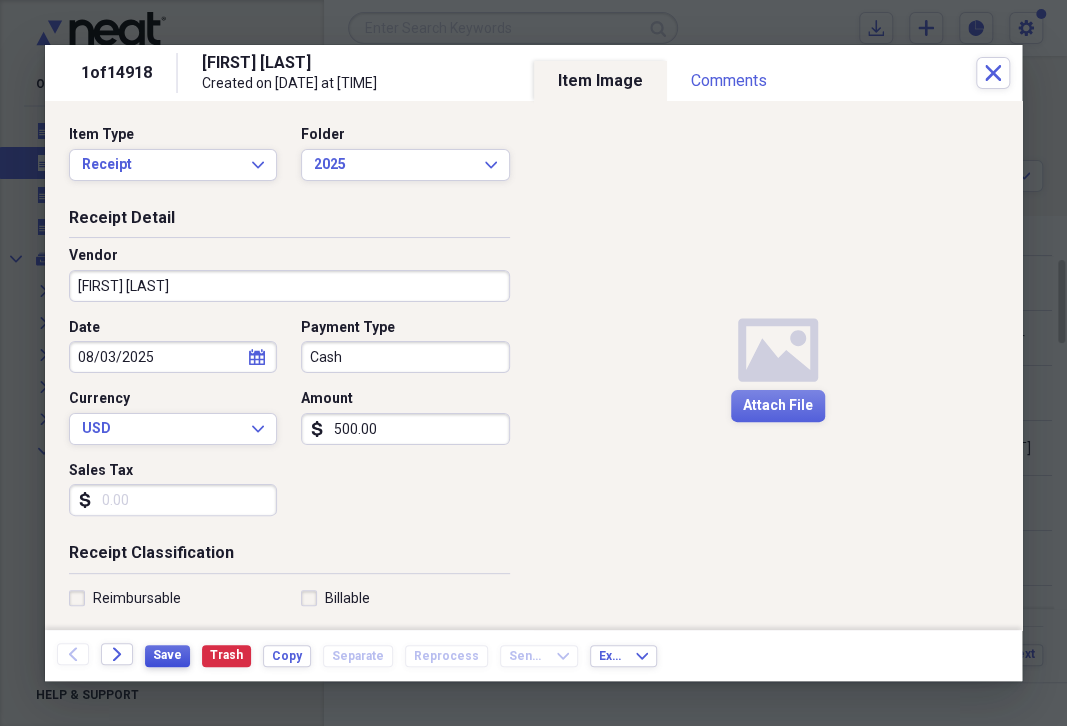 click on "Save" at bounding box center (167, 656) 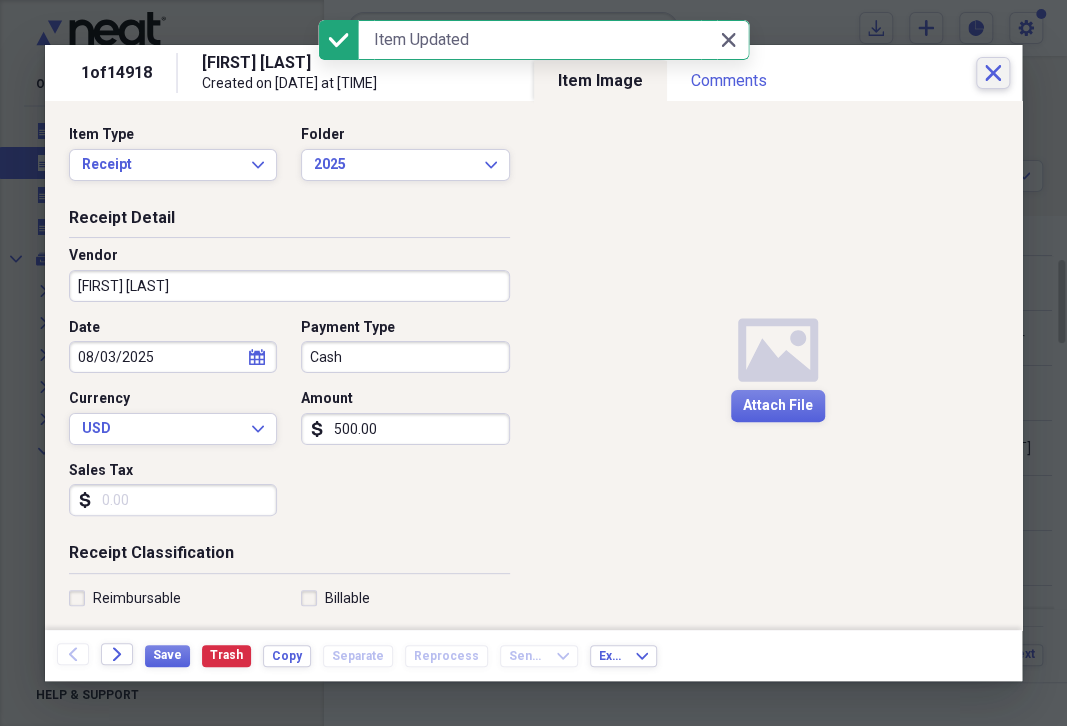 click 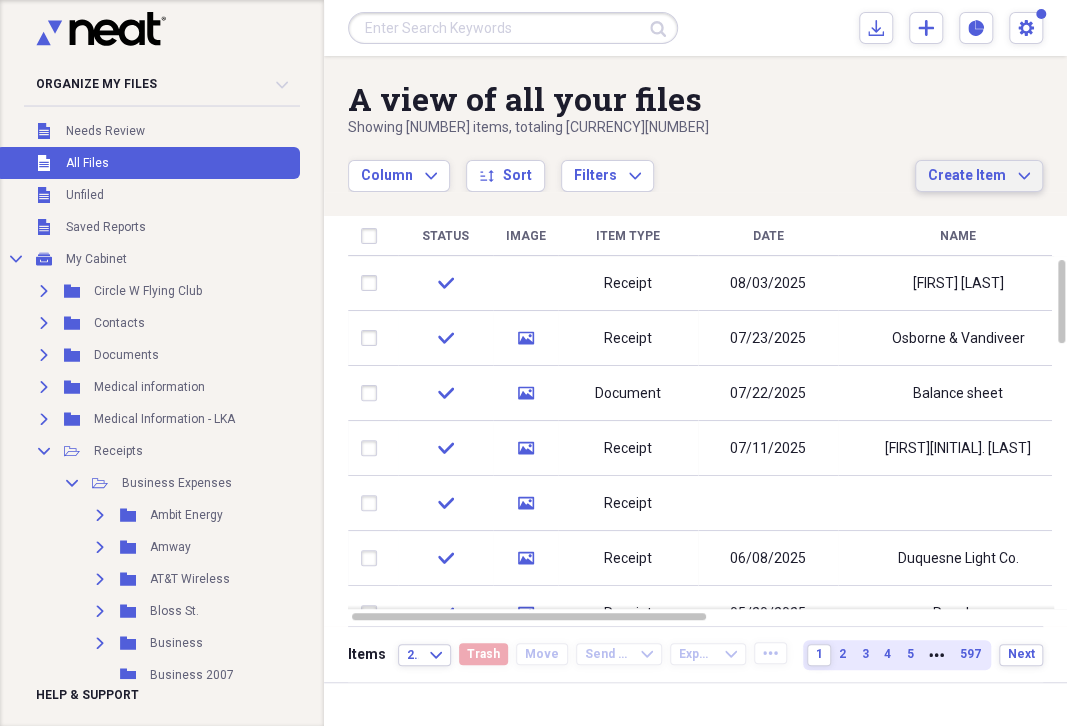 click on "Create Item" at bounding box center (967, 176) 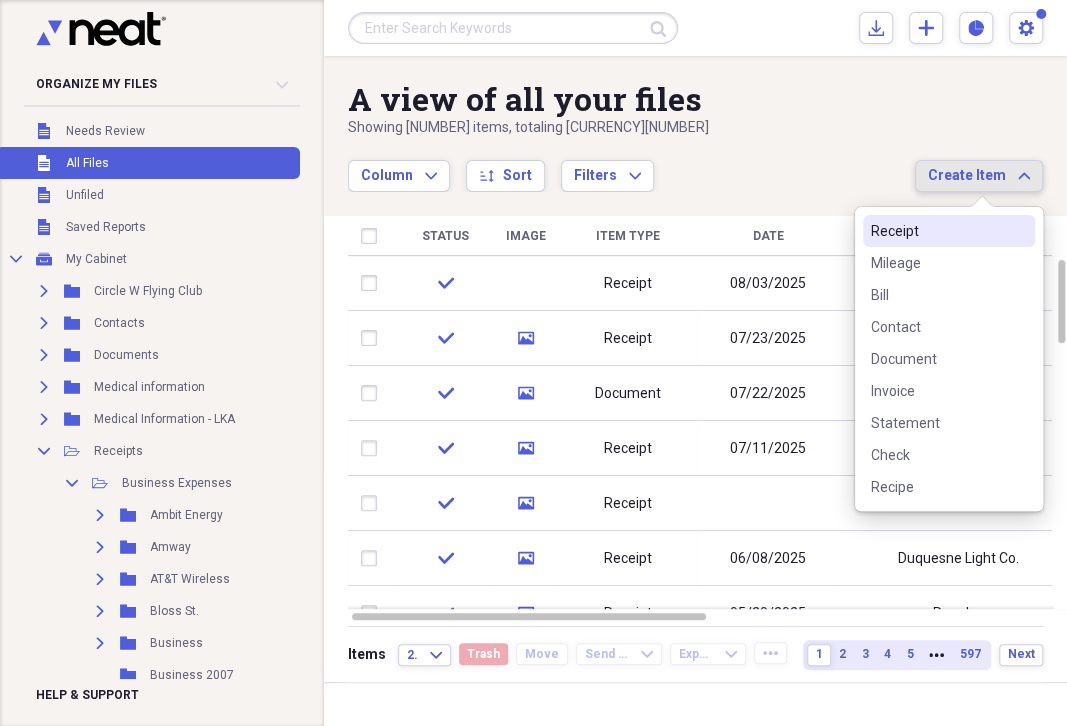 click on "Receipt" at bounding box center (937, 231) 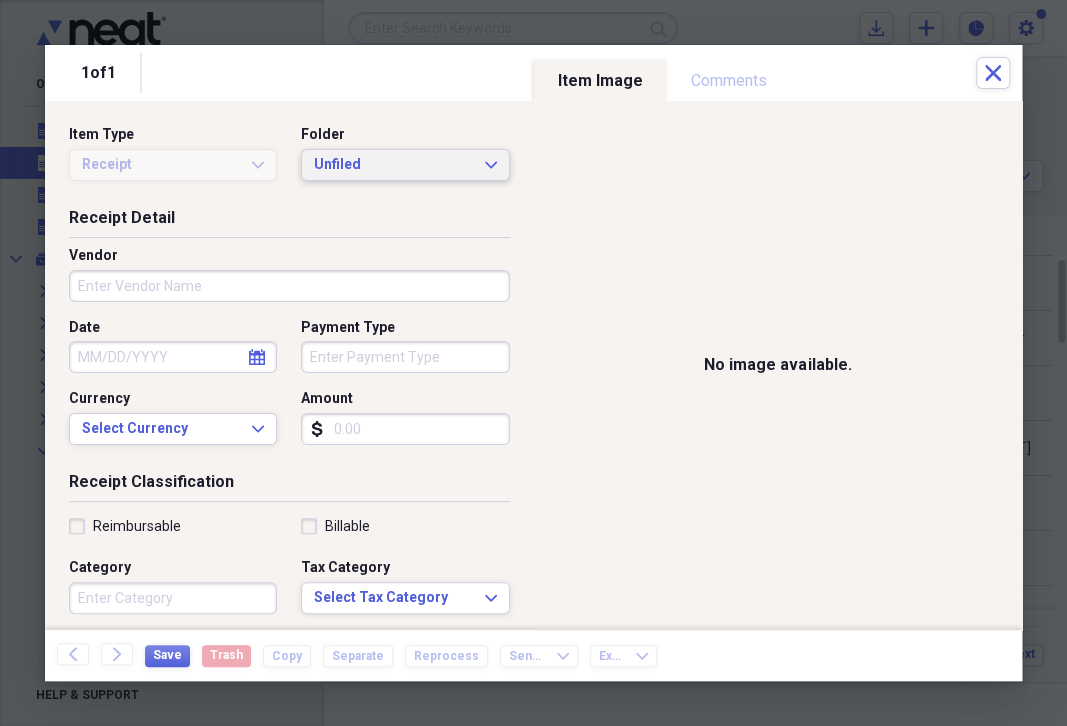 click on "Expand" 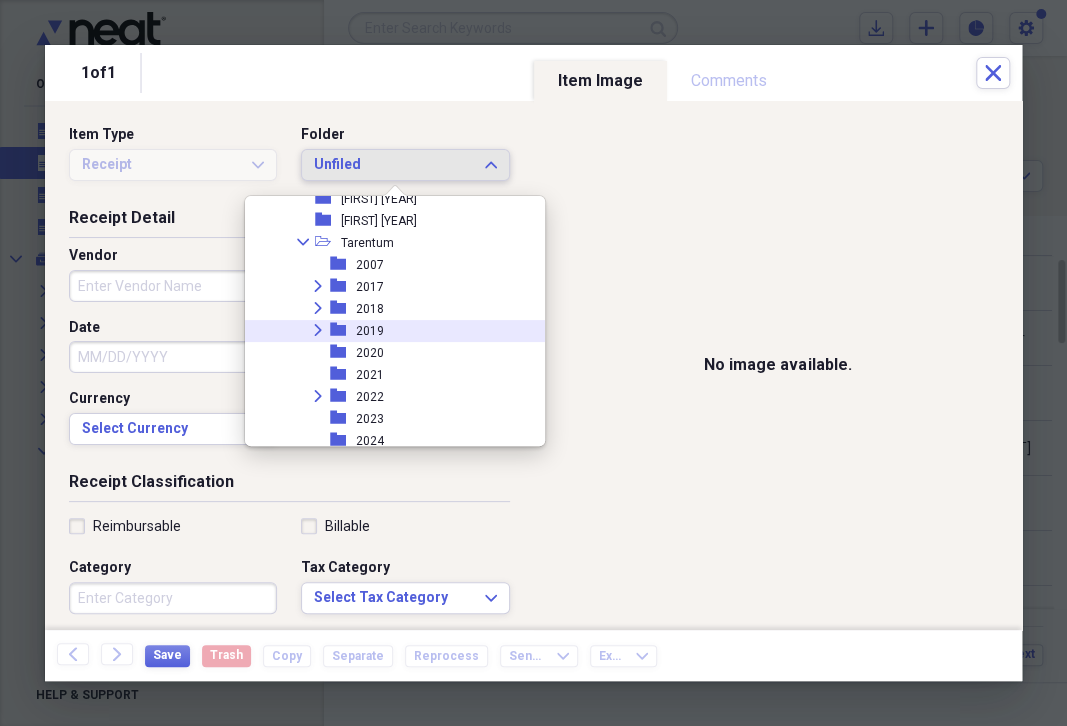 scroll, scrollTop: 1150, scrollLeft: 0, axis: vertical 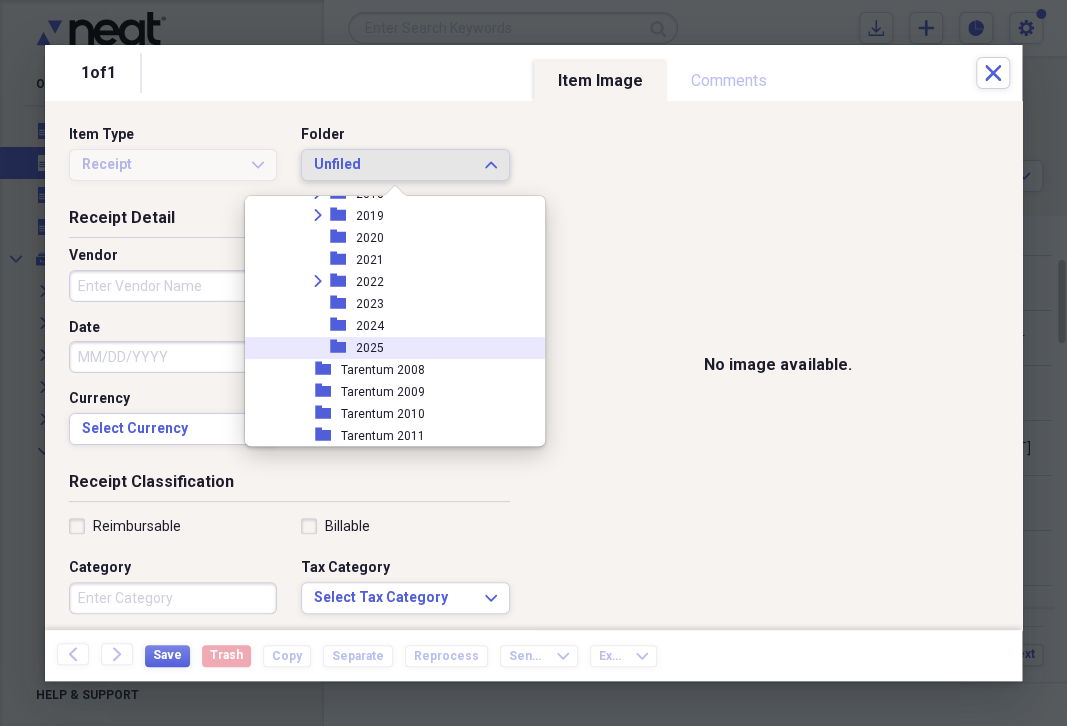 drag, startPoint x: 378, startPoint y: 343, endPoint x: 168, endPoint y: 302, distance: 213.96495 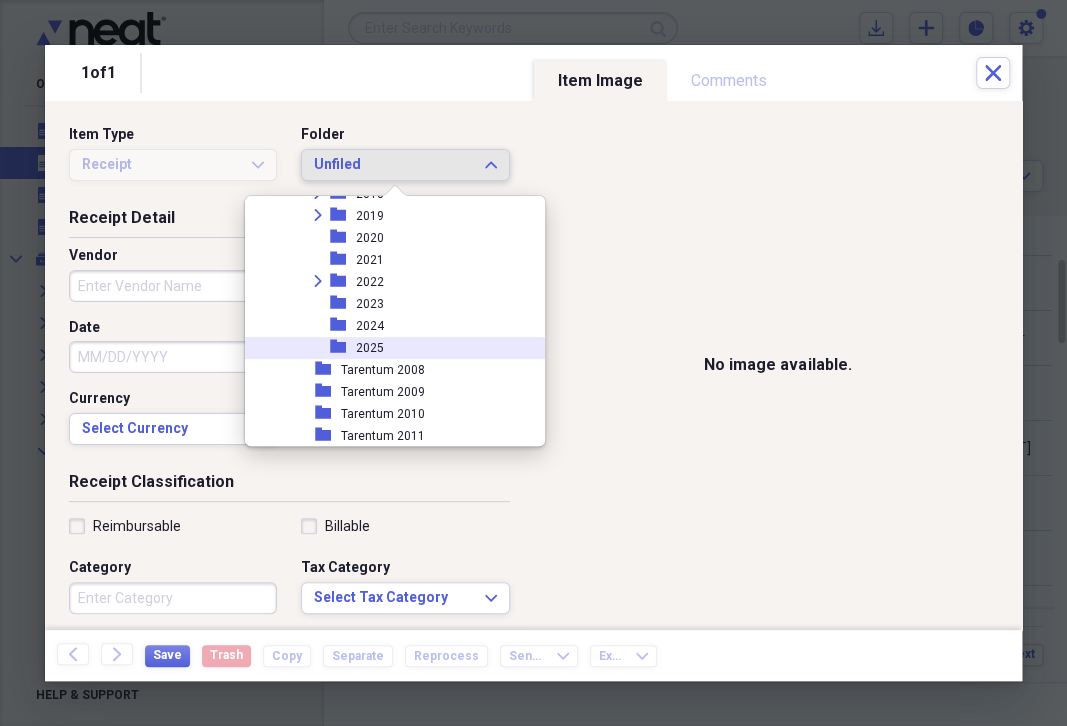 click on "2025" at bounding box center [370, 348] 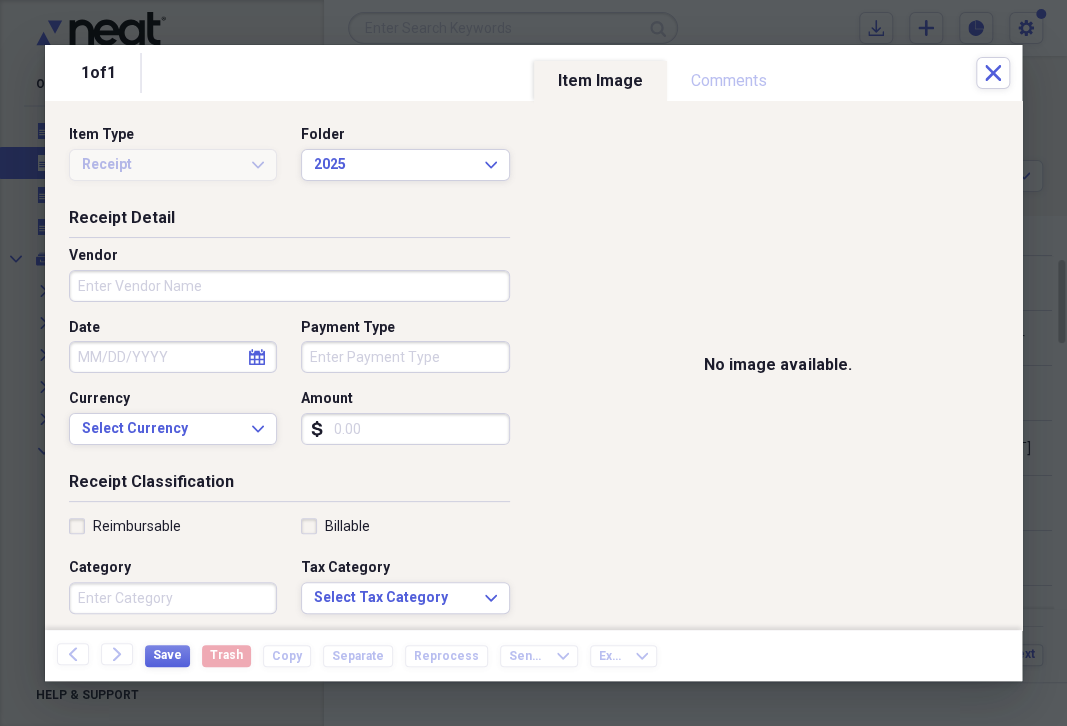 click on "Vendor" at bounding box center [289, 286] 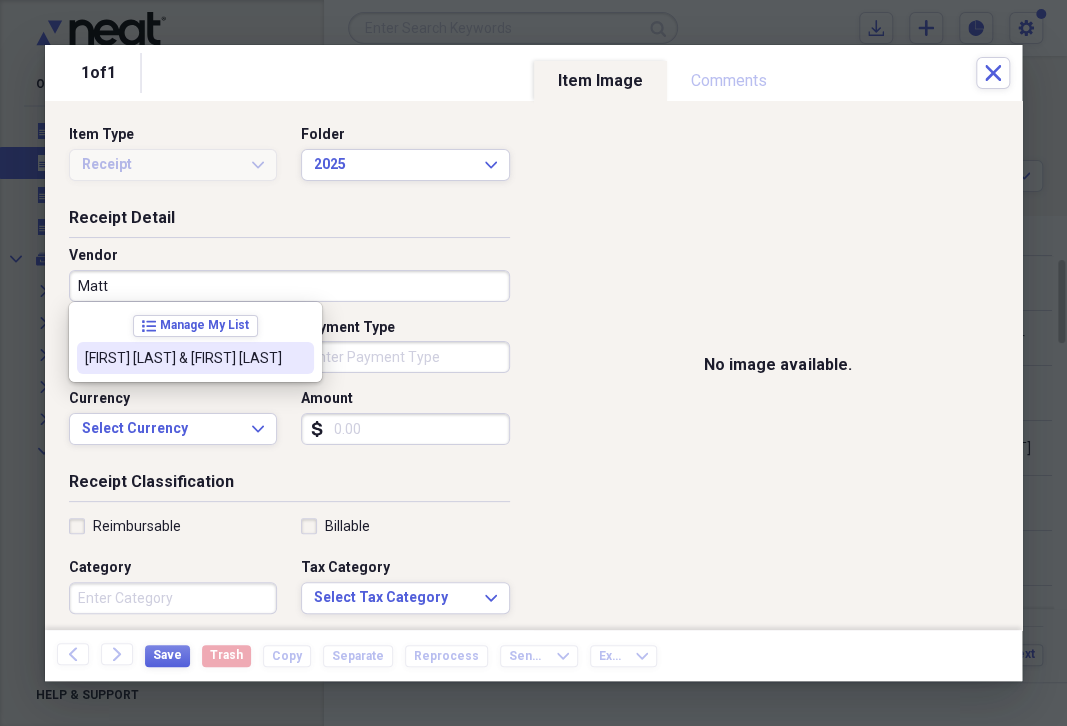 click on "[FIRST] [LAST] & [FIRST] [LAST]" at bounding box center [183, 358] 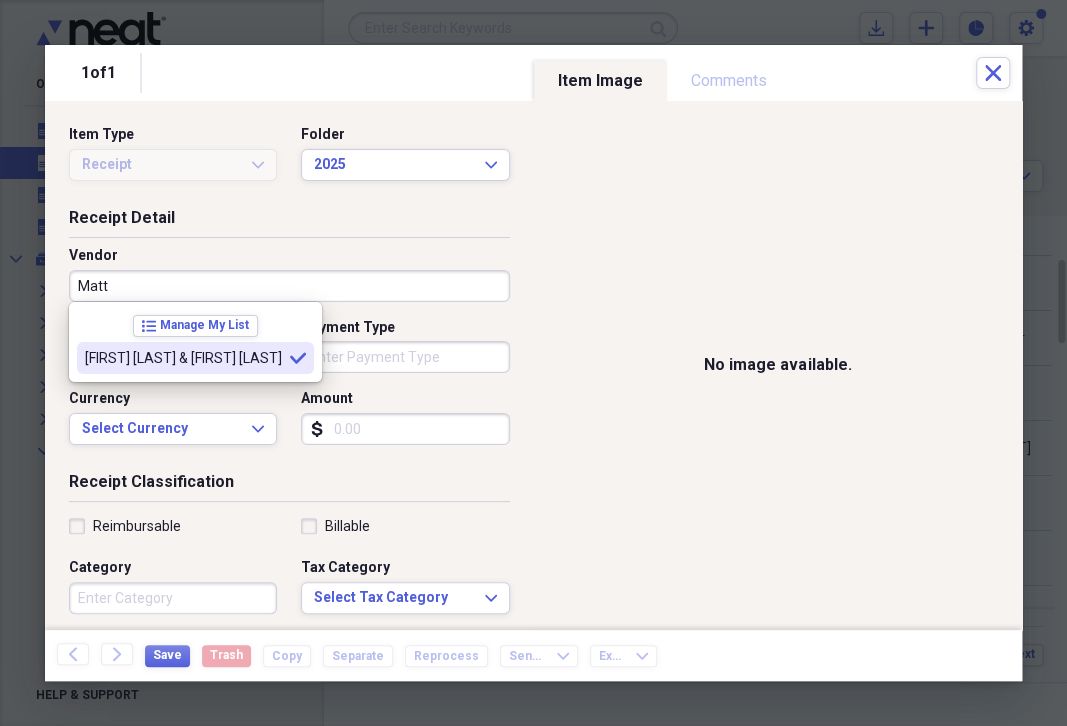 type on "[FIRST] [LAST] & [FIRST] [LAST]" 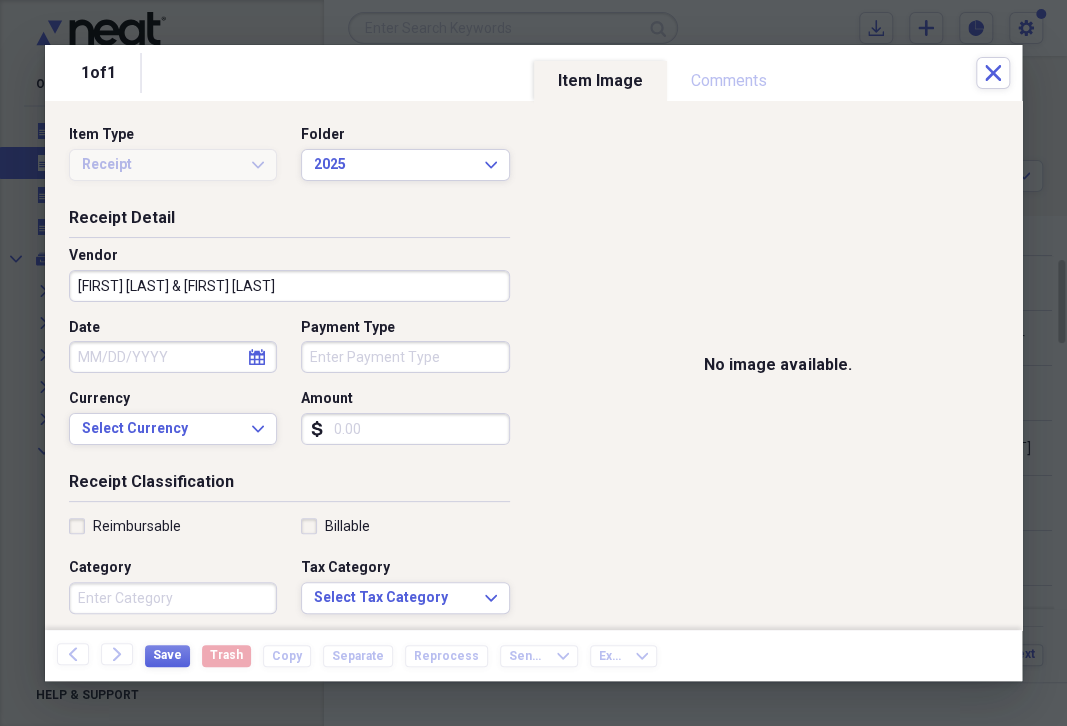 click on "calendar Calendar" at bounding box center [257, 357] 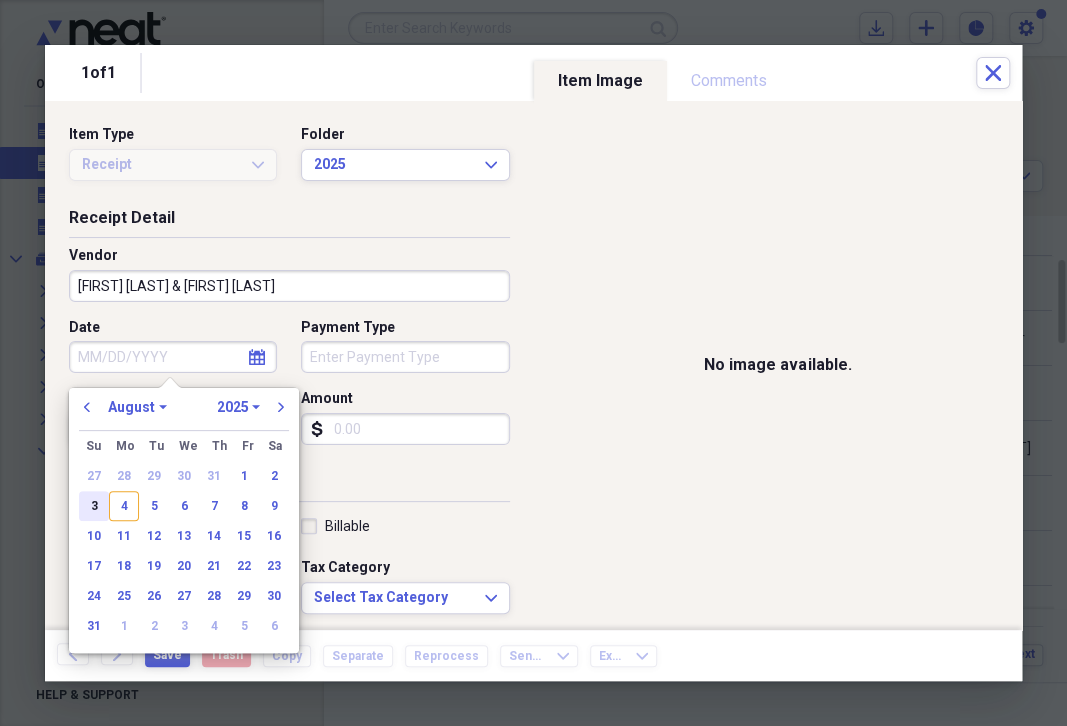 click on "3" at bounding box center (94, 506) 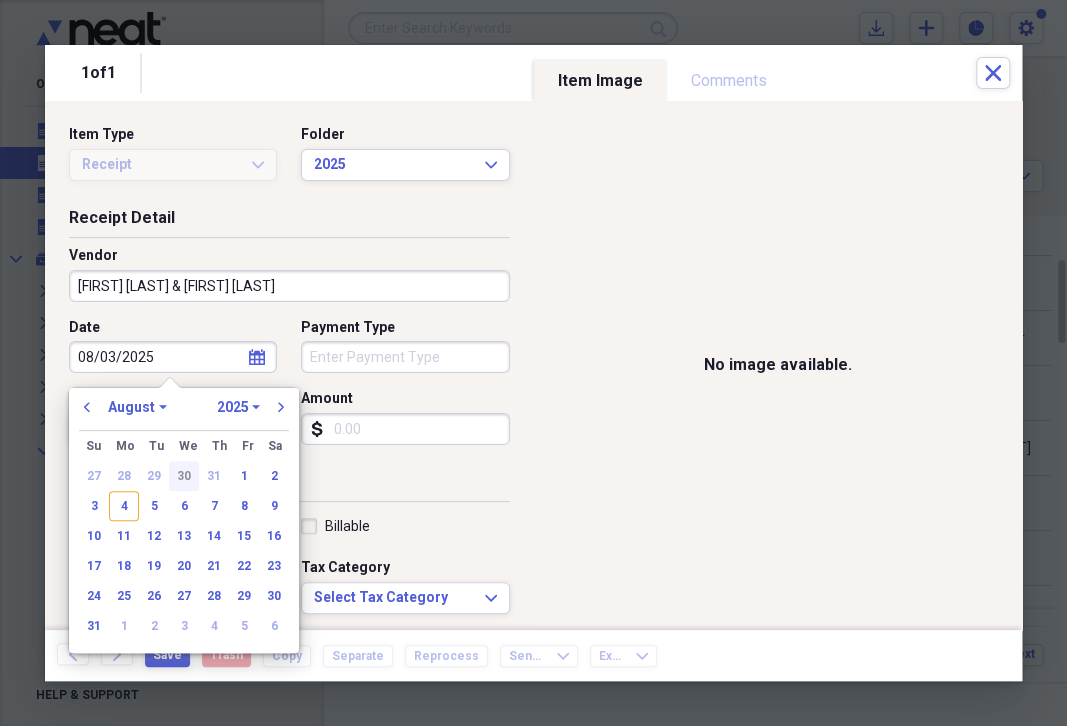type on "08/03/2025" 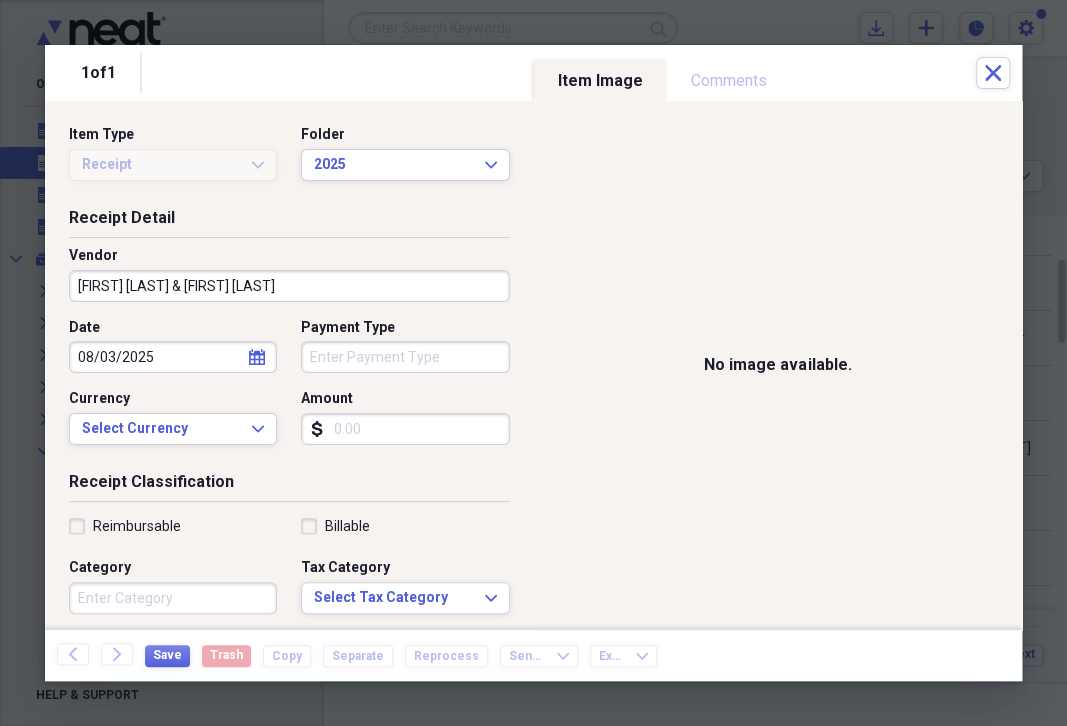 click on "Payment Type" at bounding box center (405, 357) 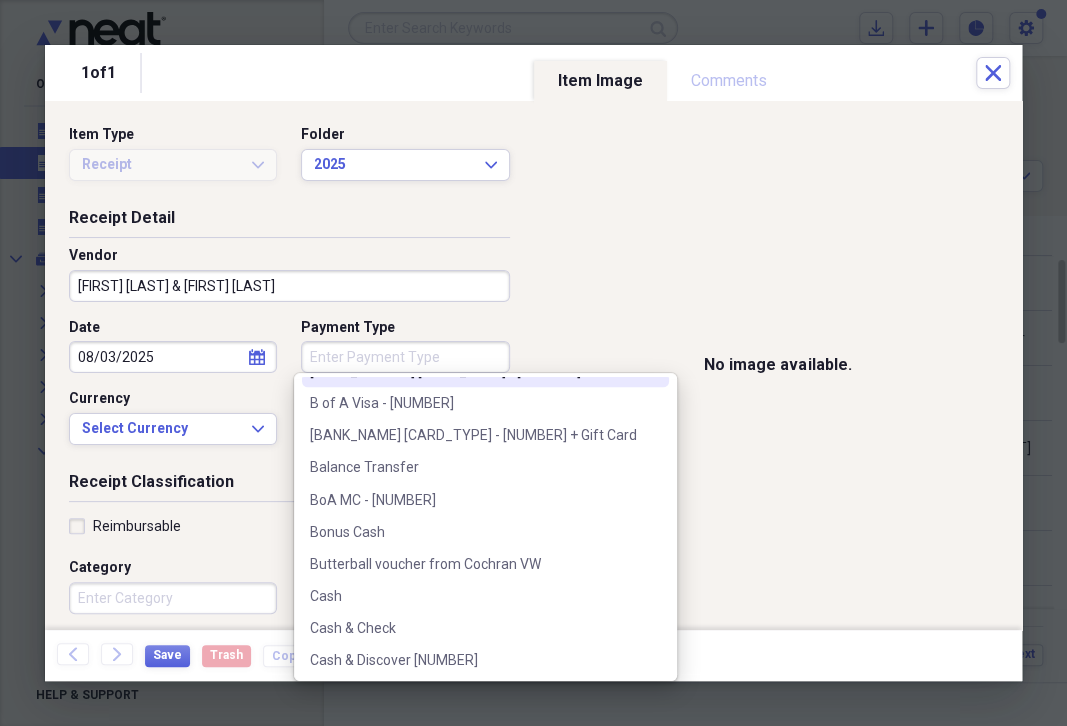 scroll, scrollTop: 1495, scrollLeft: 0, axis: vertical 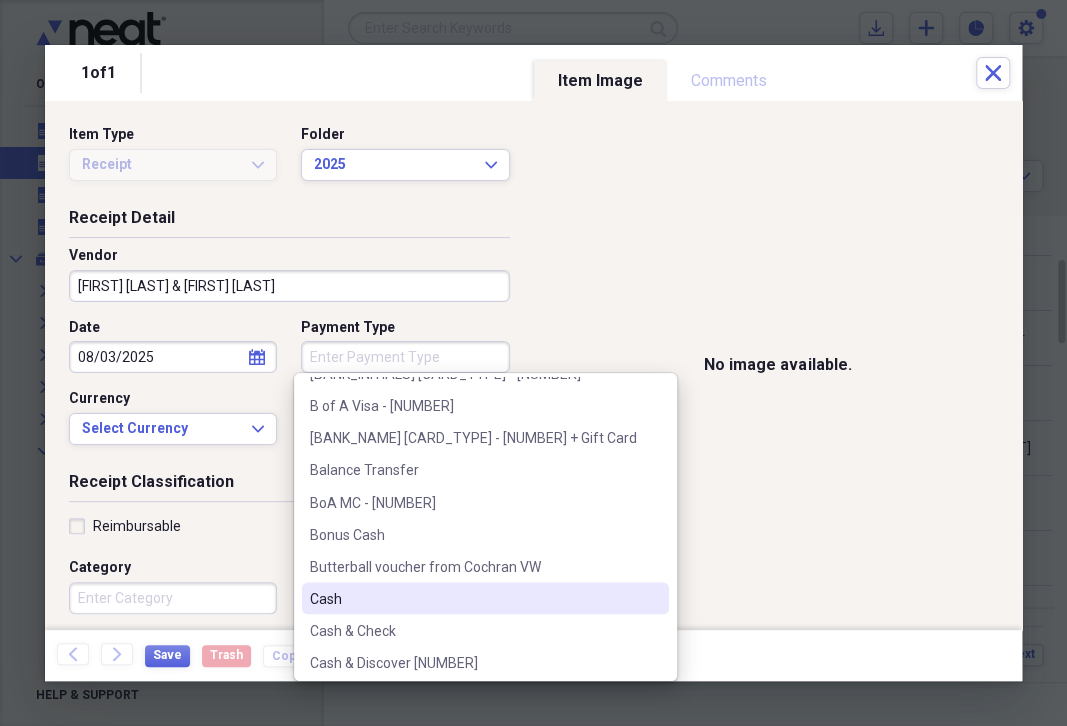 click on "Cash" at bounding box center [473, 598] 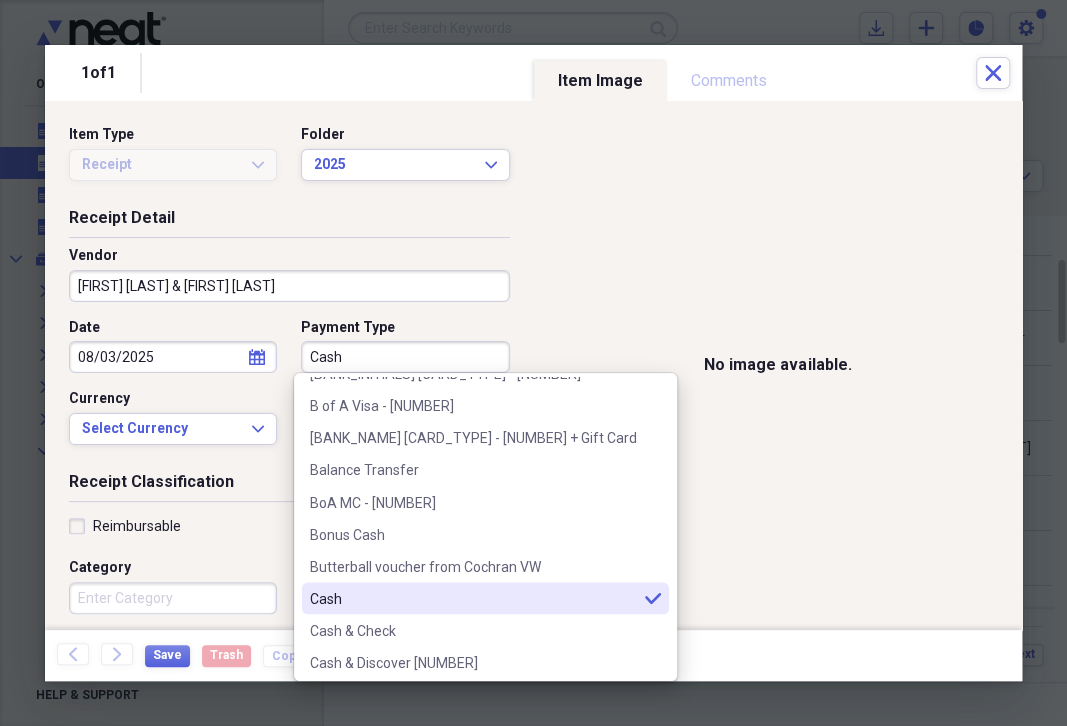 type on "Cash" 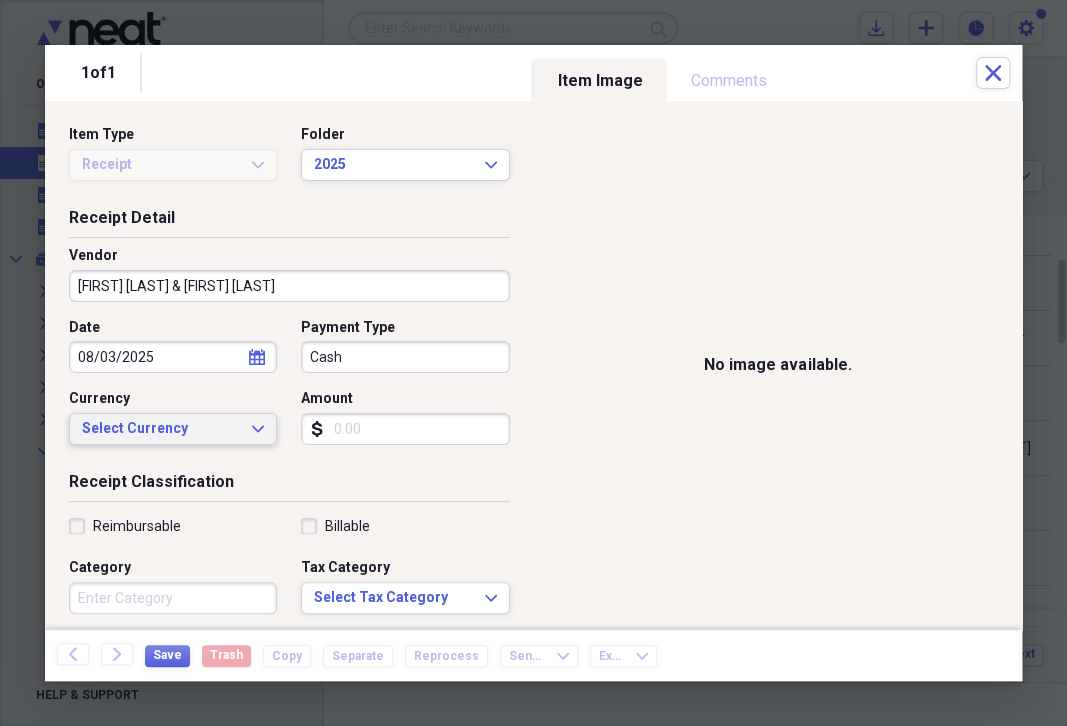 click on "Expand" 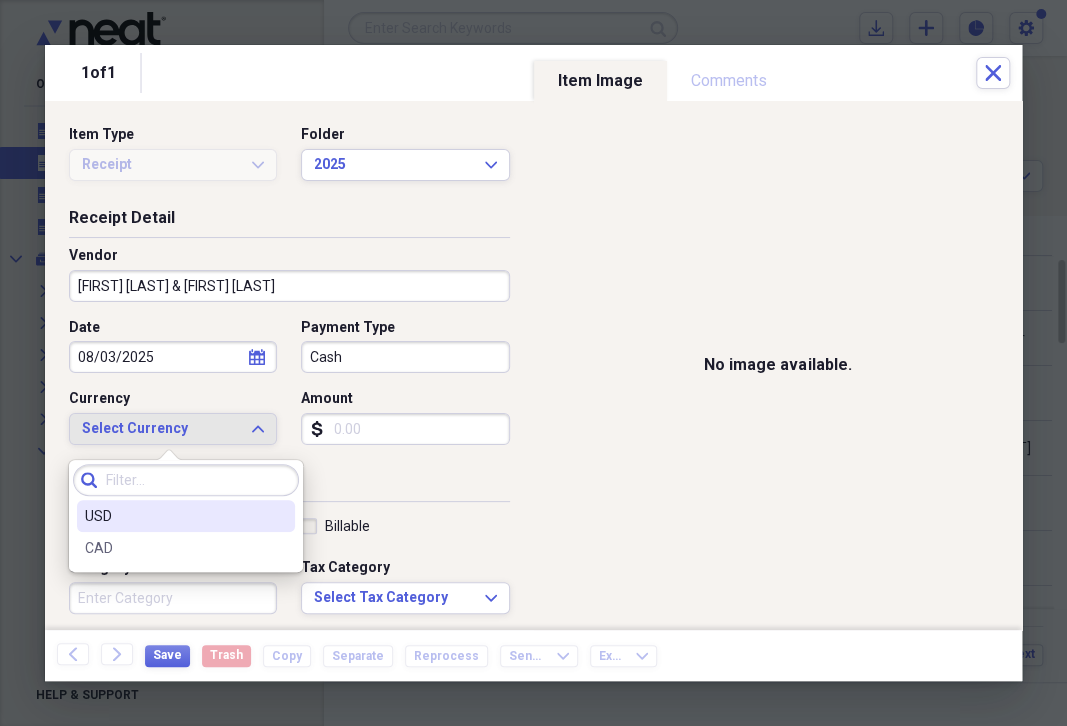 click on "USD" at bounding box center (174, 516) 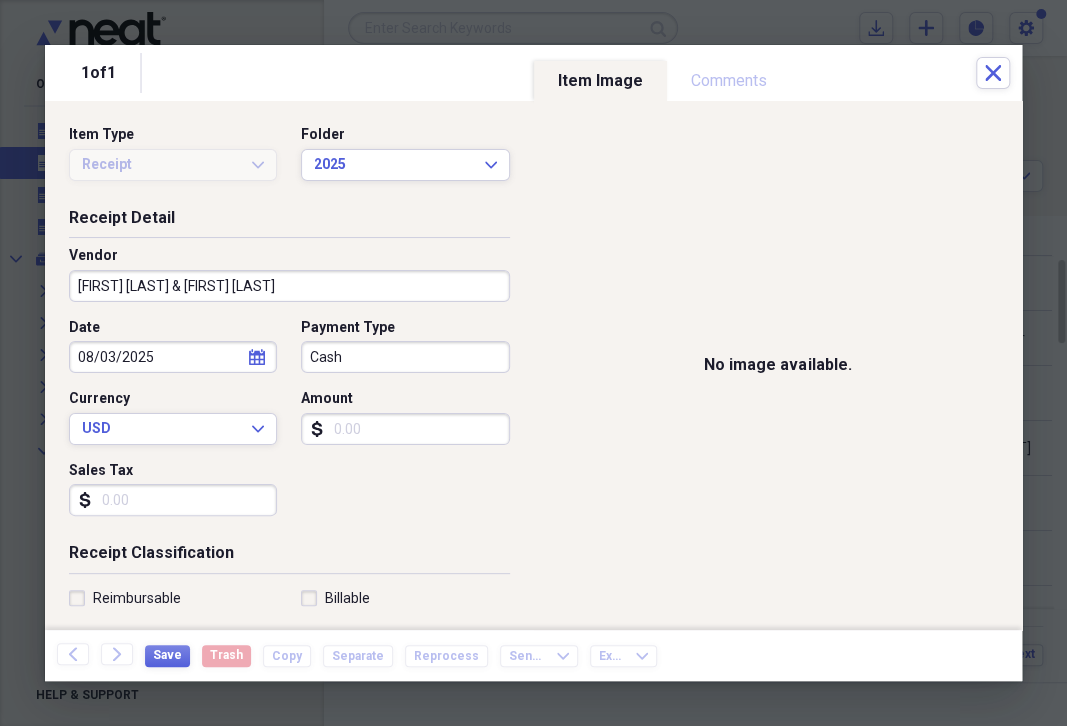 drag, startPoint x: 327, startPoint y: 428, endPoint x: 409, endPoint y: 423, distance: 82.1523 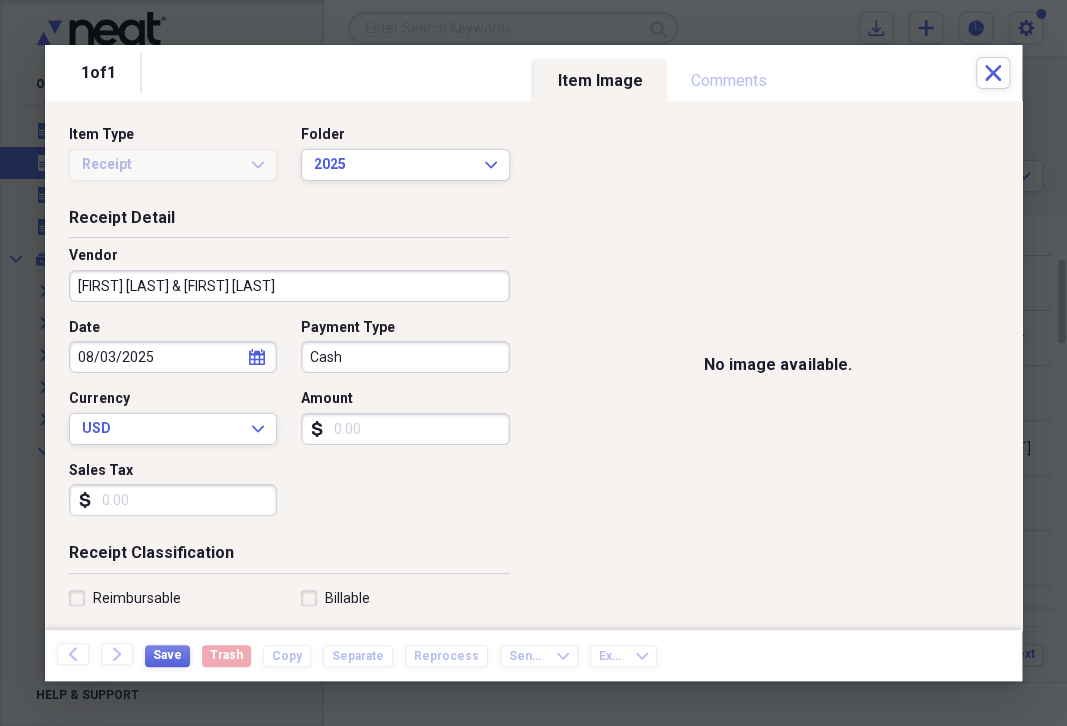 click on "Amount" at bounding box center (405, 429) 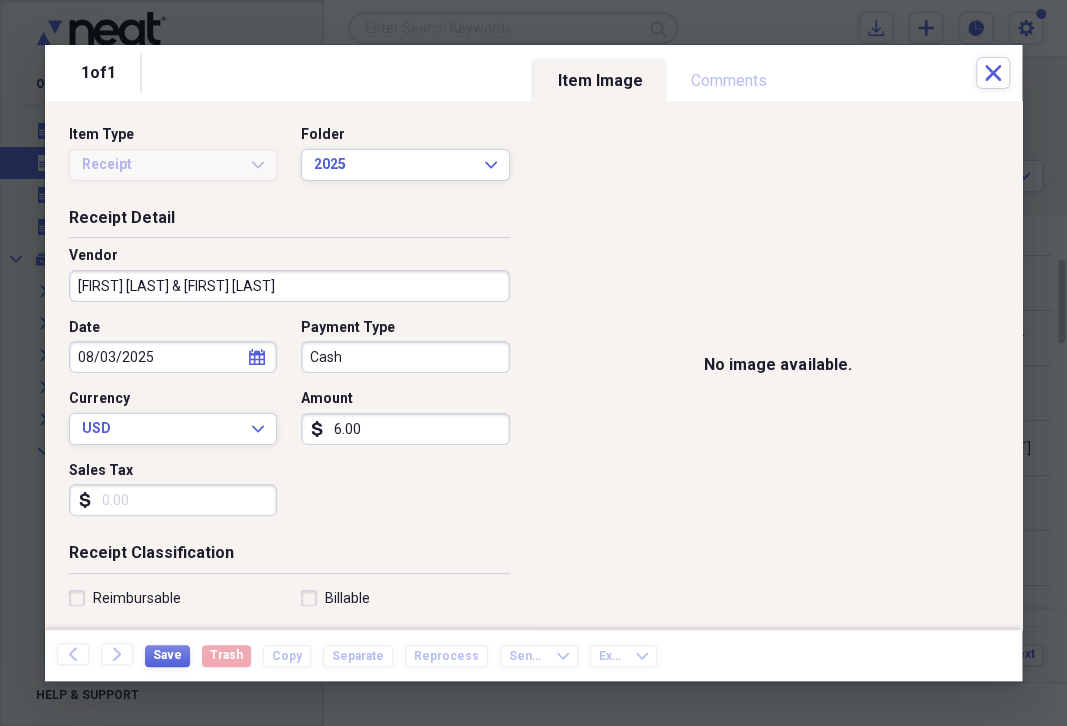 drag, startPoint x: 397, startPoint y: 430, endPoint x: 272, endPoint y: 443, distance: 125.67418 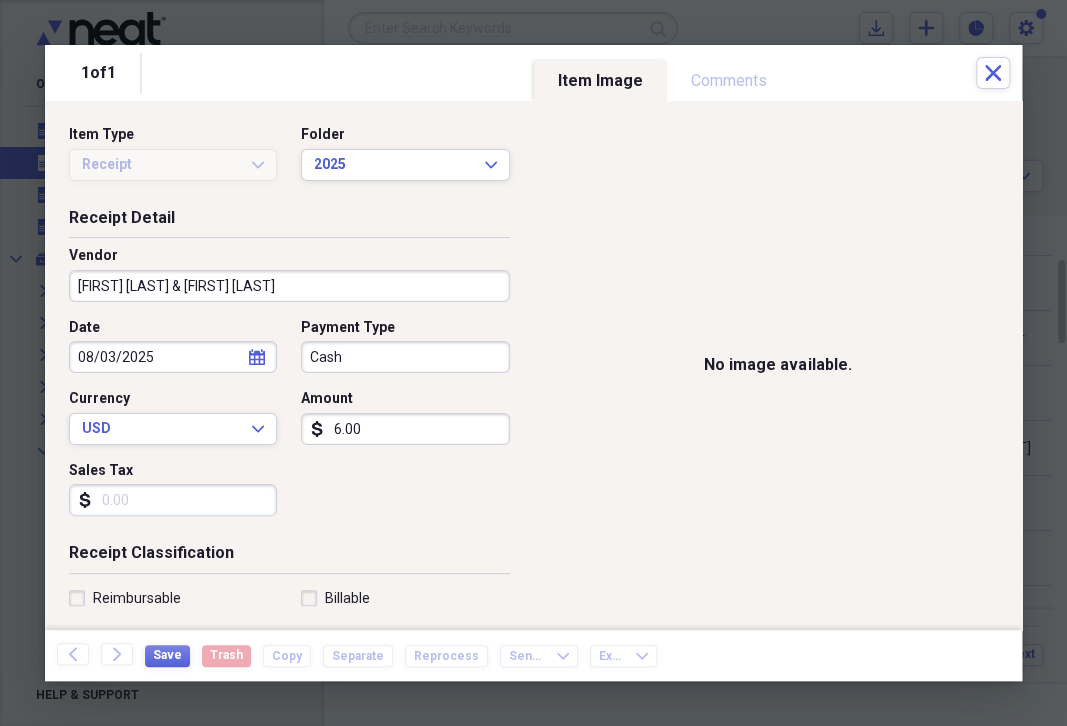 click on "6.00" at bounding box center (405, 429) 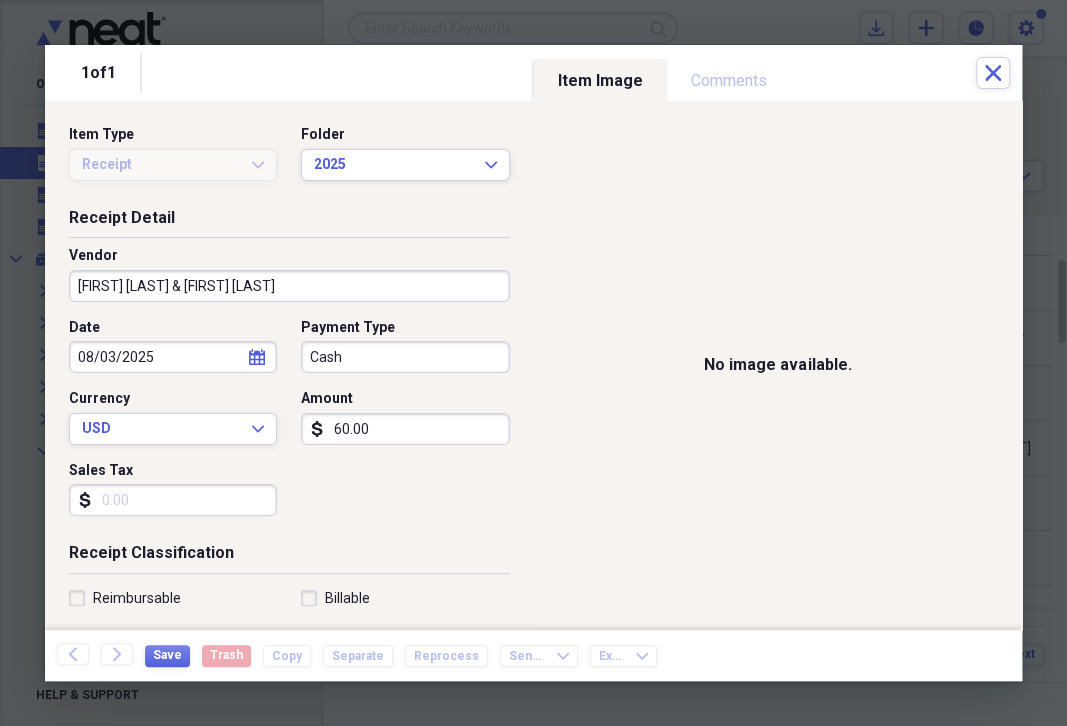 type on "600.00" 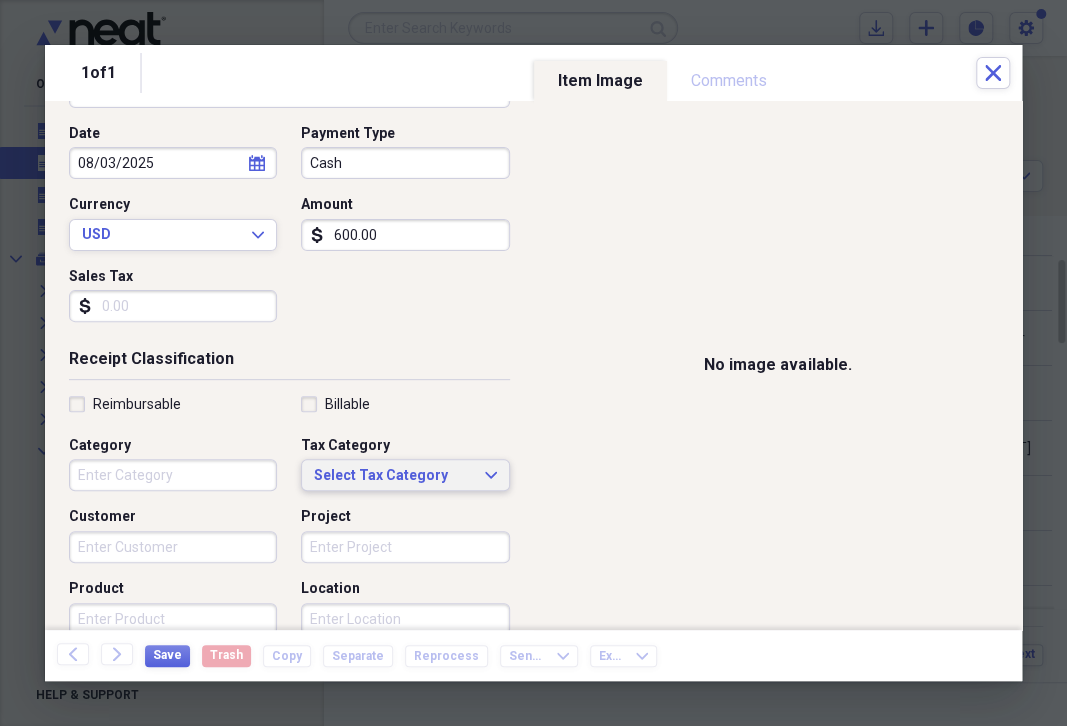 scroll, scrollTop: 230, scrollLeft: 0, axis: vertical 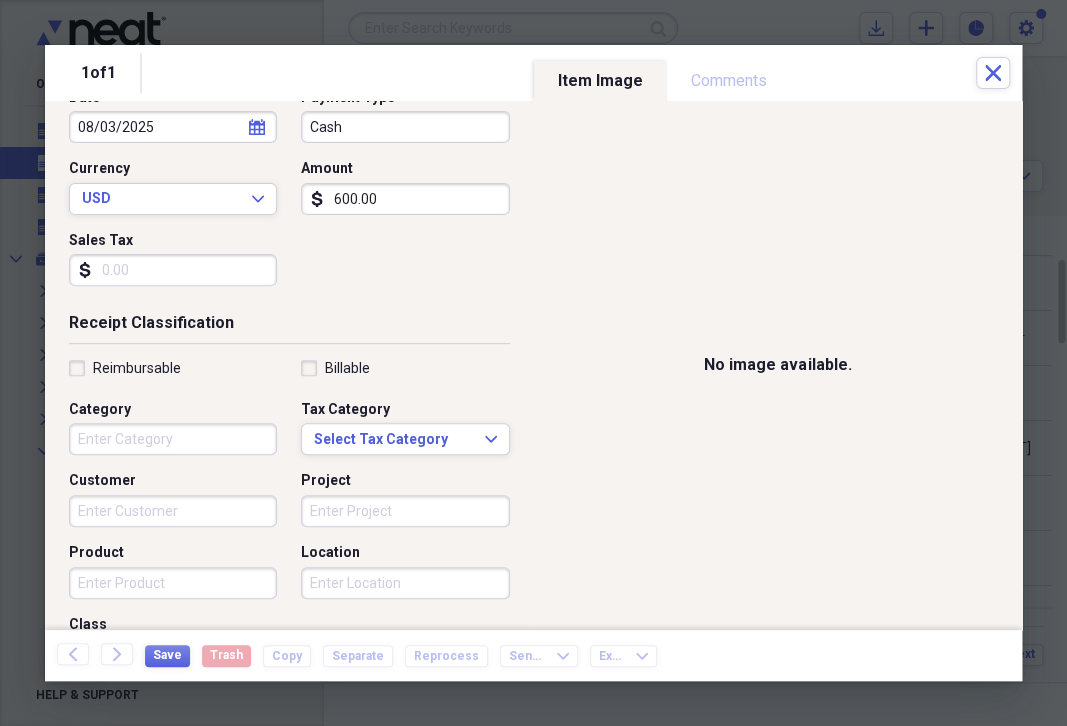 click on "Category" at bounding box center (173, 439) 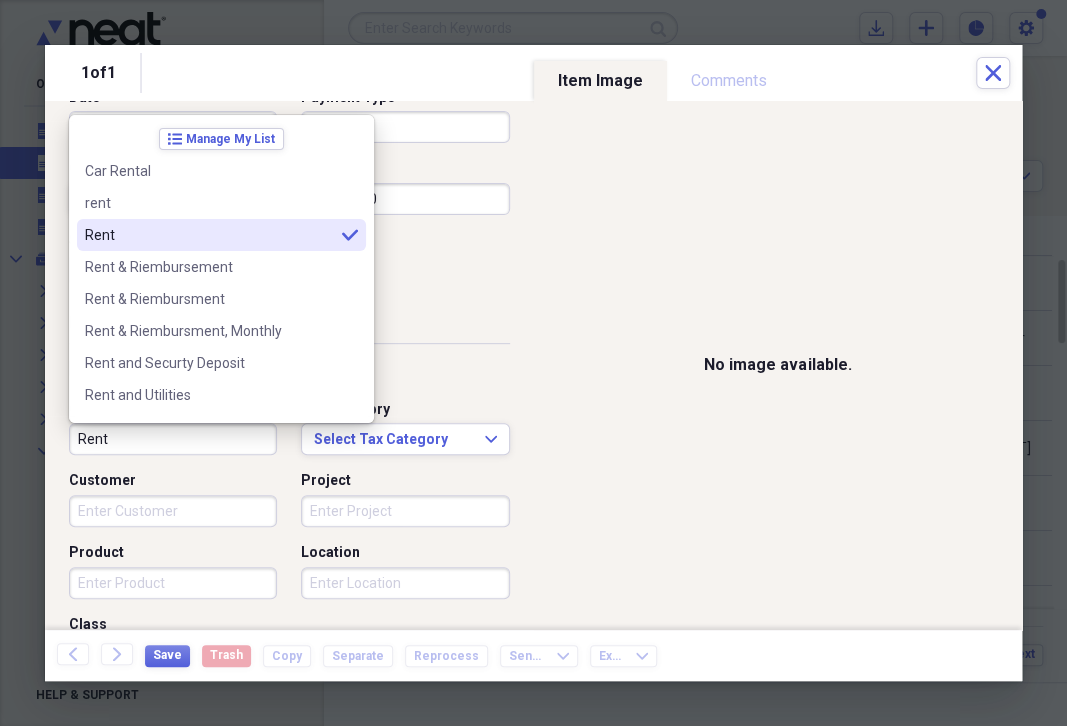 type on "Rent" 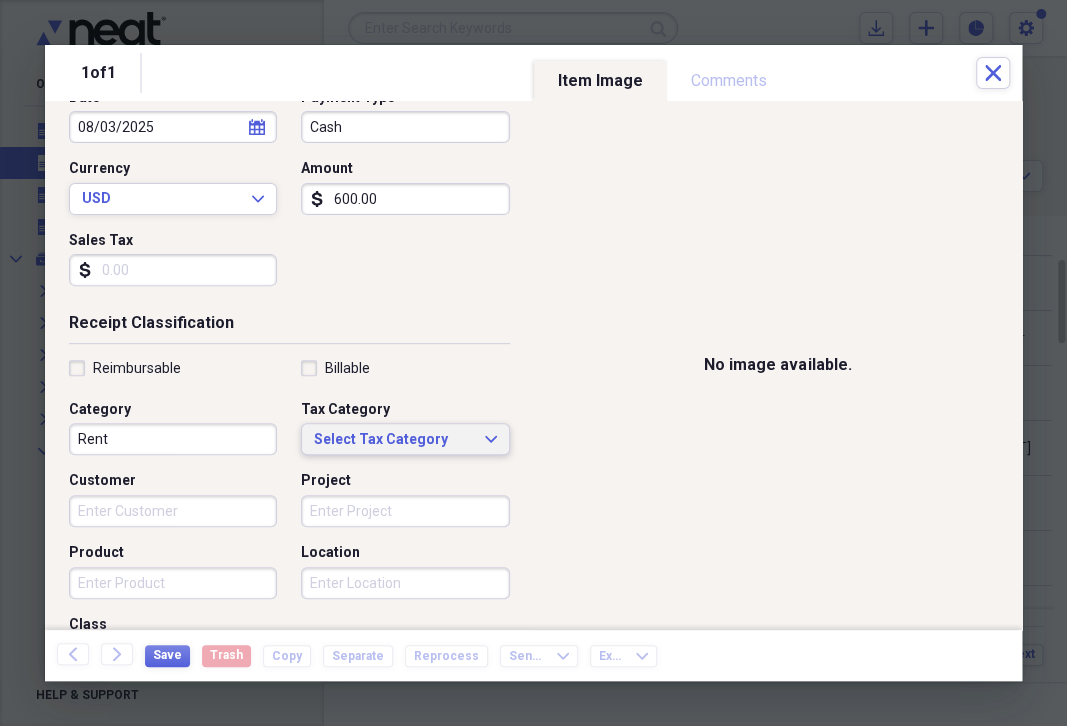 click on "Expand" 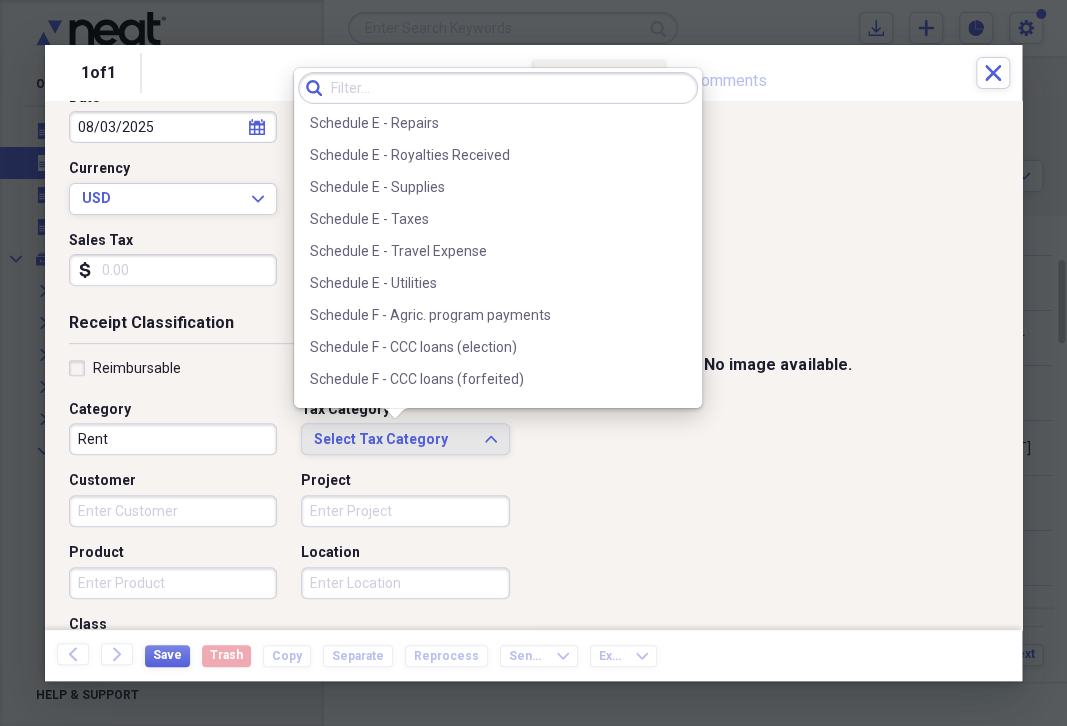 scroll, scrollTop: 4870, scrollLeft: 0, axis: vertical 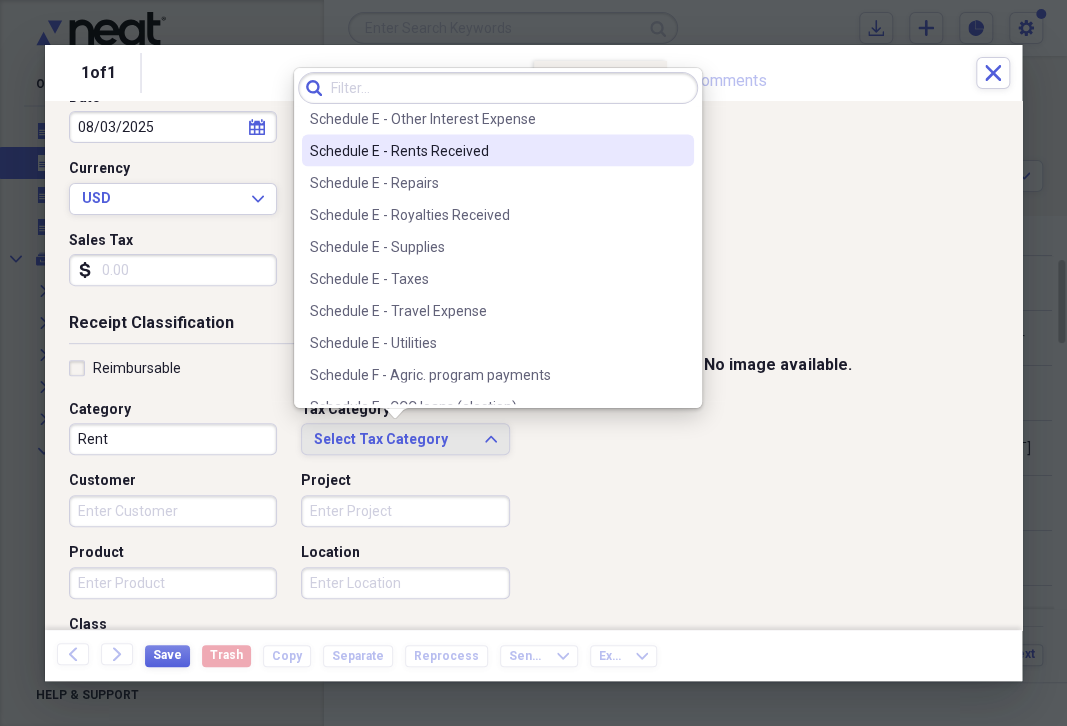click on "Schedule E - Rents Received" at bounding box center [486, 150] 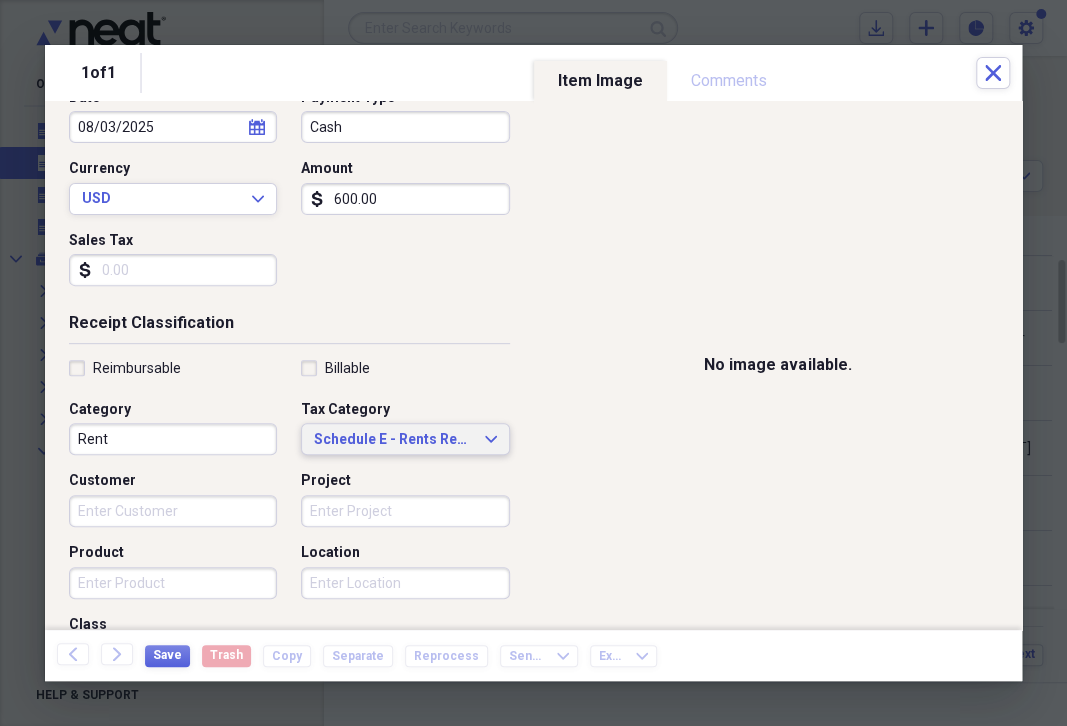 scroll, scrollTop: 490, scrollLeft: 0, axis: vertical 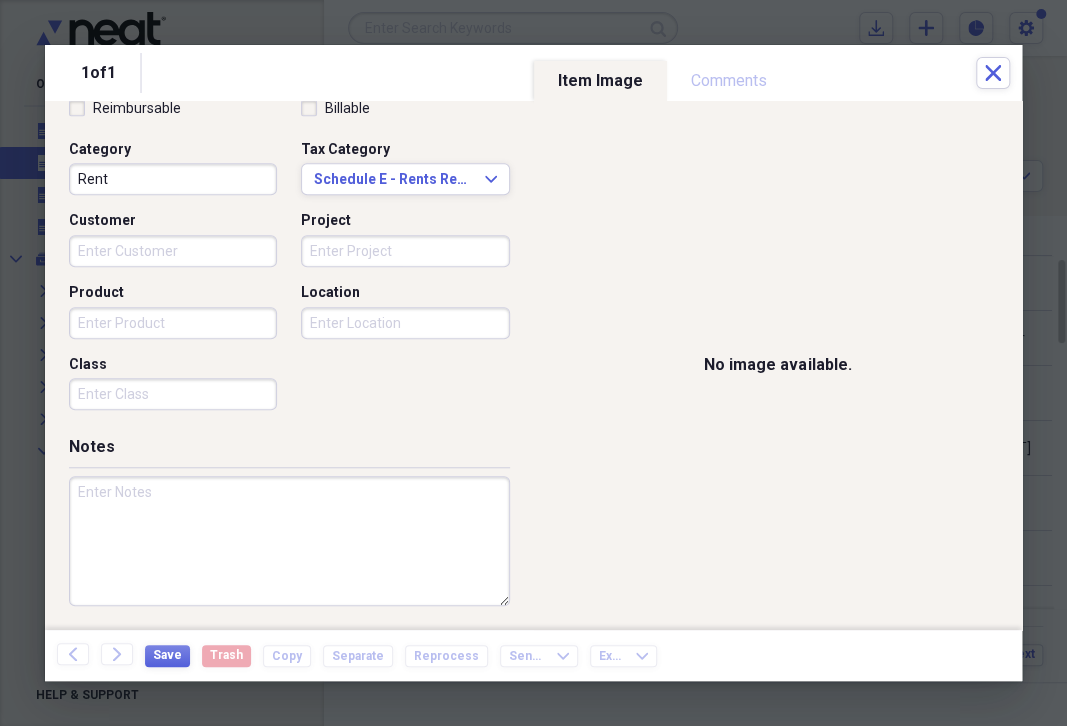 click at bounding box center (289, 541) 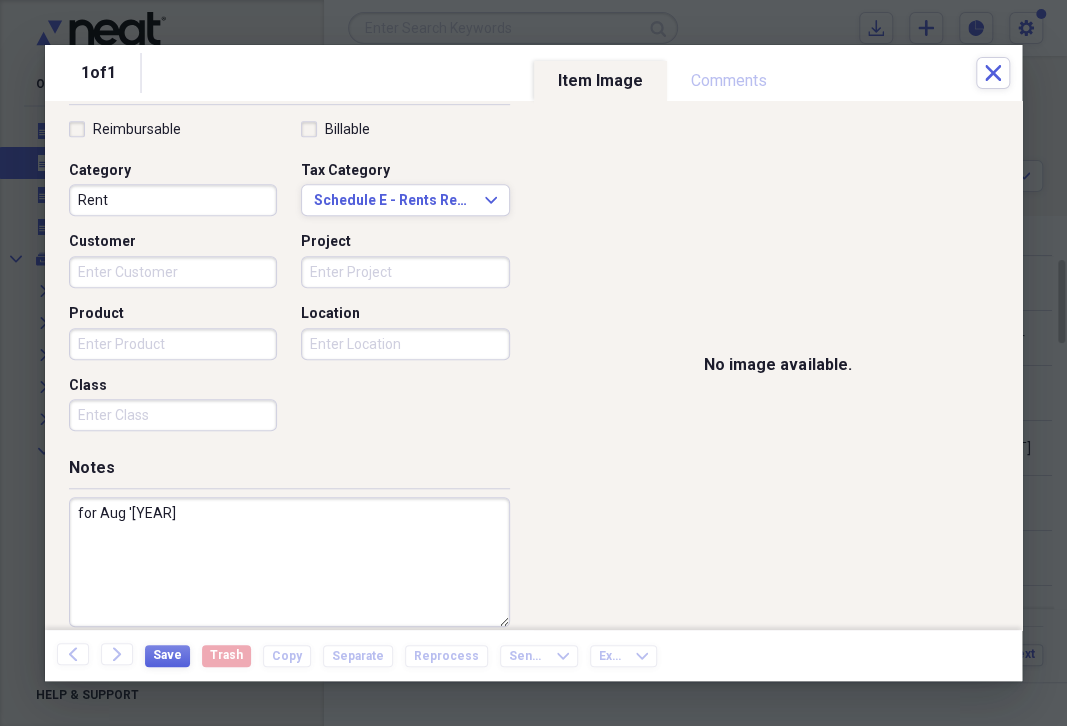 scroll, scrollTop: 490, scrollLeft: 0, axis: vertical 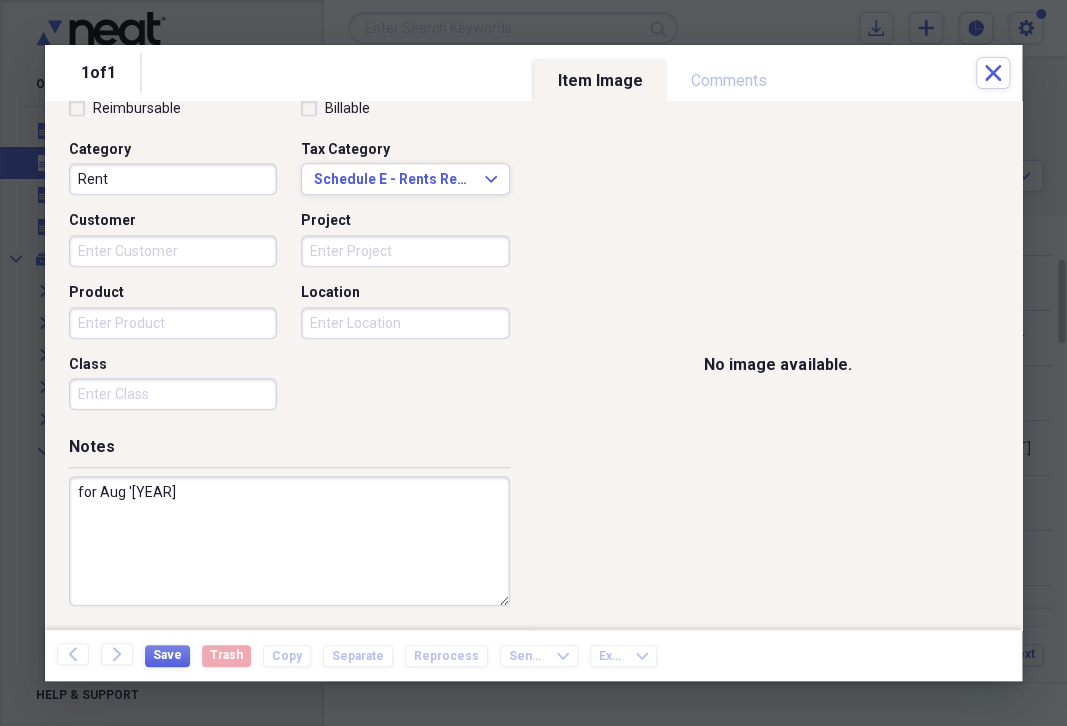 type on "for Aug '[YEAR]" 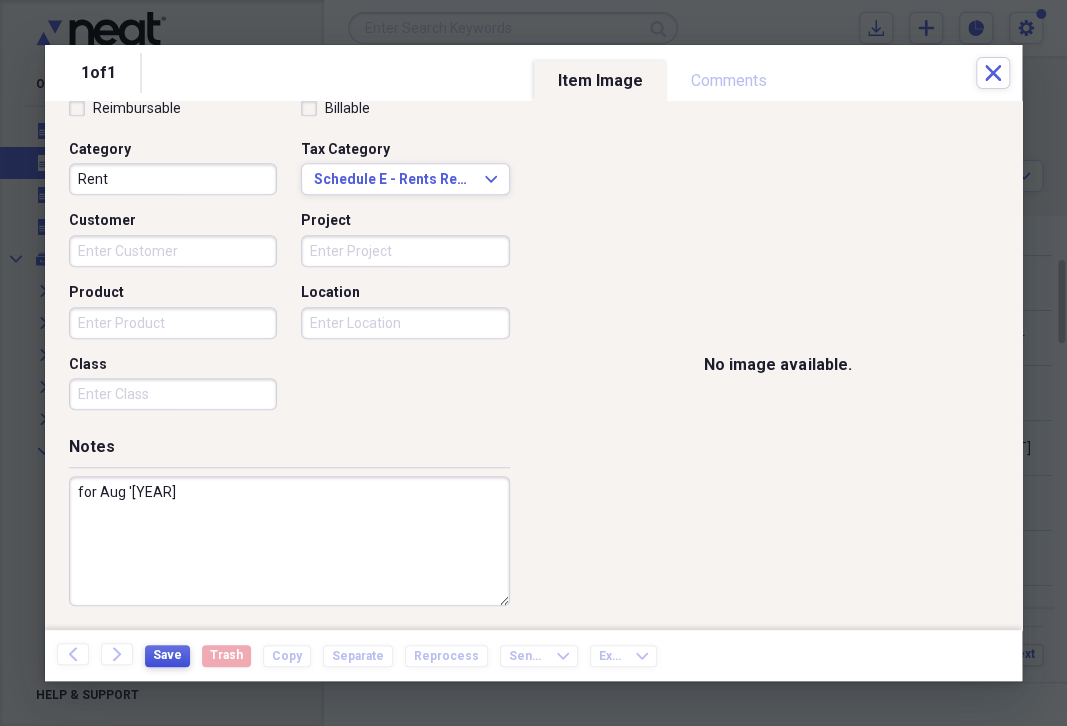 click on "Save" at bounding box center [167, 655] 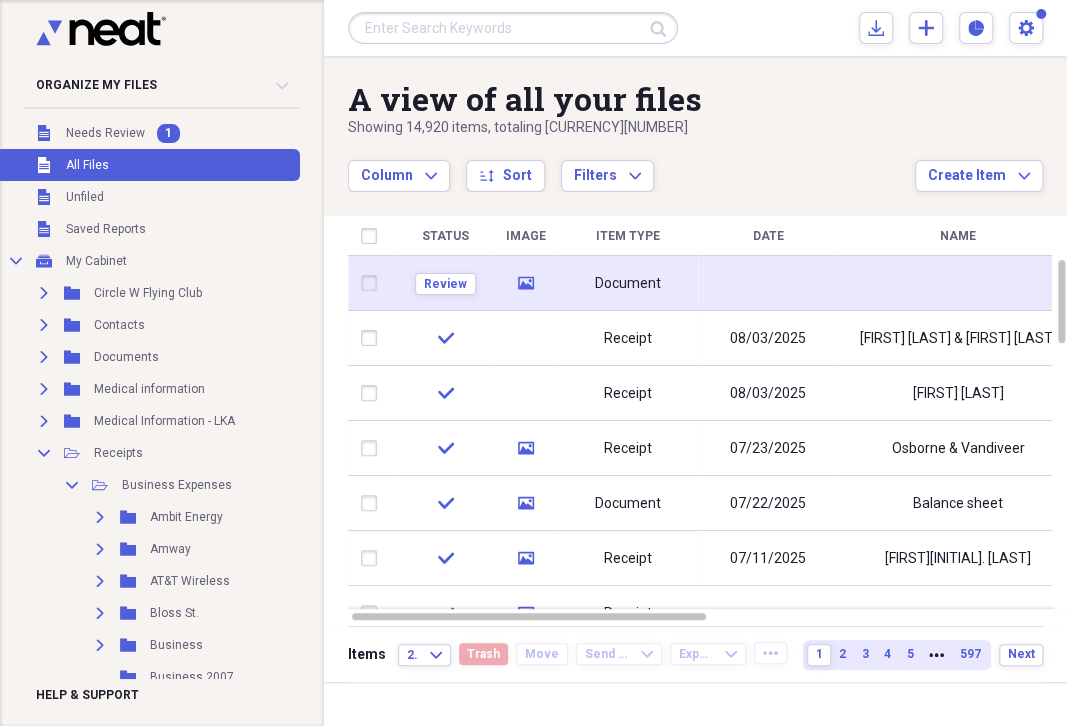 click on "Document" at bounding box center [628, 284] 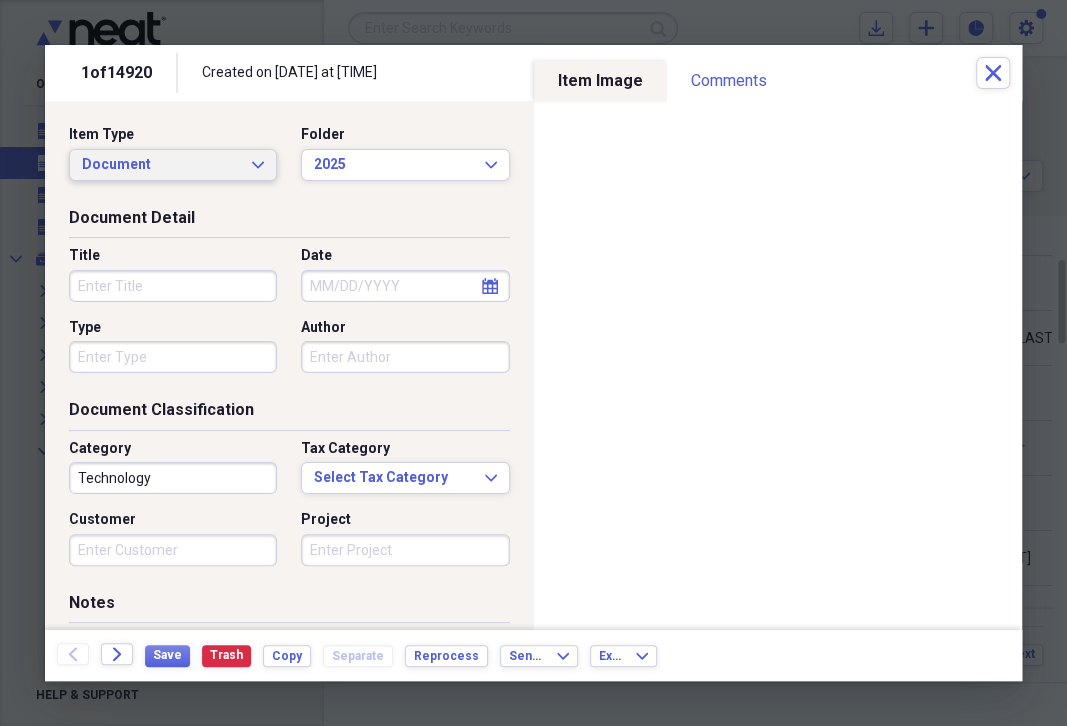 click on "Expand" 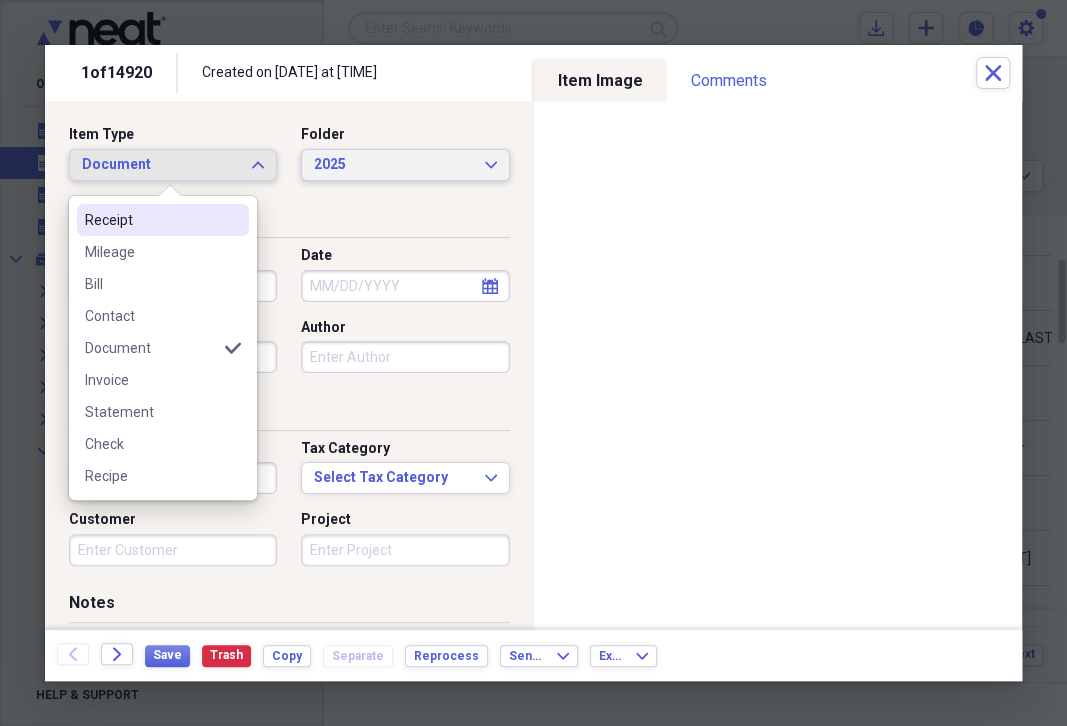 click on "Receipt" at bounding box center (151, 220) 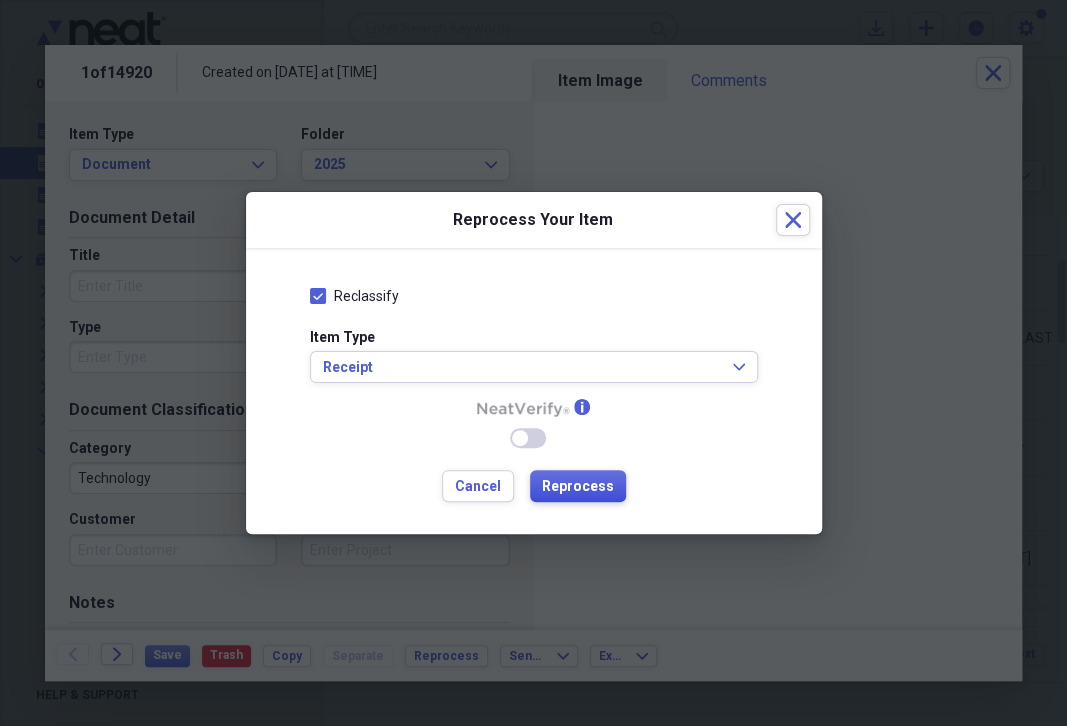 click on "Reprocess" at bounding box center (578, 486) 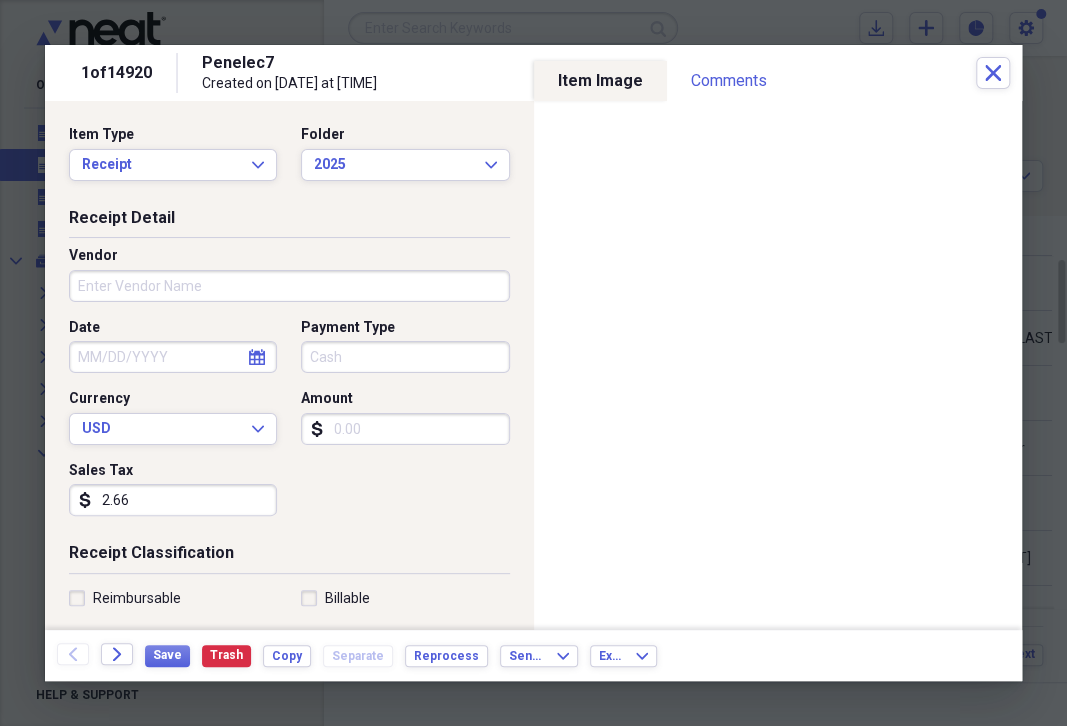 type on "Penelec7" 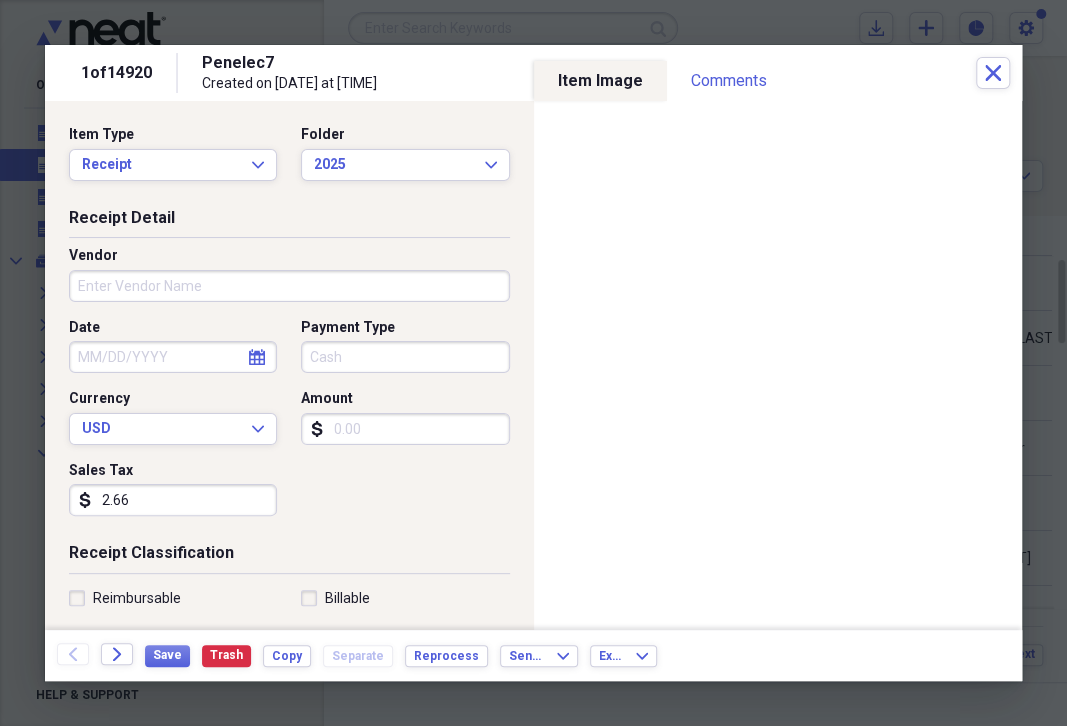 type on "06/24/2025" 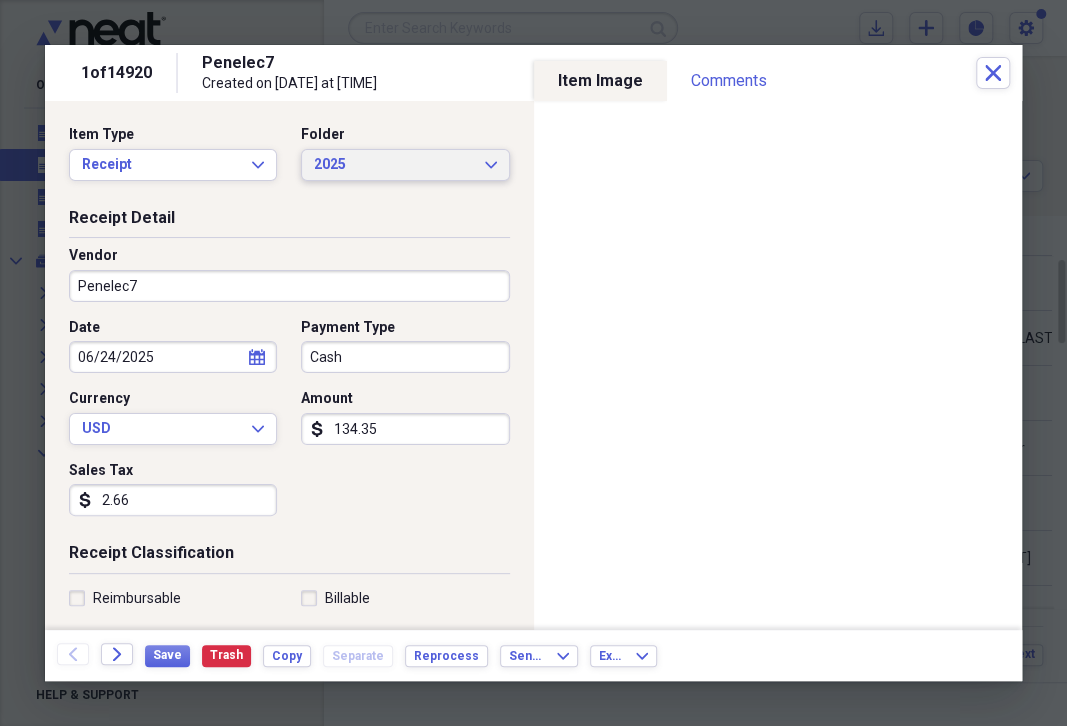 click on "Expand" 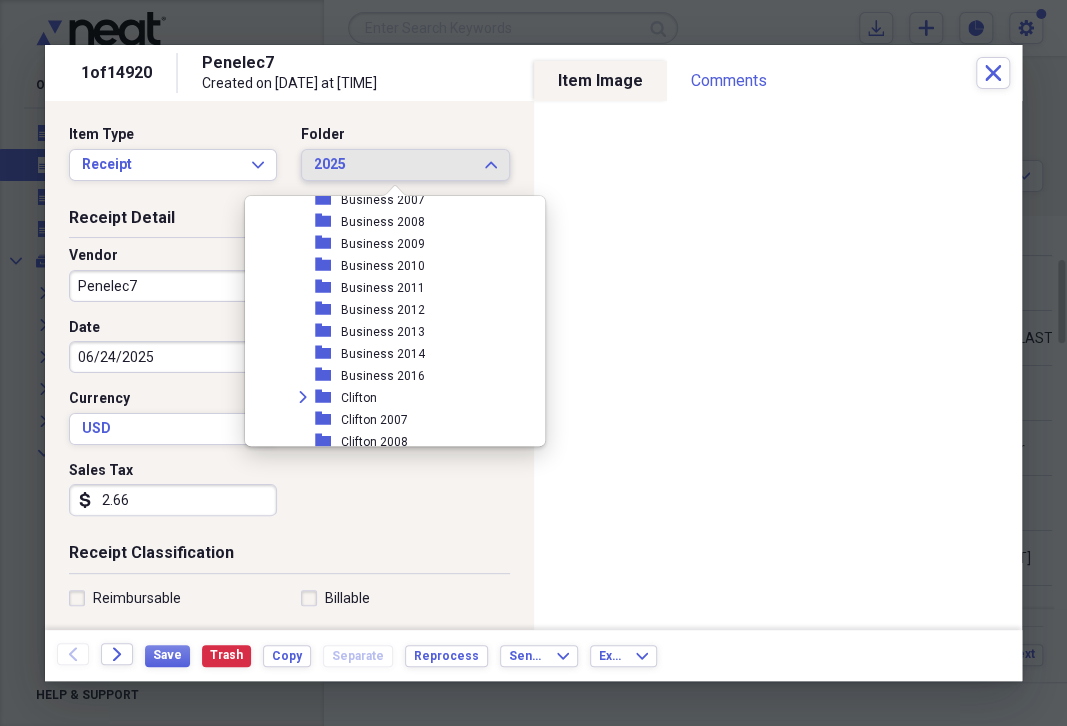 scroll, scrollTop: 215, scrollLeft: 0, axis: vertical 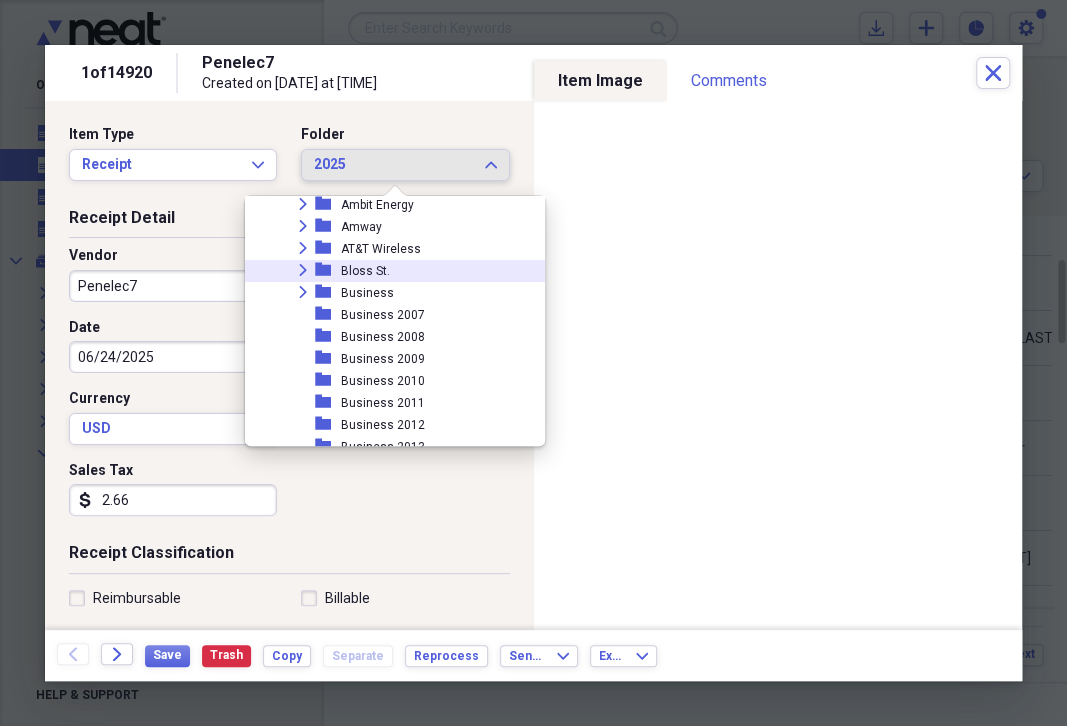 click on "Expand" 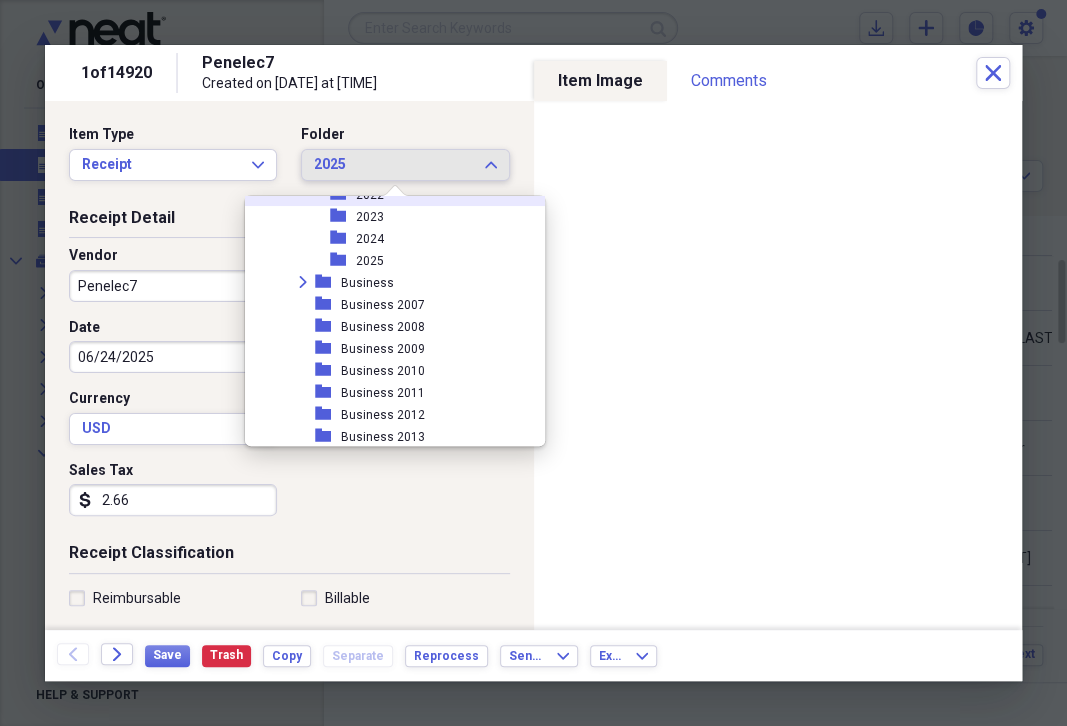 scroll, scrollTop: 385, scrollLeft: 0, axis: vertical 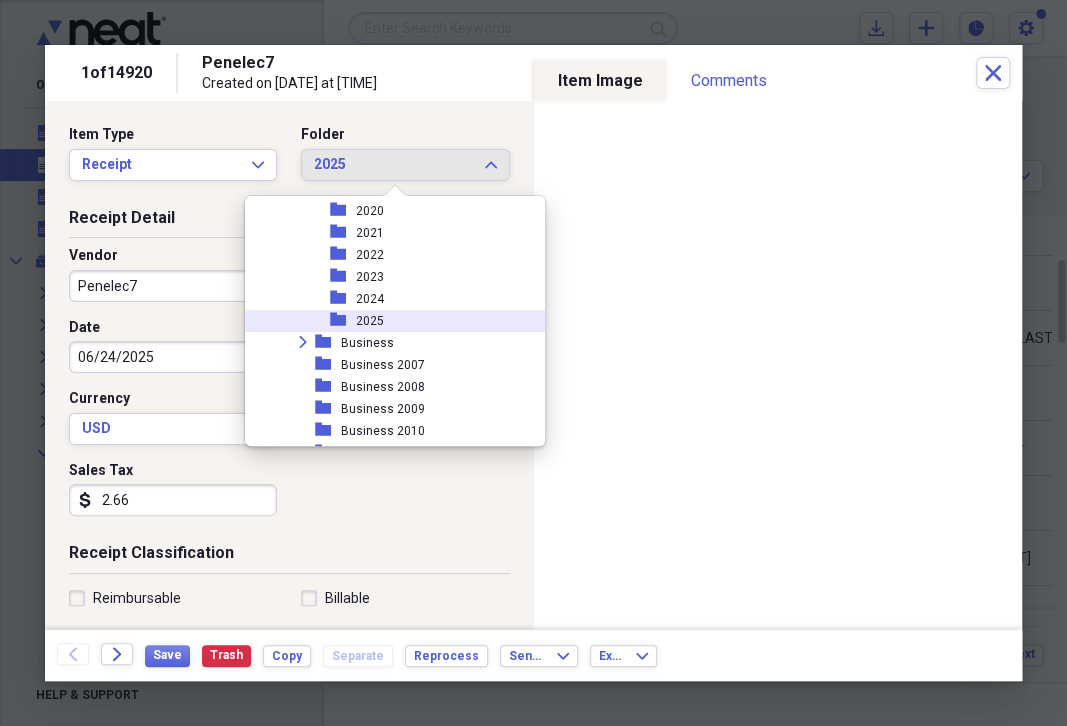 click on "2025" at bounding box center (370, 321) 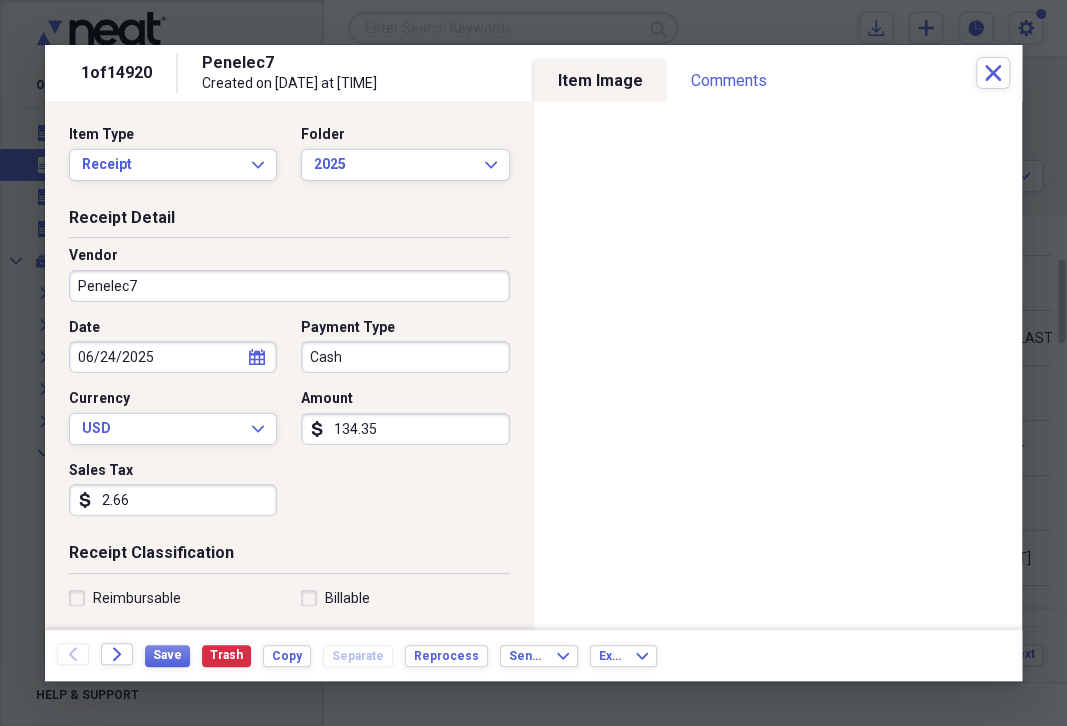 click on "Penelec7" at bounding box center (289, 286) 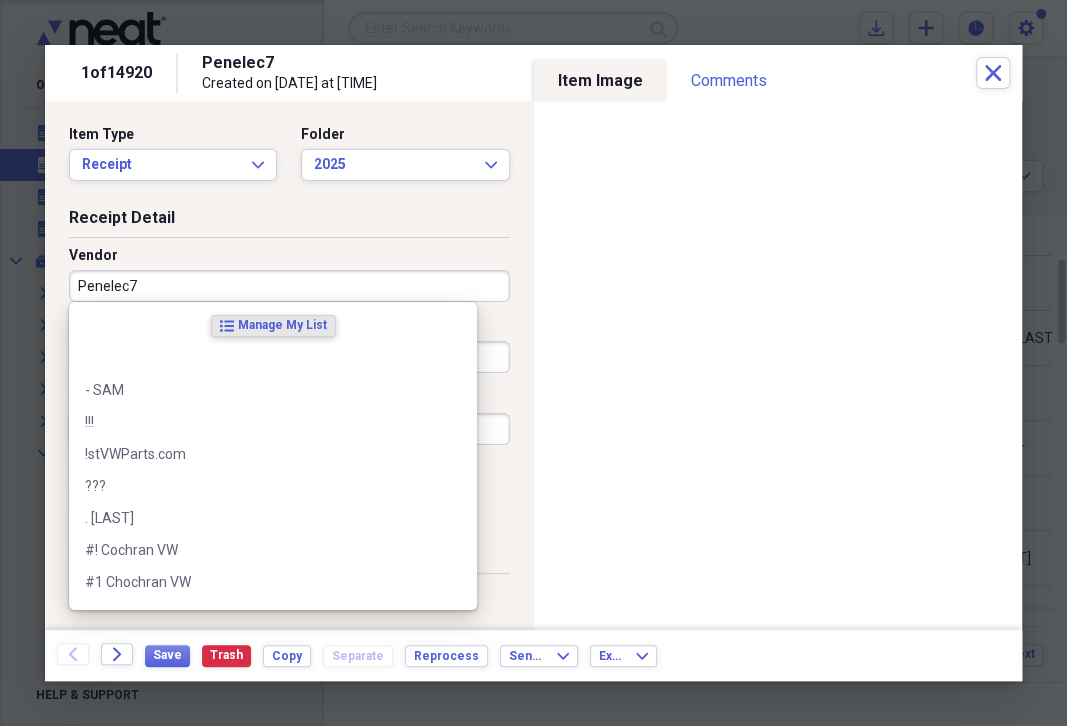 click on "Penelec7" at bounding box center [289, 286] 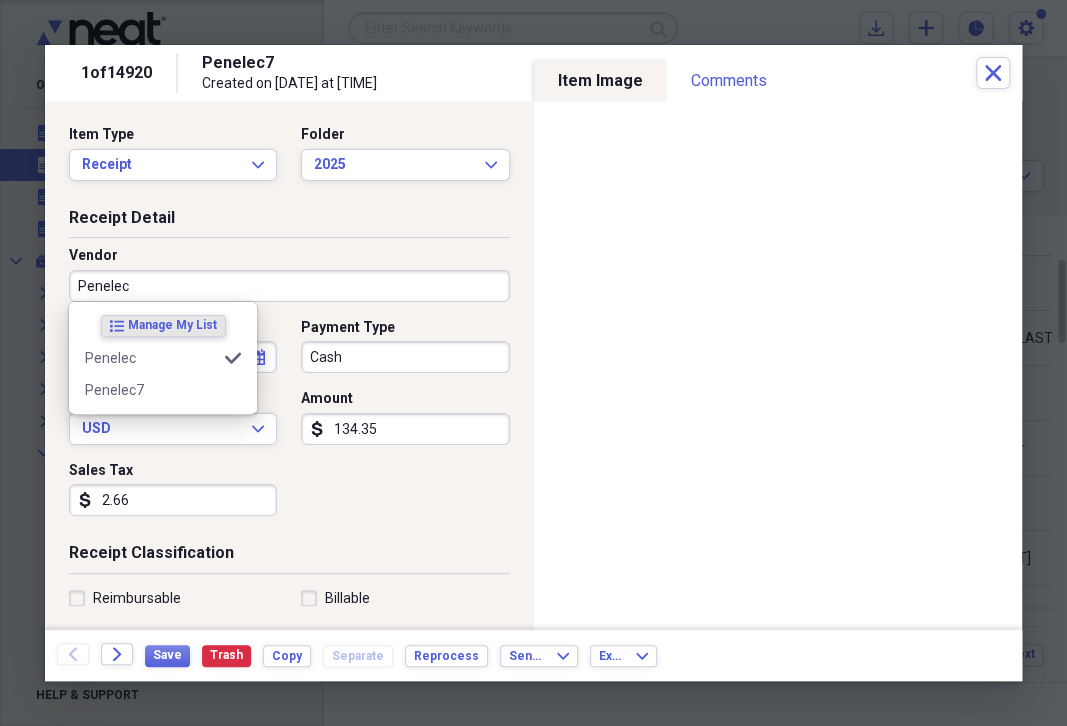 type on "Penelec" 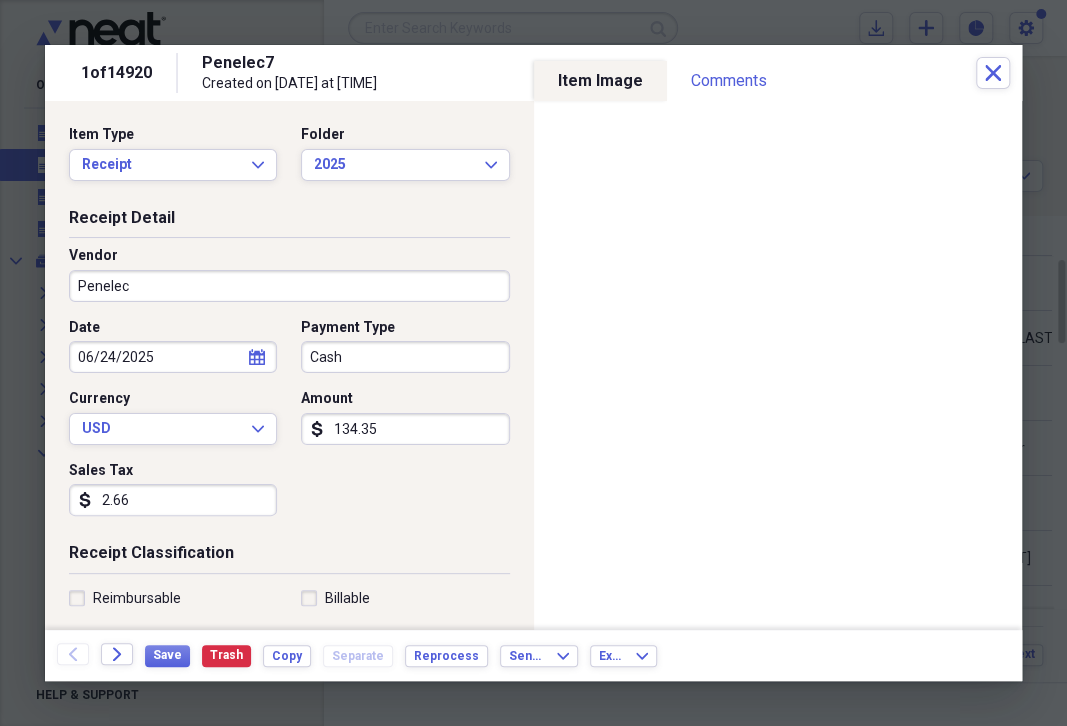 click on "Payment Type" at bounding box center [405, 328] 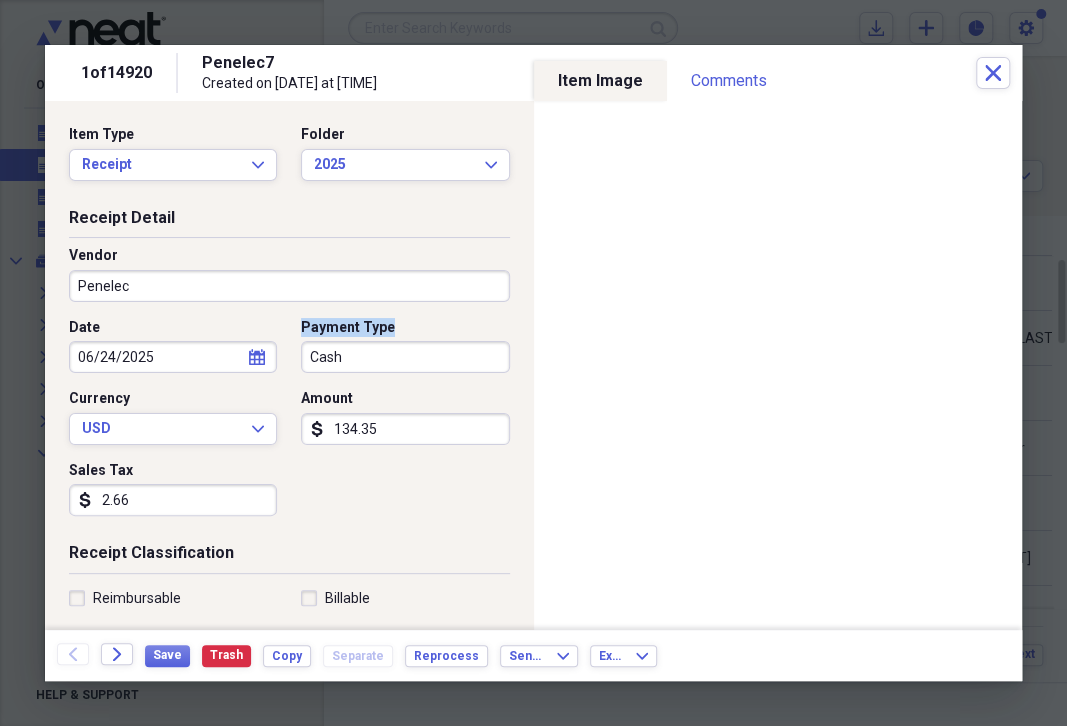 select on "5" 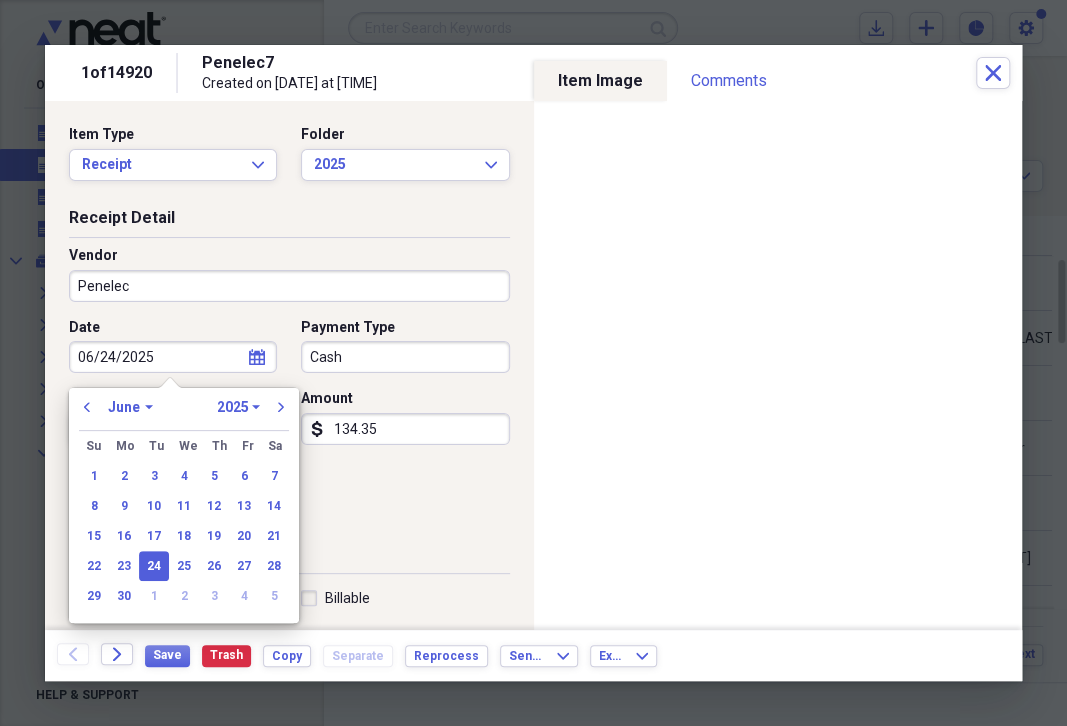 drag, startPoint x: 74, startPoint y: 358, endPoint x: 188, endPoint y: 360, distance: 114.01754 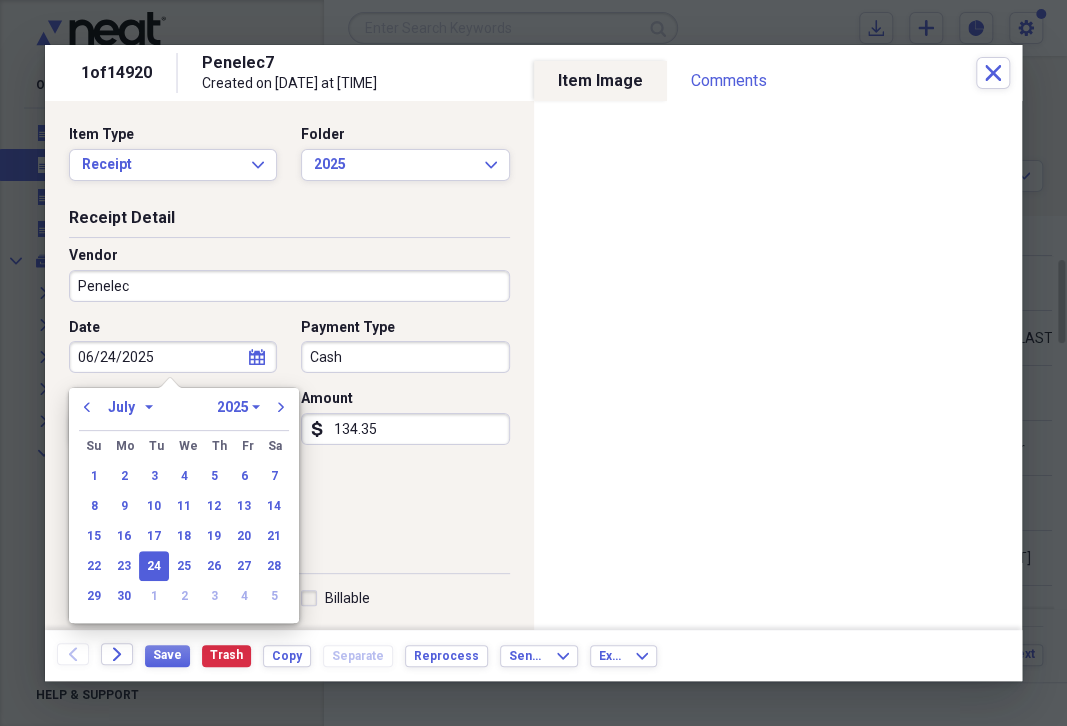 click on "July" at bounding box center [0, 0] 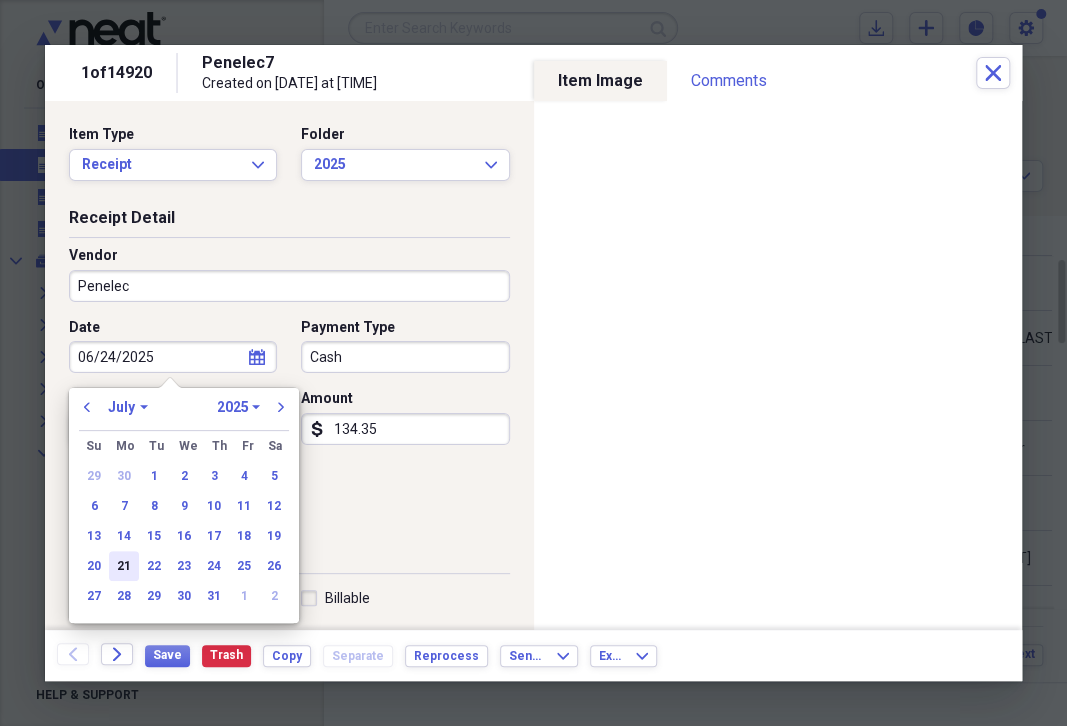 click on "21" at bounding box center [124, 566] 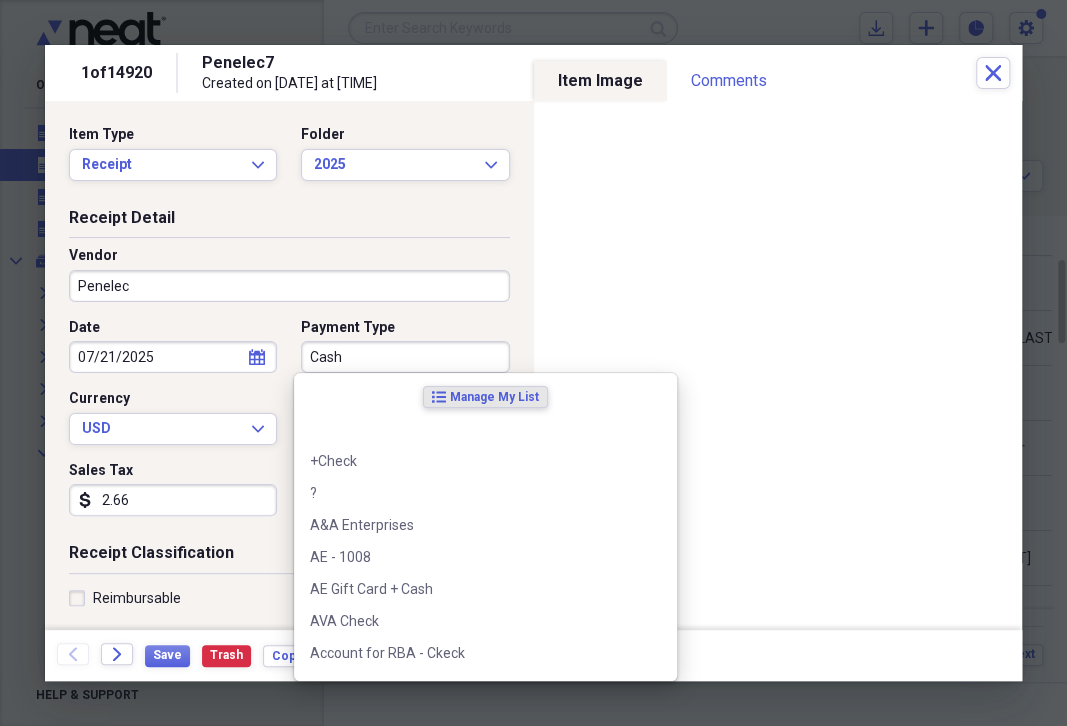 drag, startPoint x: 302, startPoint y: 354, endPoint x: 373, endPoint y: 355, distance: 71.00704 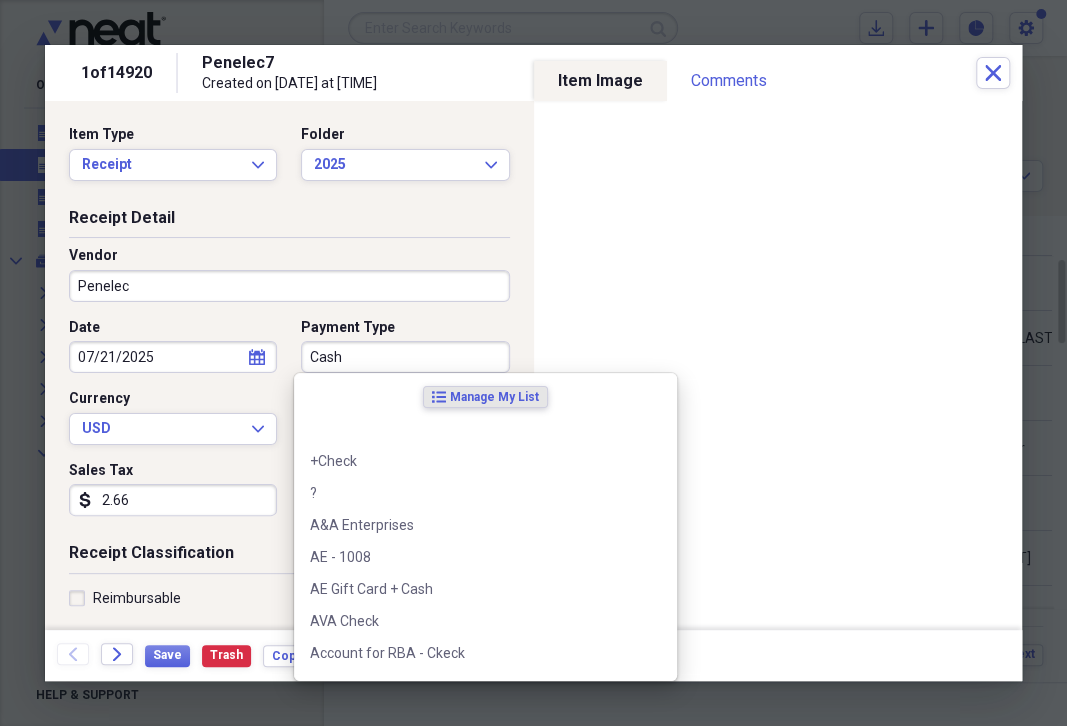 click on "Cash" at bounding box center (405, 357) 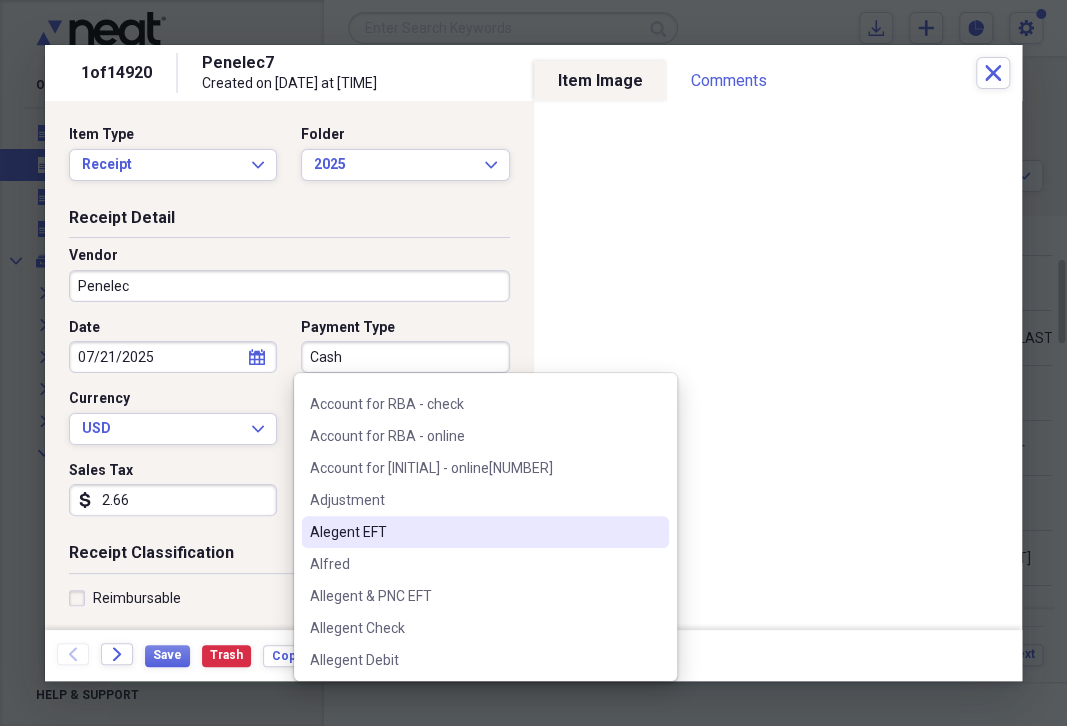 scroll, scrollTop: 230, scrollLeft: 0, axis: vertical 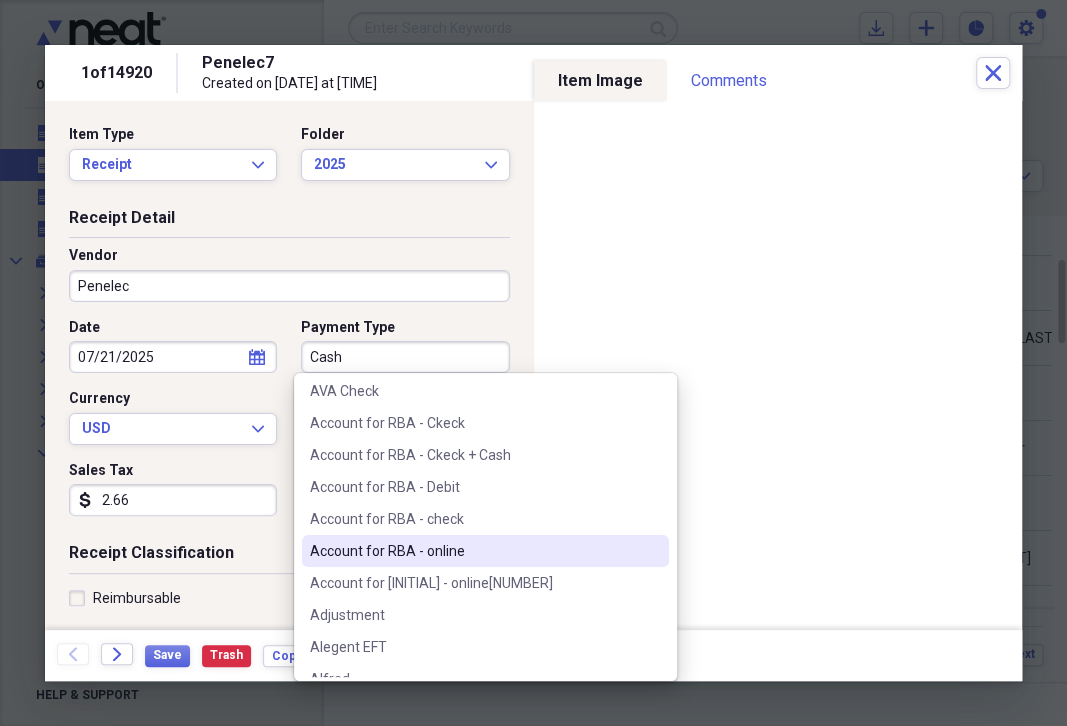 click on "Account for RBA - online" at bounding box center [473, 551] 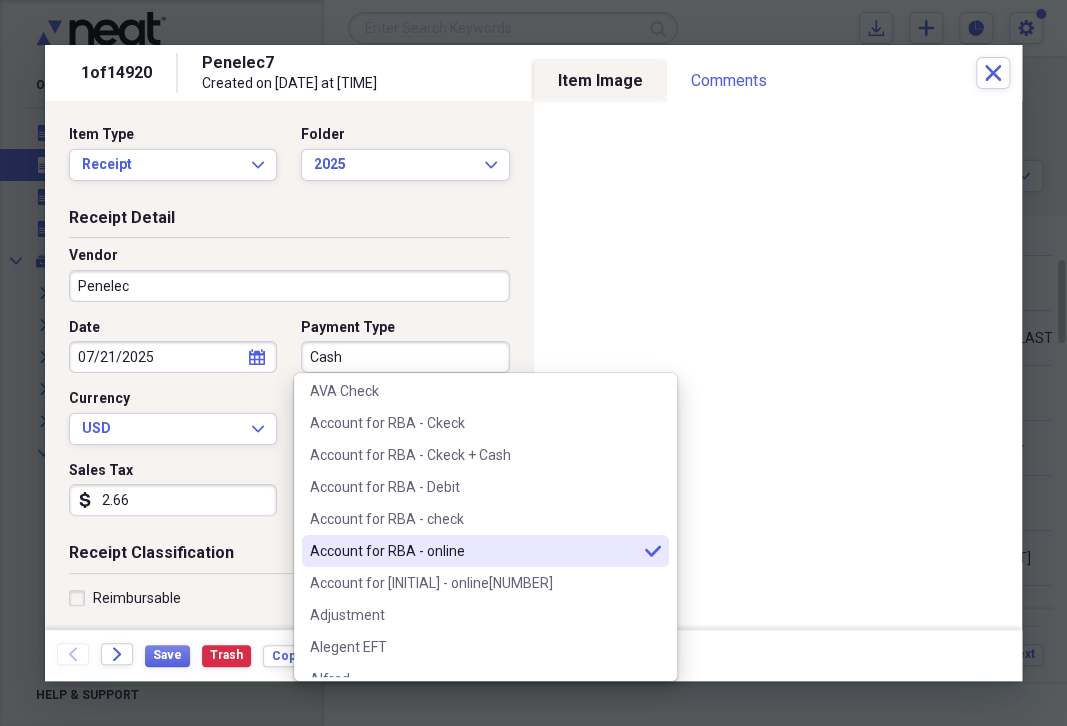 type on "Account for RBA - online" 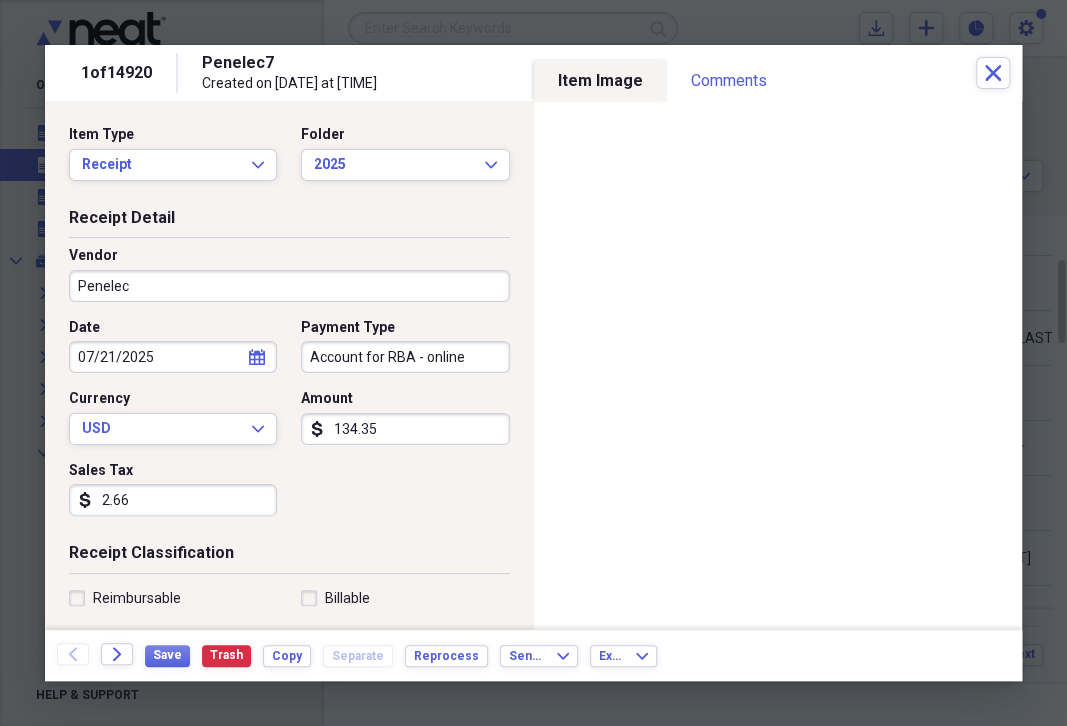 drag, startPoint x: 92, startPoint y: 501, endPoint x: 145, endPoint y: 502, distance: 53.009434 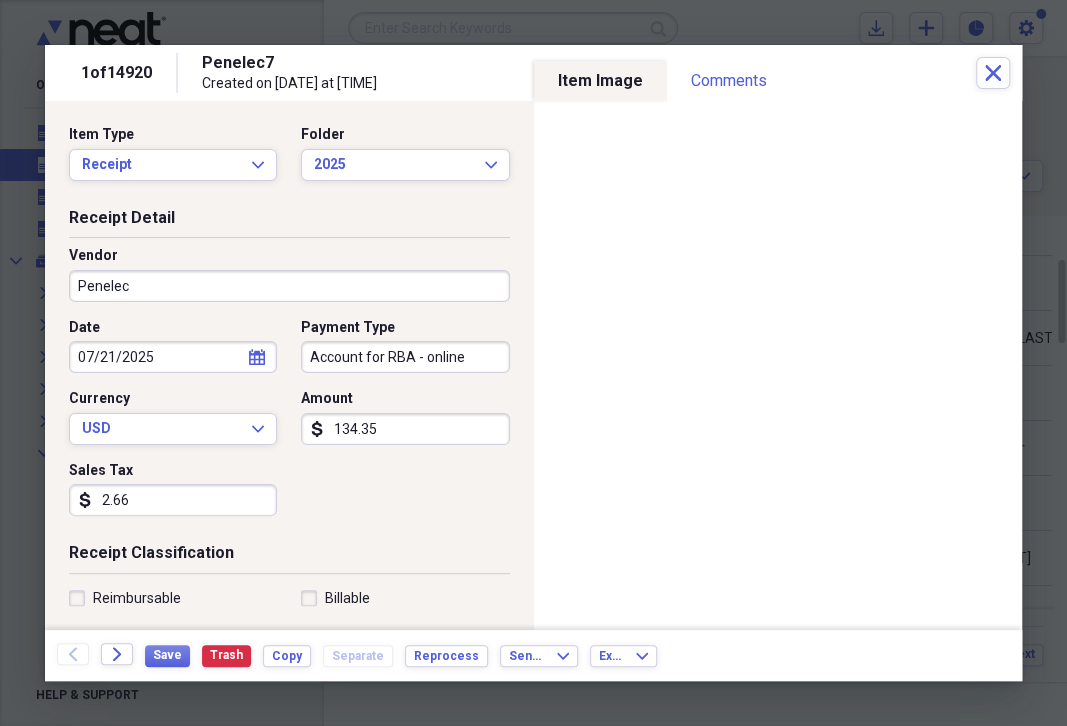 type 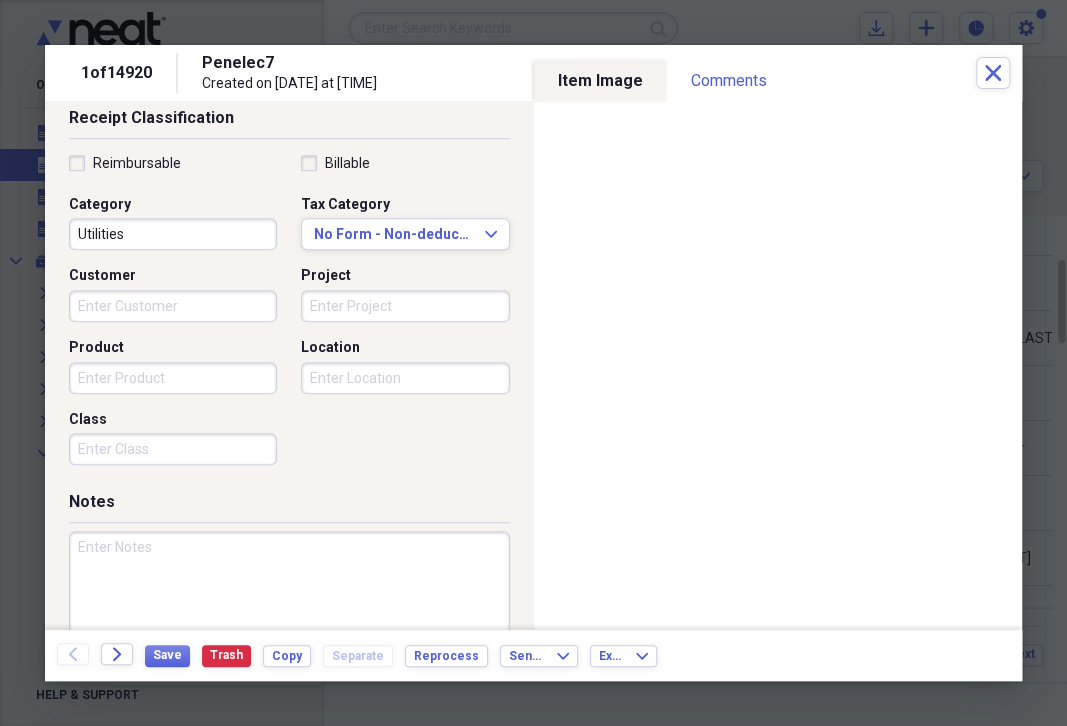 scroll, scrollTop: 460, scrollLeft: 0, axis: vertical 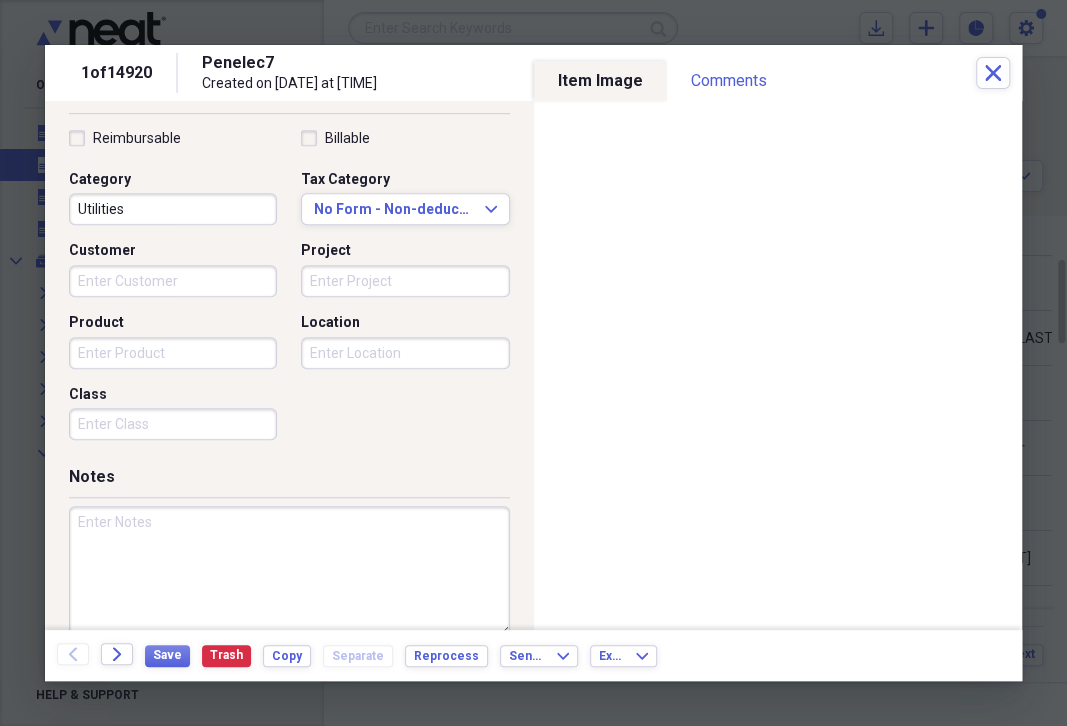 drag, startPoint x: 83, startPoint y: 533, endPoint x: 73, endPoint y: 563, distance: 31.622776 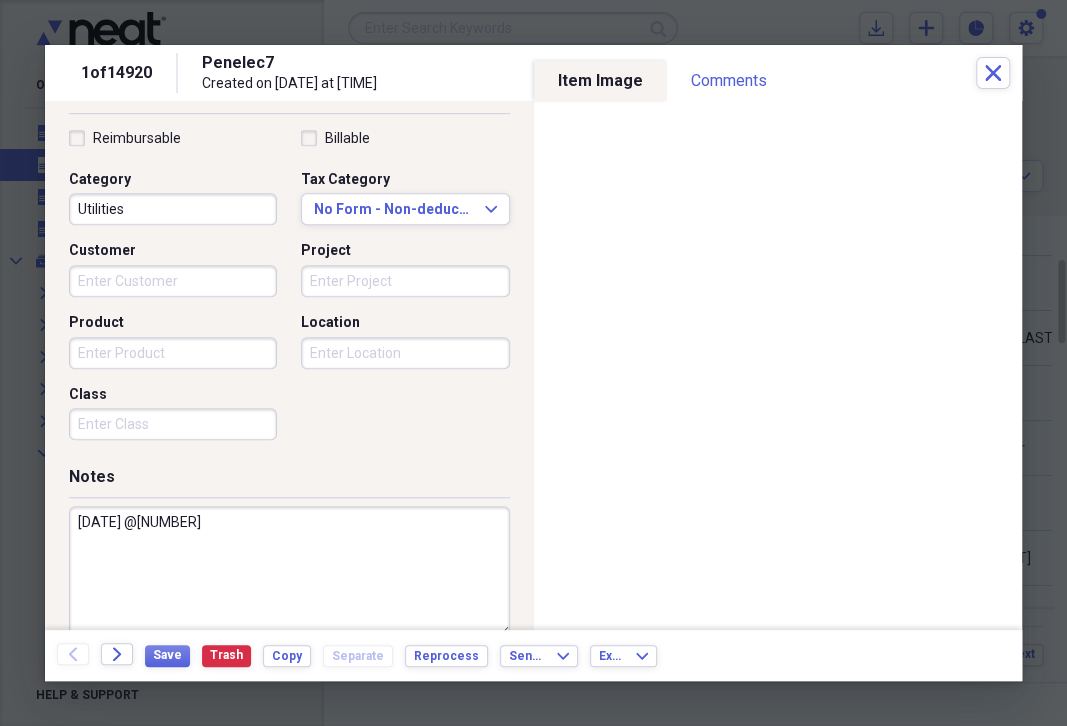 drag, startPoint x: 133, startPoint y: 519, endPoint x: 147, endPoint y: 518, distance: 14.035668 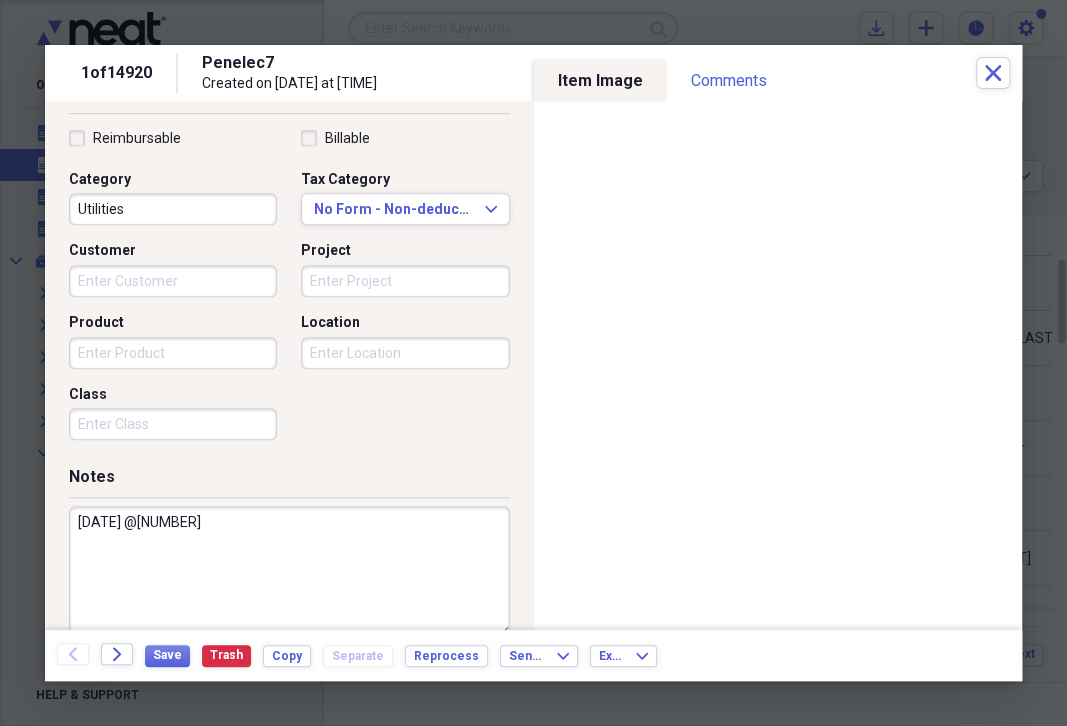 click on "[DATE] @[NUMBER]" at bounding box center (289, 571) 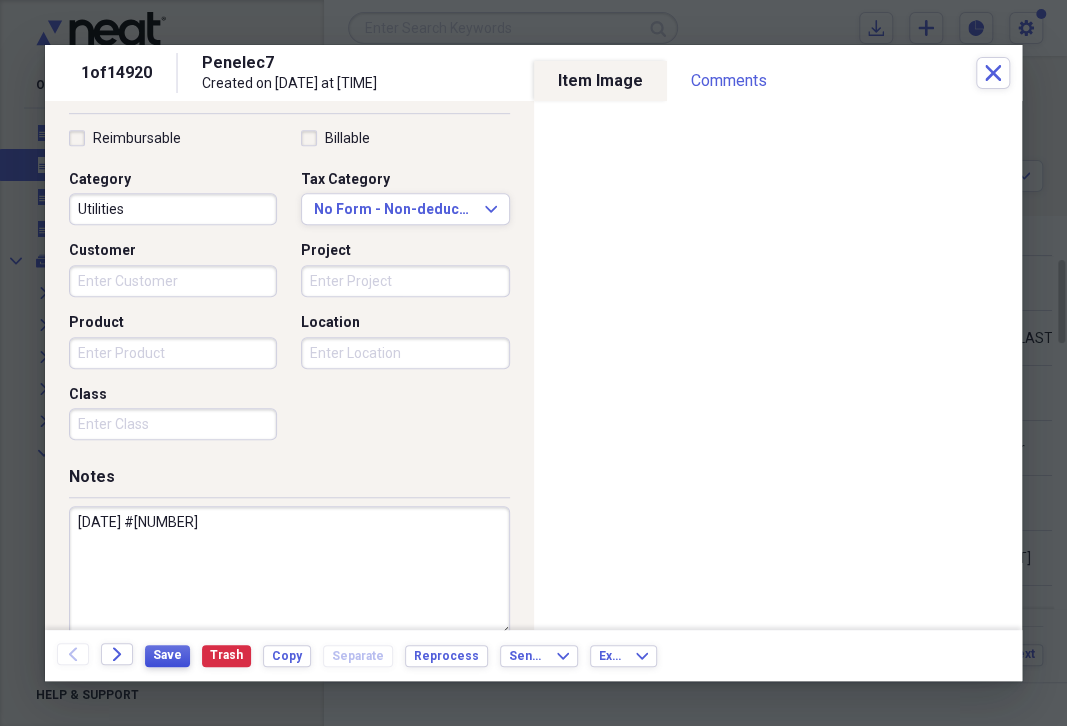 type on "[DATE] #[NUMBER]" 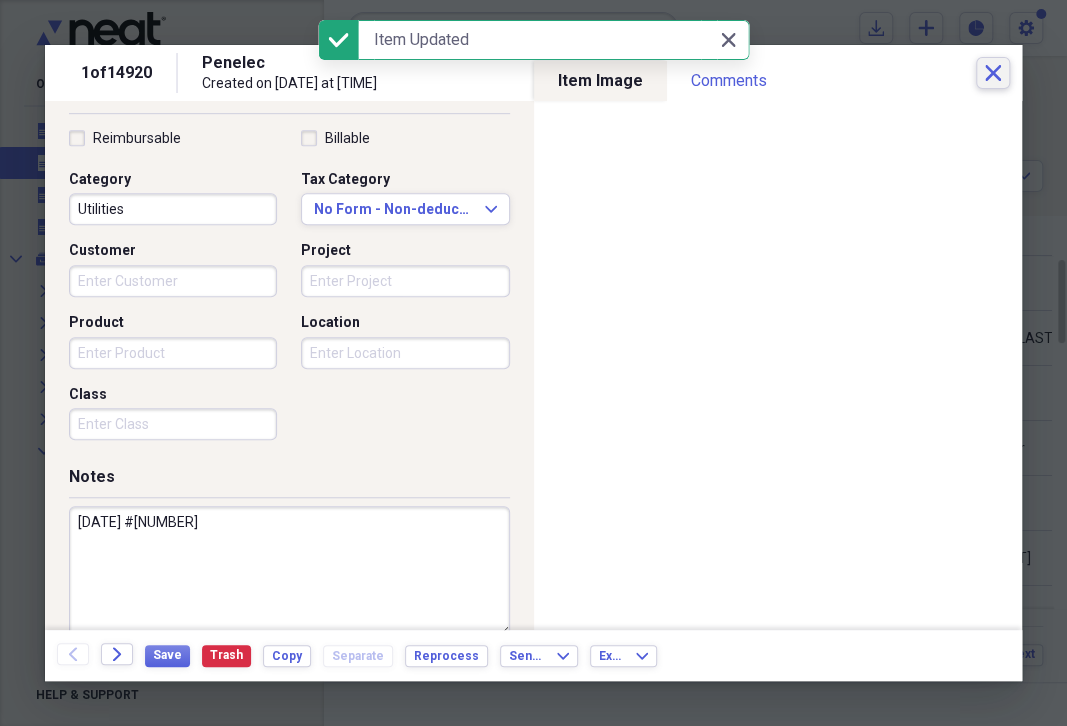click 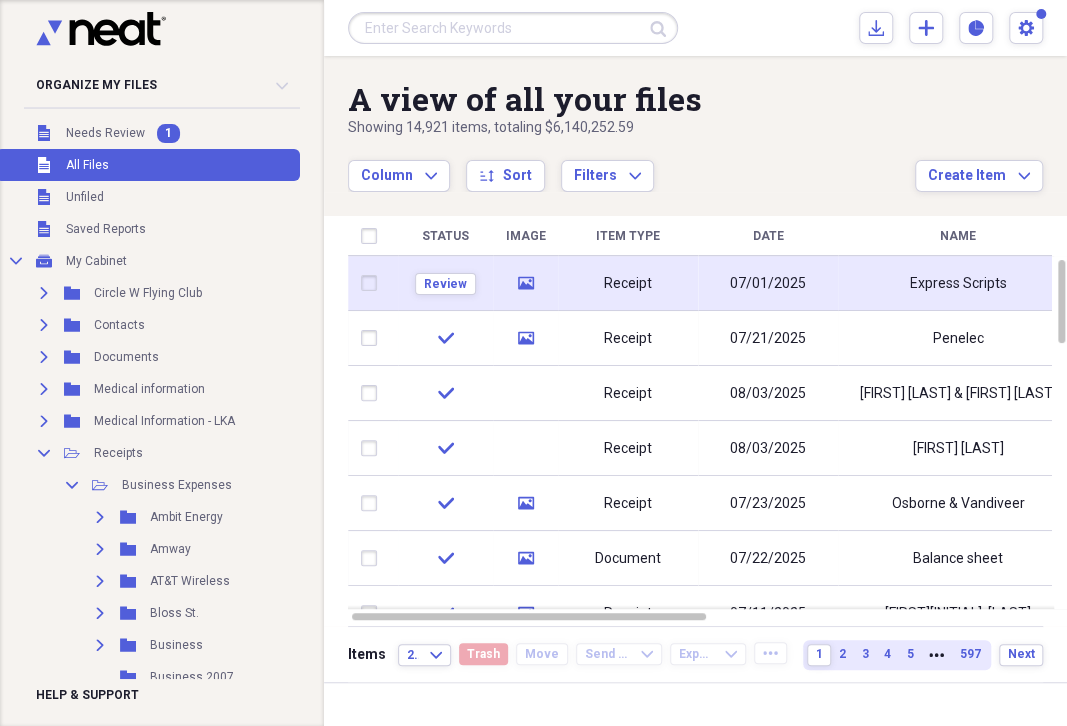 click on "Receipt" at bounding box center (628, 284) 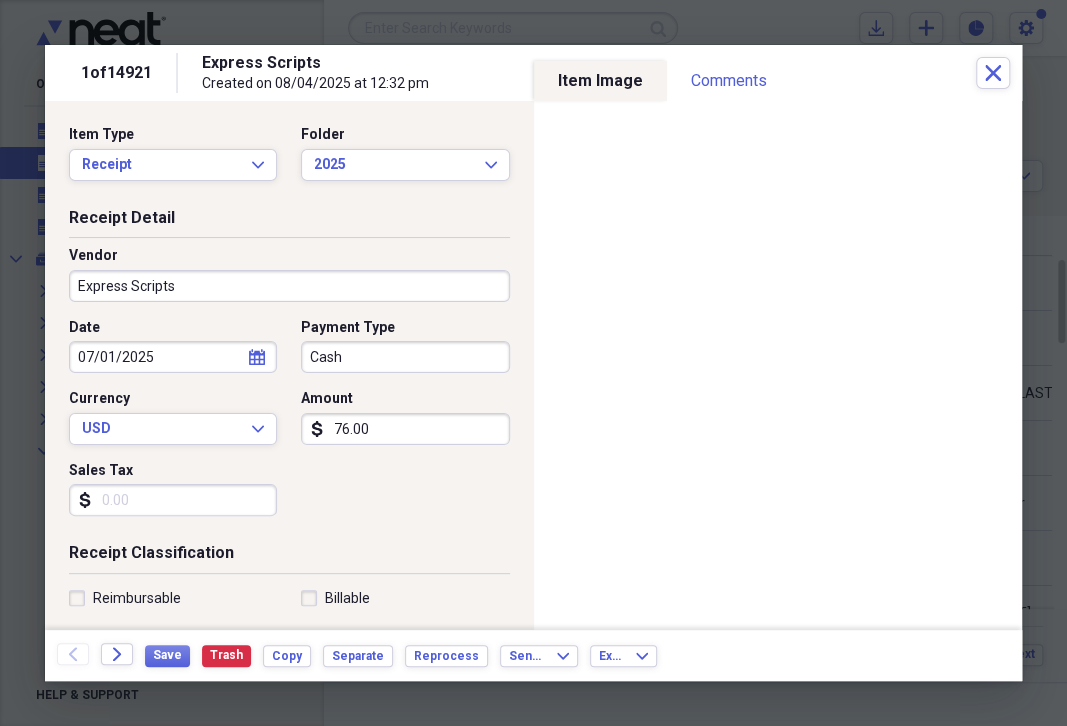 click on "Cash" at bounding box center [405, 357] 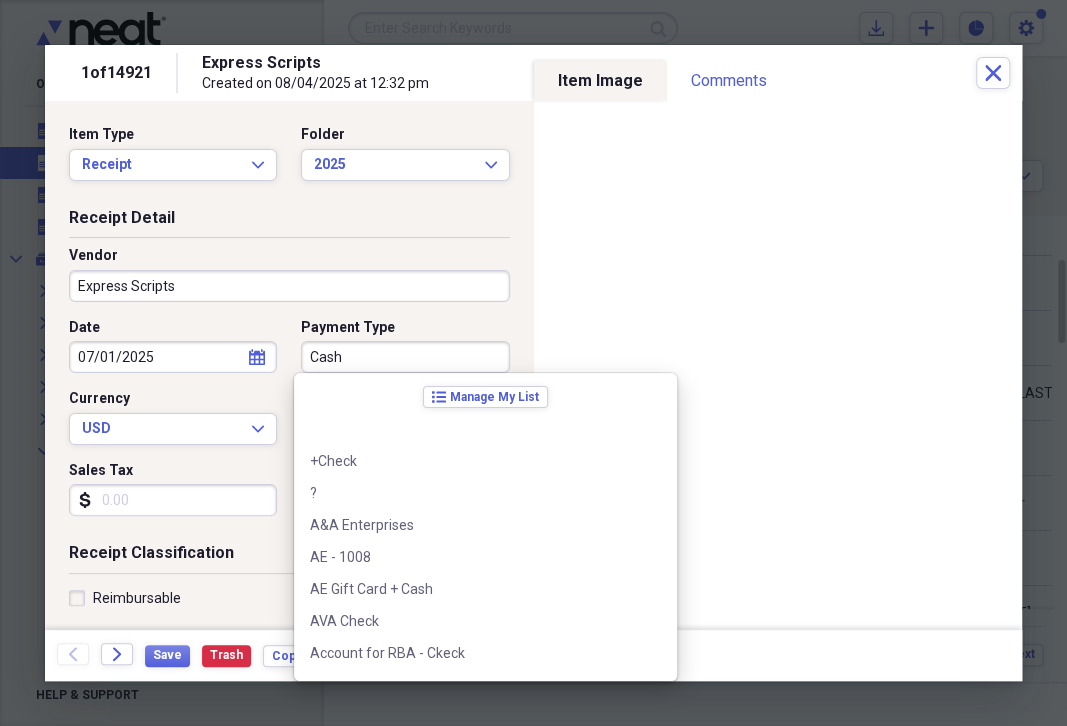 scroll, scrollTop: 230, scrollLeft: 0, axis: vertical 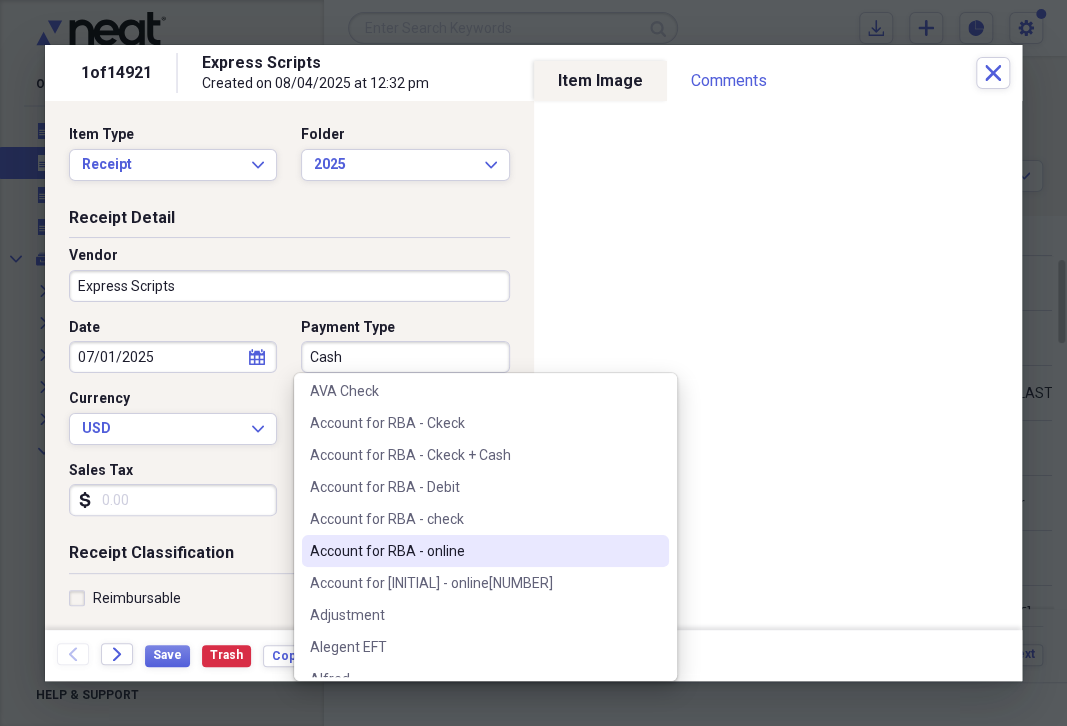 click on "Account for RBA - online" at bounding box center (473, 551) 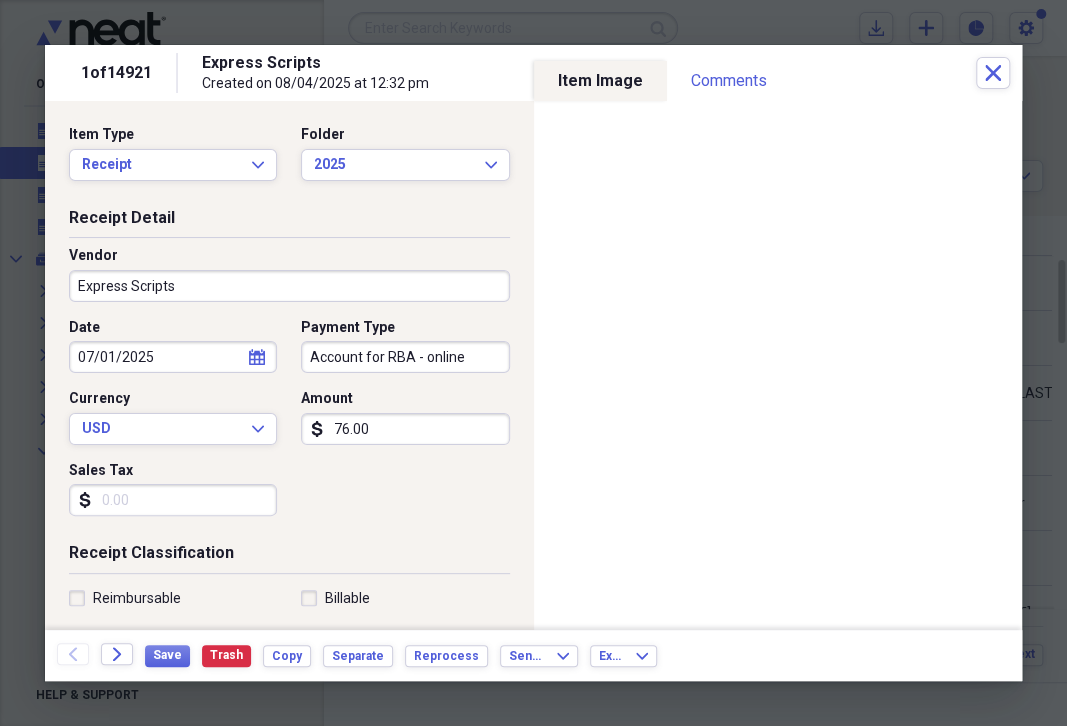 type on "Account for RBA - online" 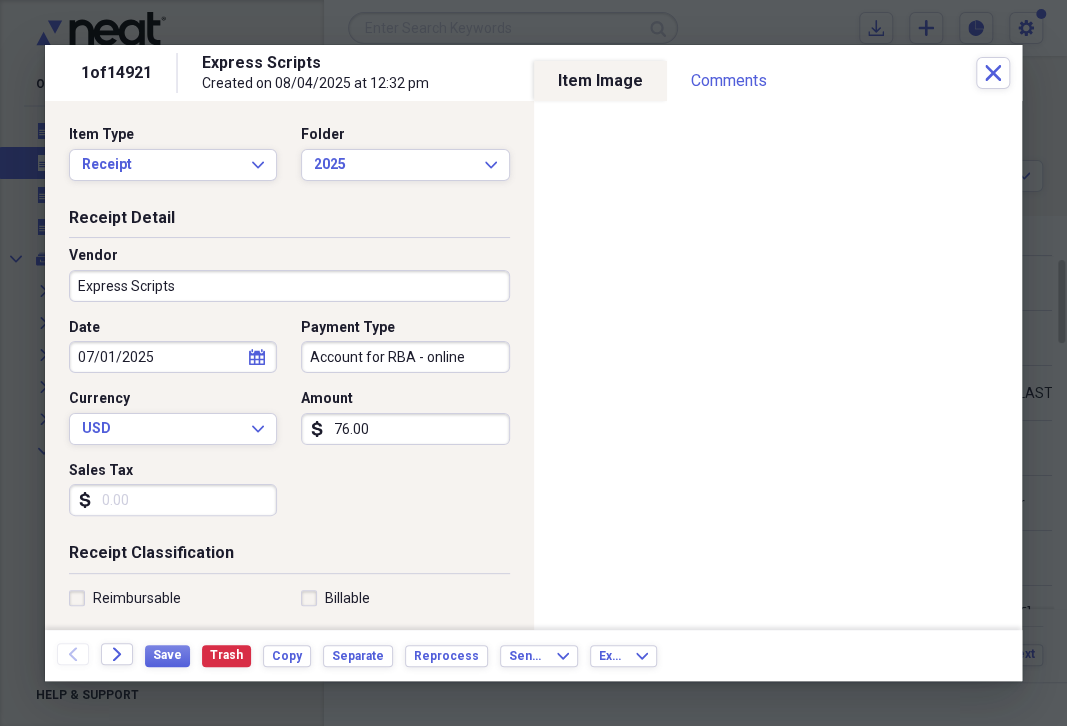 drag, startPoint x: 328, startPoint y: 431, endPoint x: 386, endPoint y: 423, distance: 58.549126 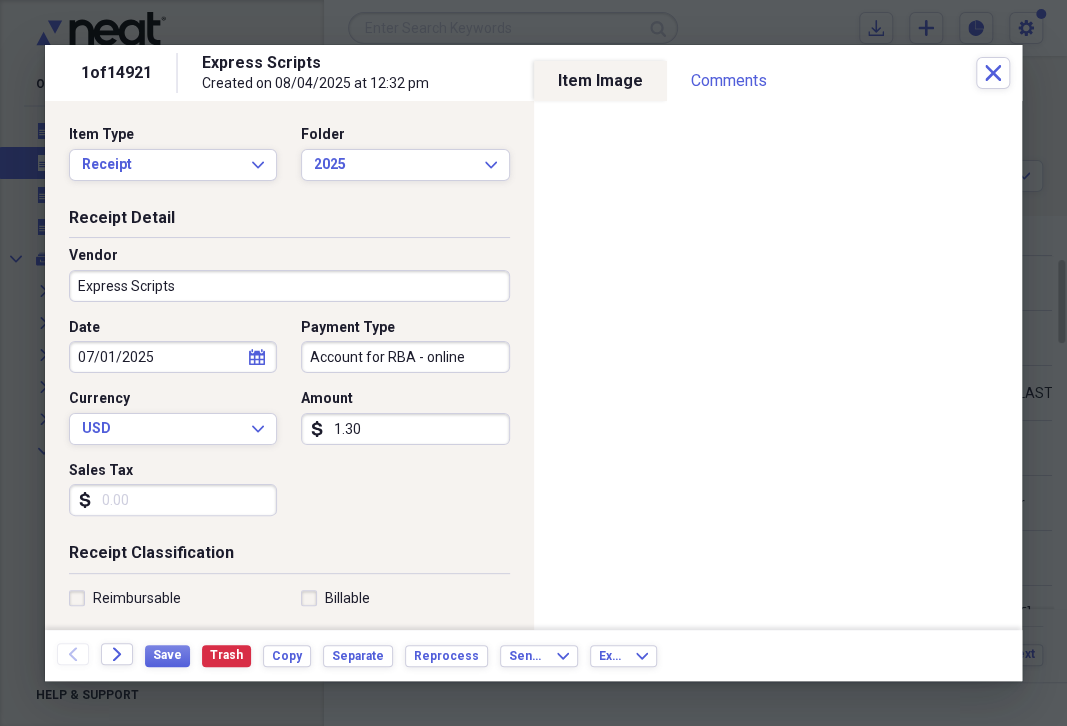 type on "13.00" 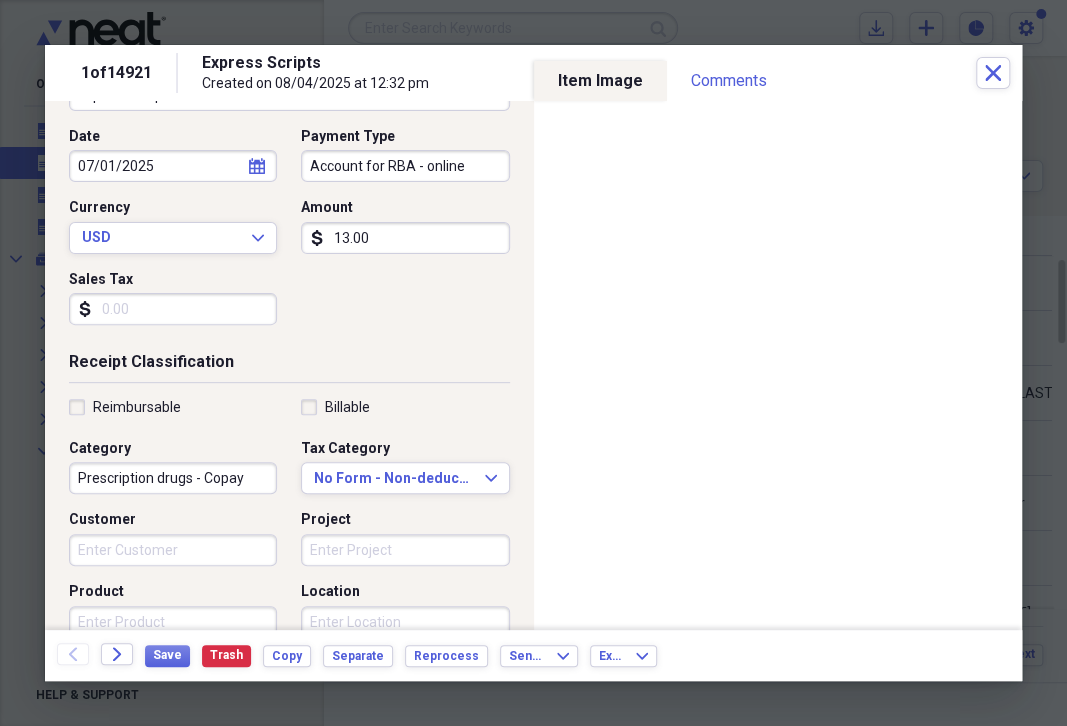 scroll, scrollTop: 345, scrollLeft: 0, axis: vertical 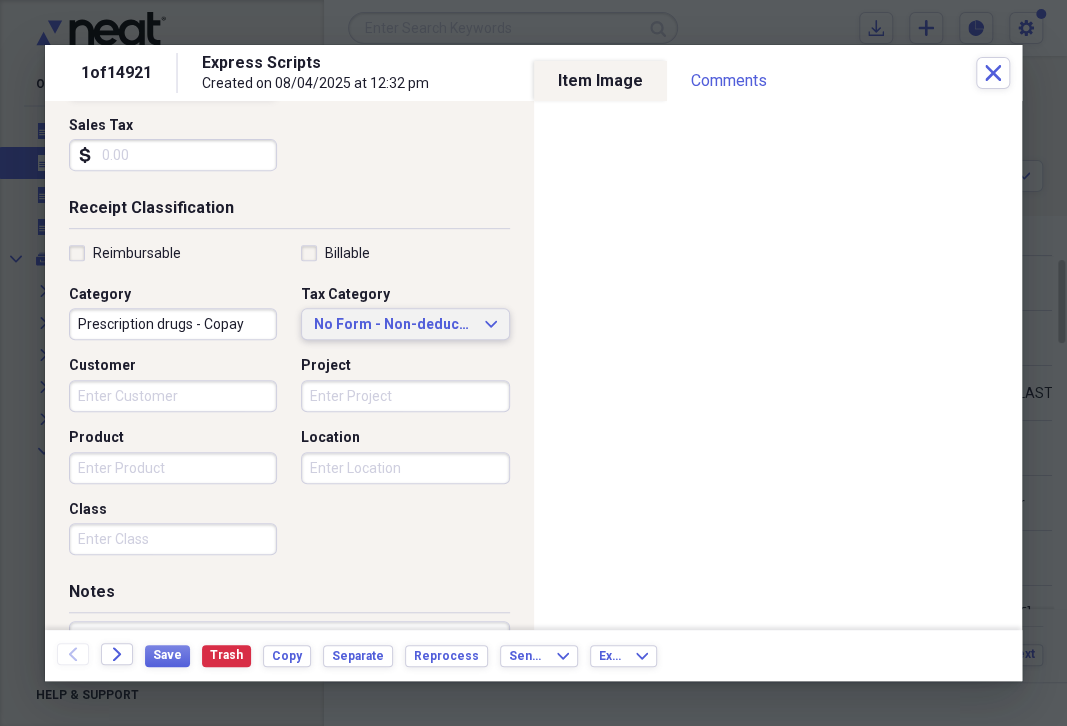 click on "Expand" 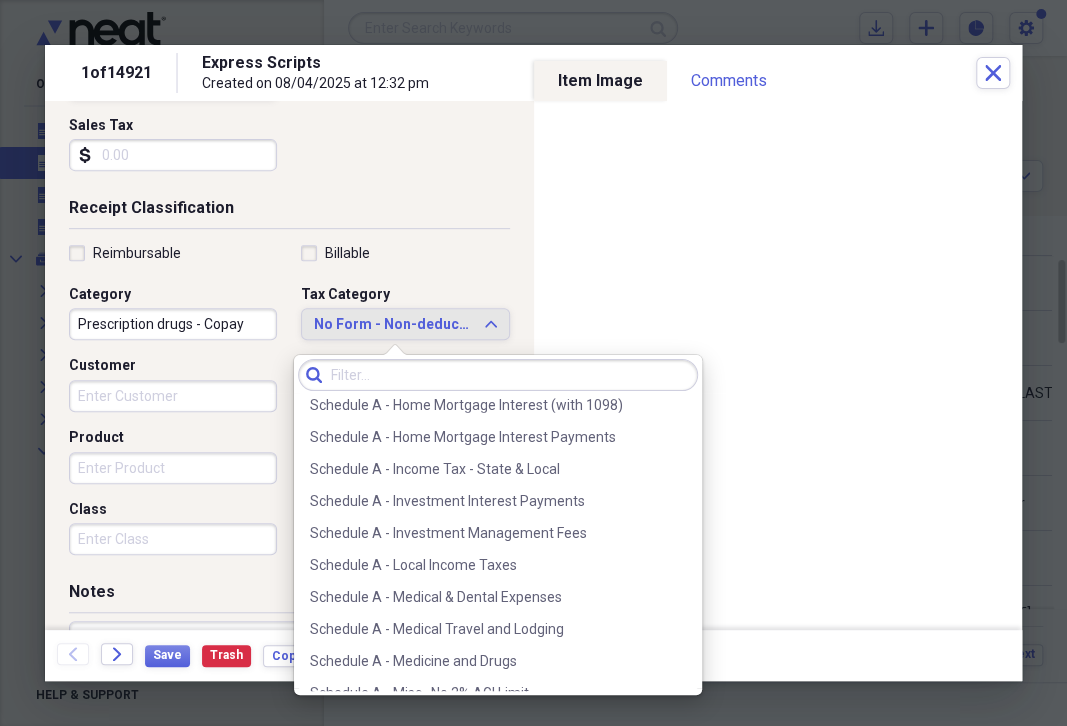 scroll, scrollTop: 2797, scrollLeft: 0, axis: vertical 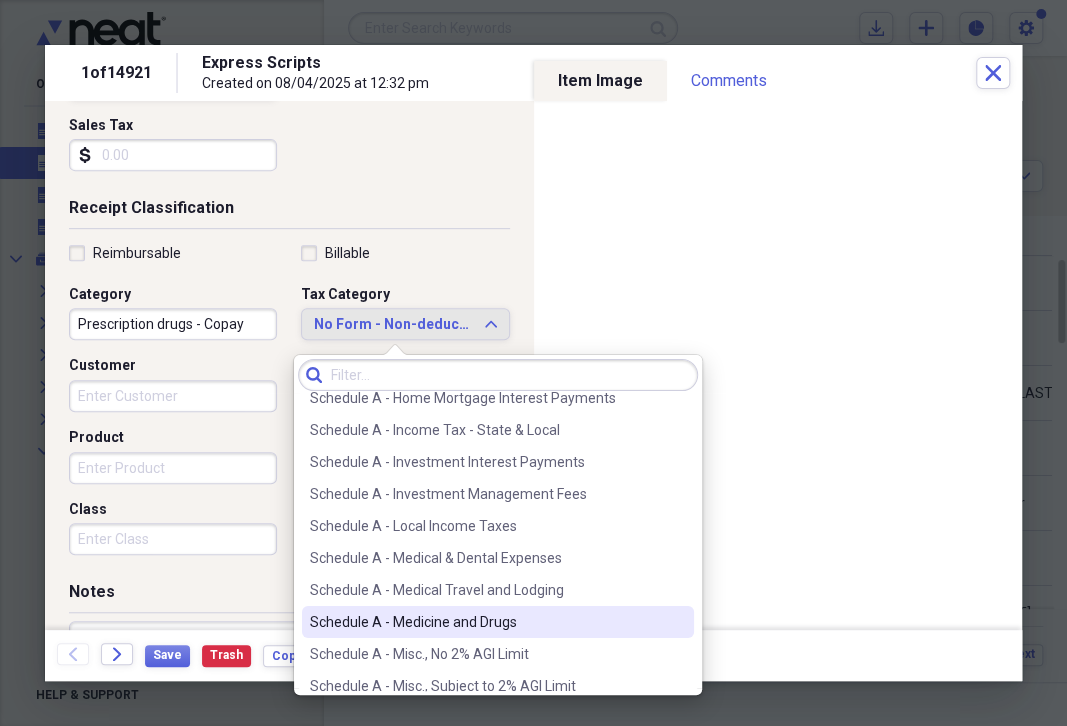 click on "Schedule A - Medicine and Drugs" at bounding box center (486, 622) 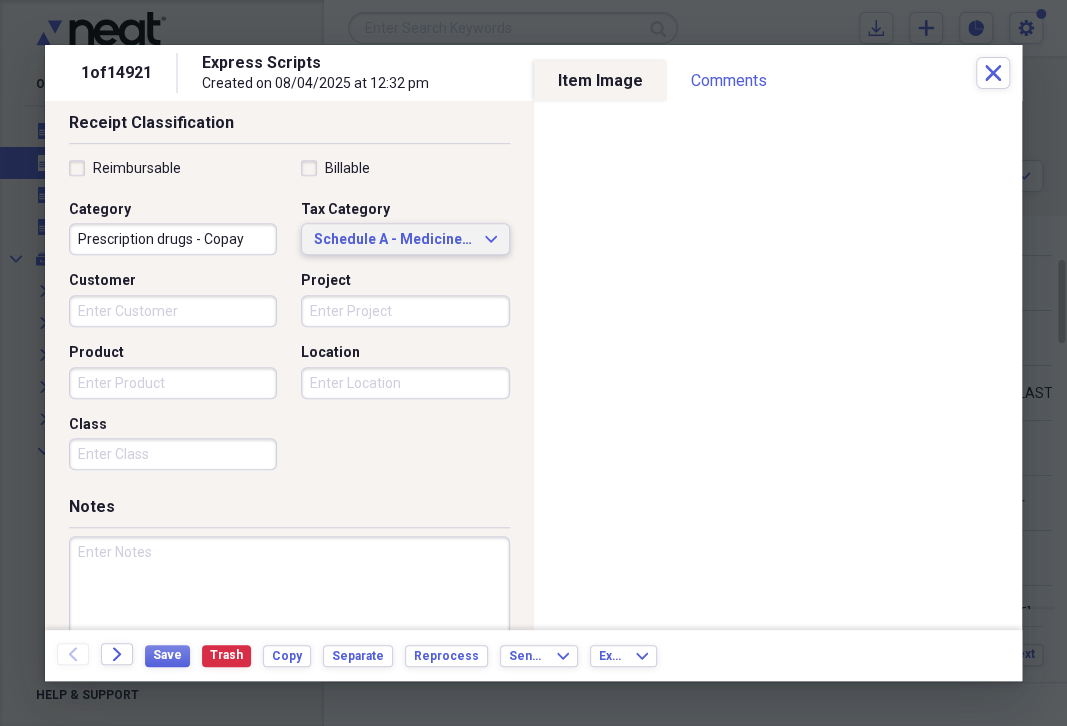 scroll, scrollTop: 490, scrollLeft: 0, axis: vertical 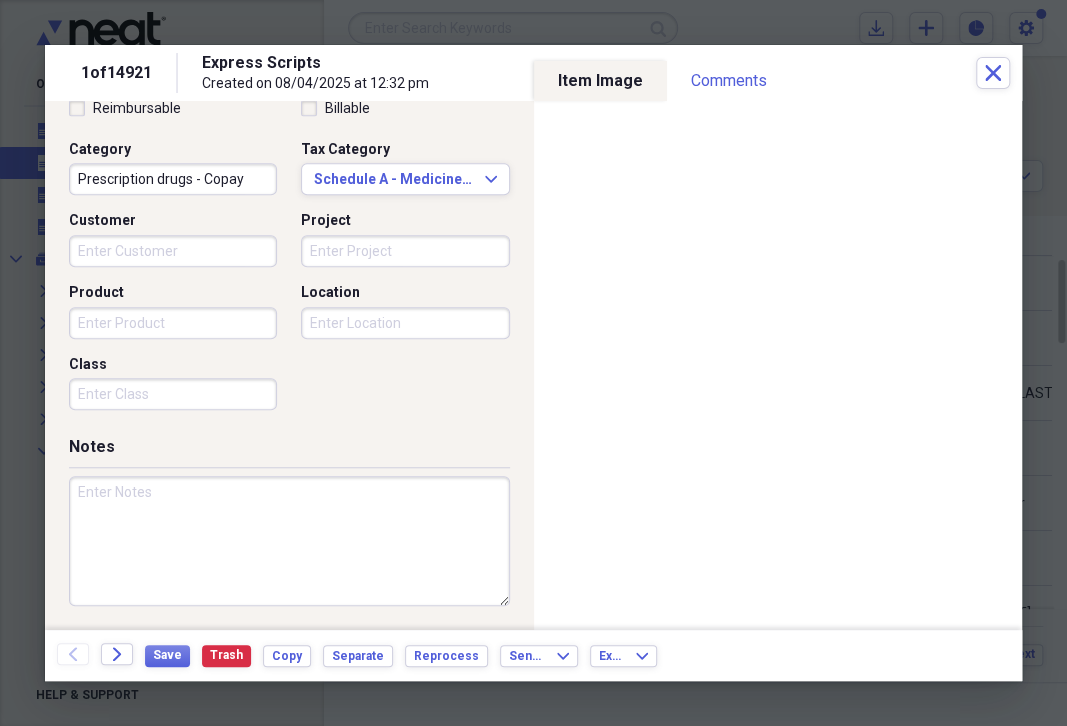 click at bounding box center (289, 541) 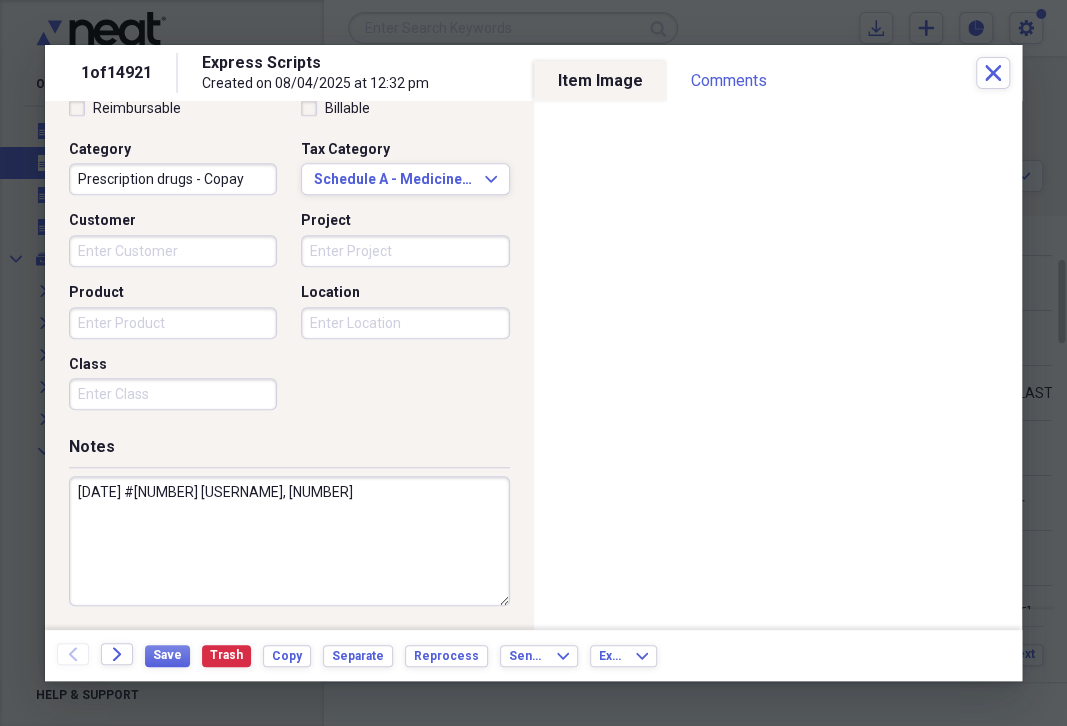 click on "[DATE] #[NUMBER] [USERNAME], [NUMBER]" at bounding box center [289, 541] 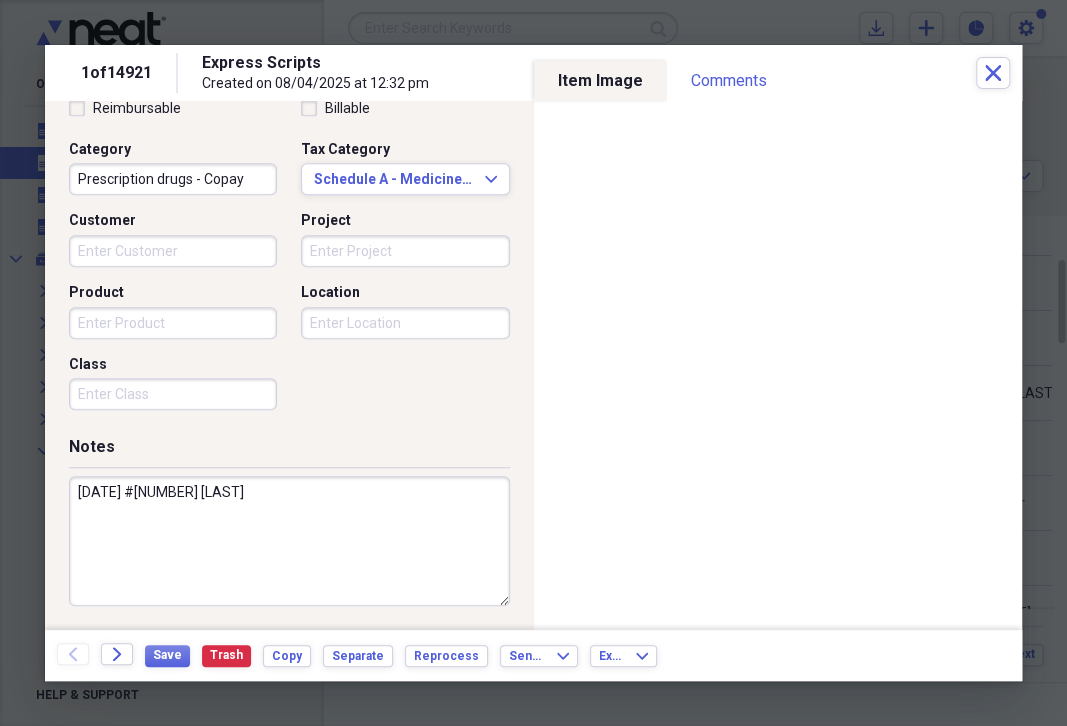 click on "[DATE] #[NUMBER] [LAST]" at bounding box center (289, 541) 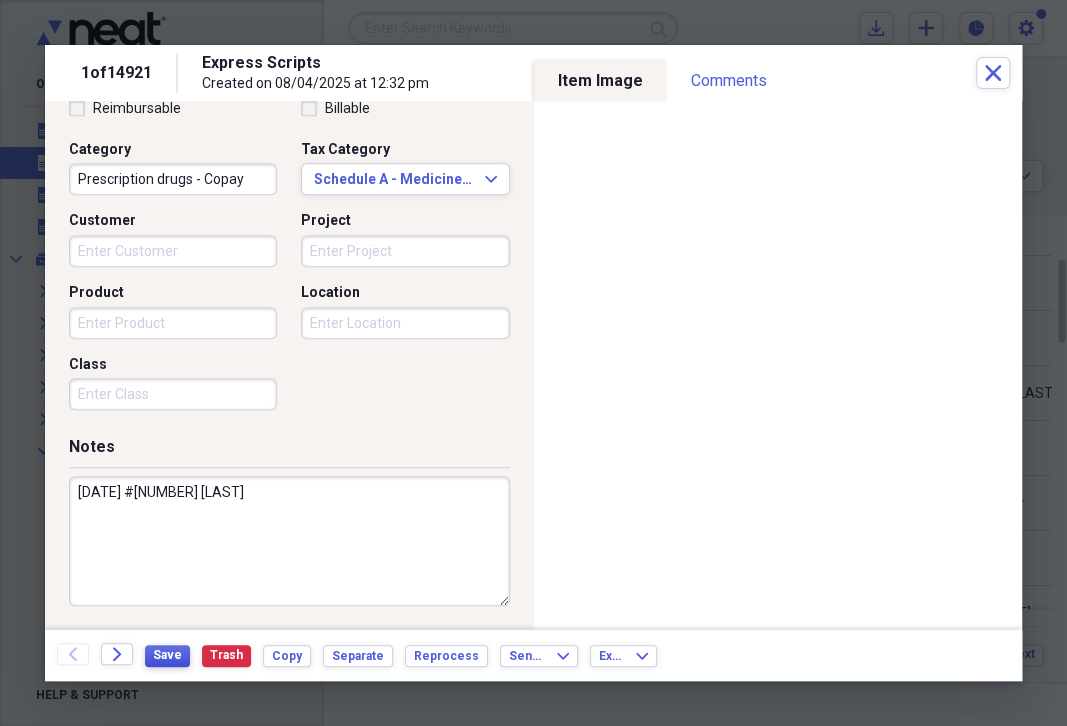 type on "[DATE] #[NUMBER] [LAST]" 